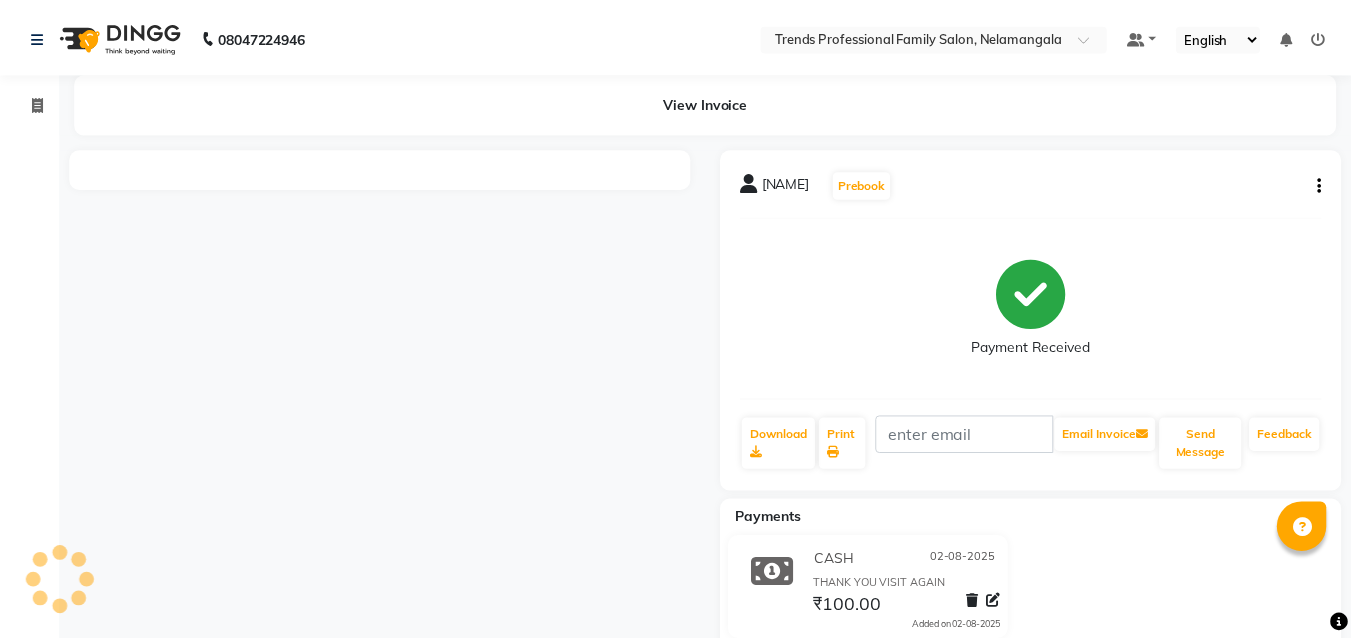 scroll, scrollTop: 0, scrollLeft: 0, axis: both 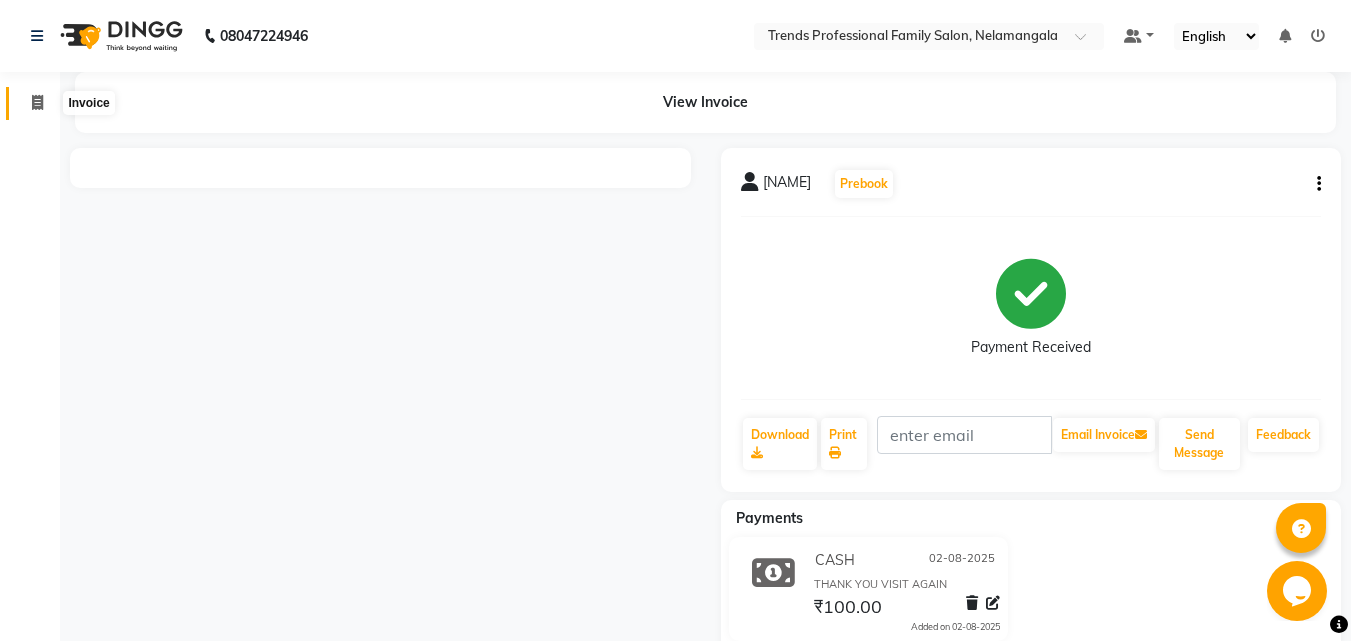 click 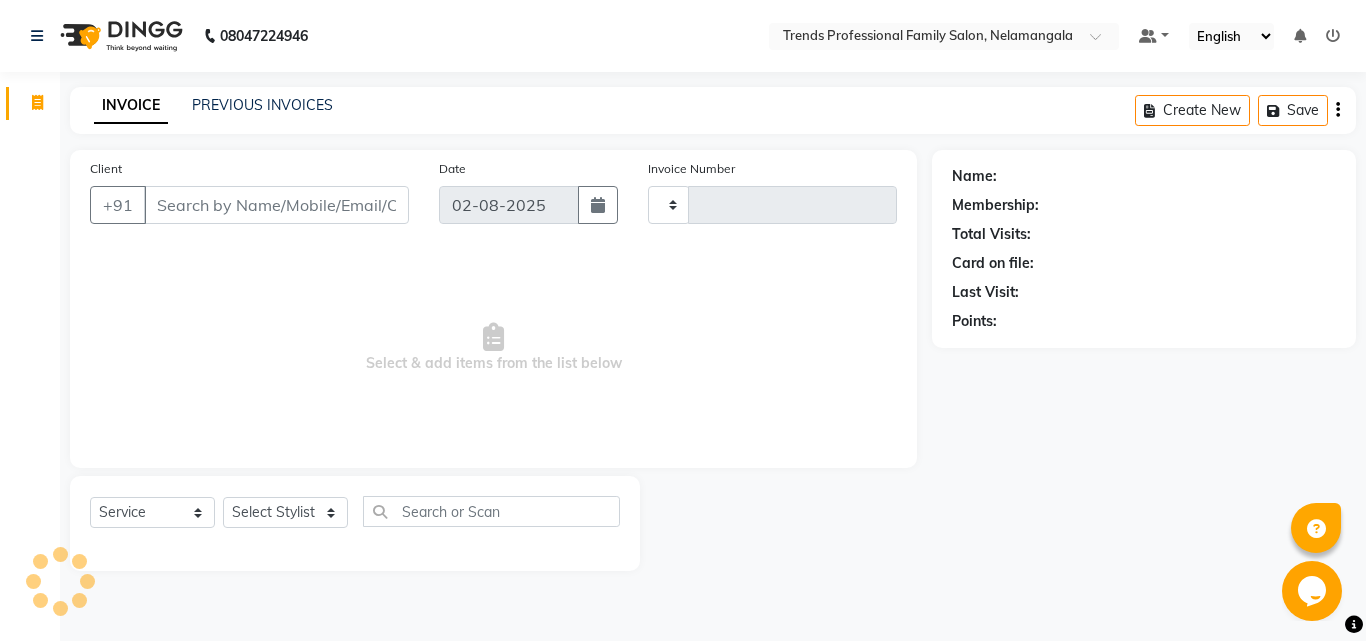type on "2372" 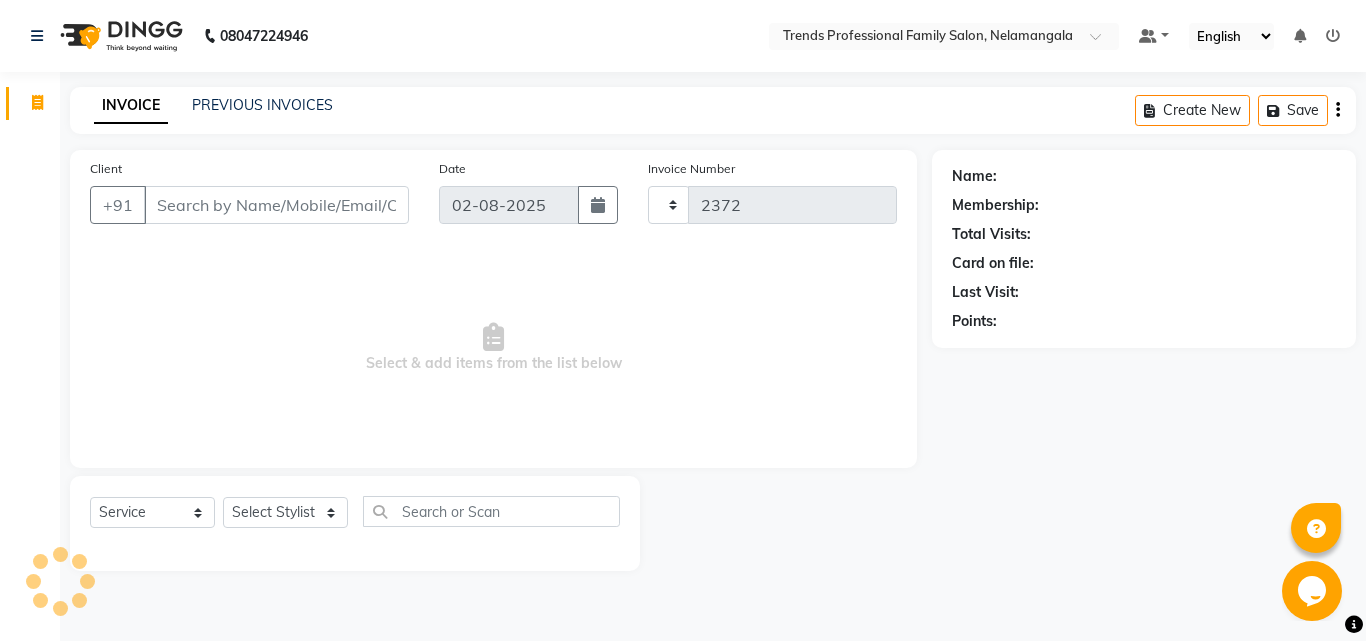 select on "7345" 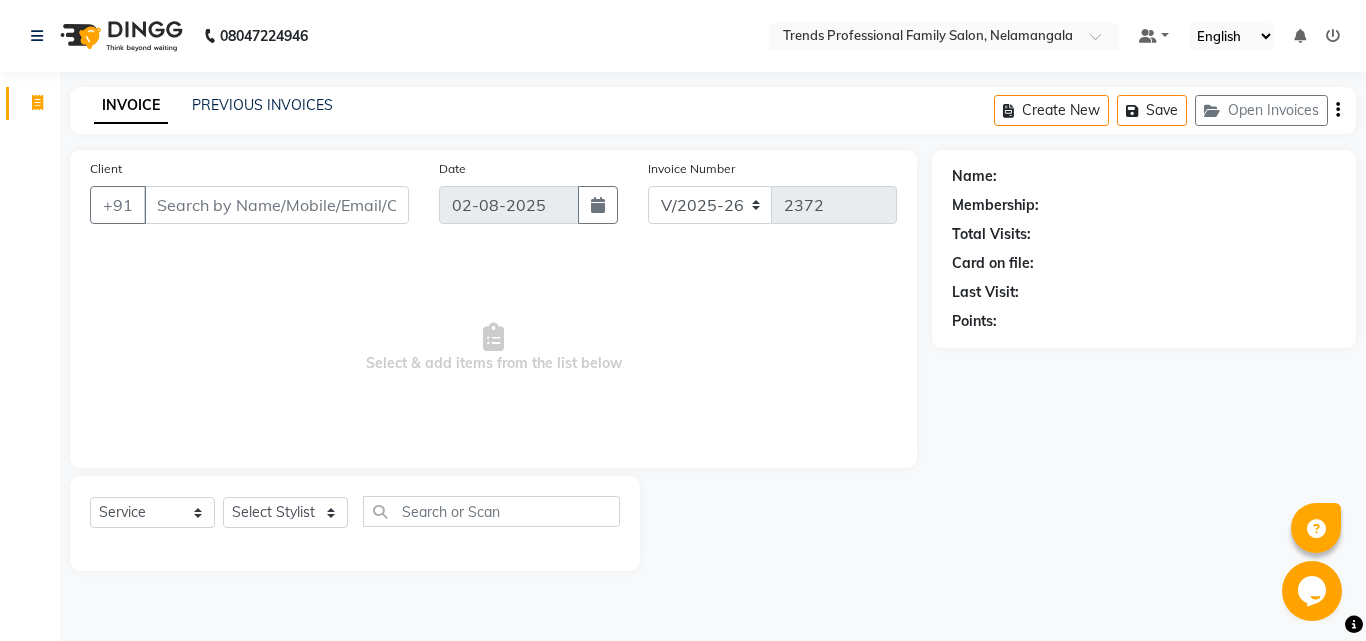 click on "Client" at bounding box center [276, 205] 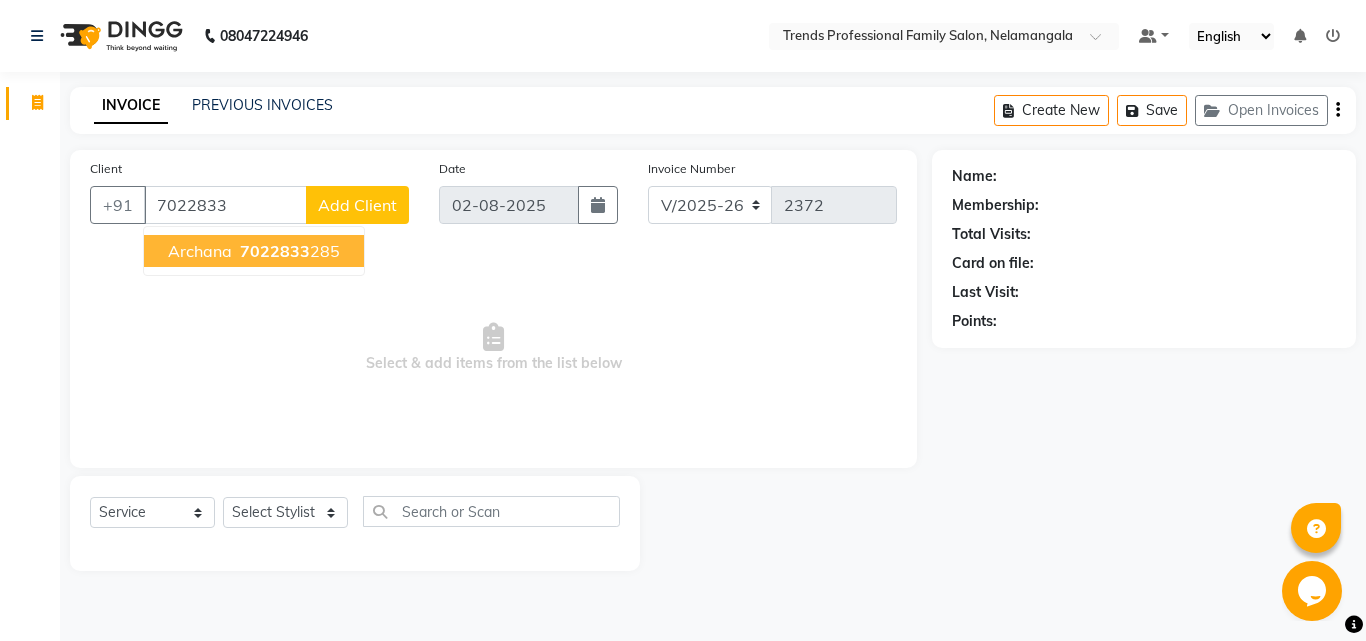 click on "archana   7022833 285" at bounding box center (254, 251) 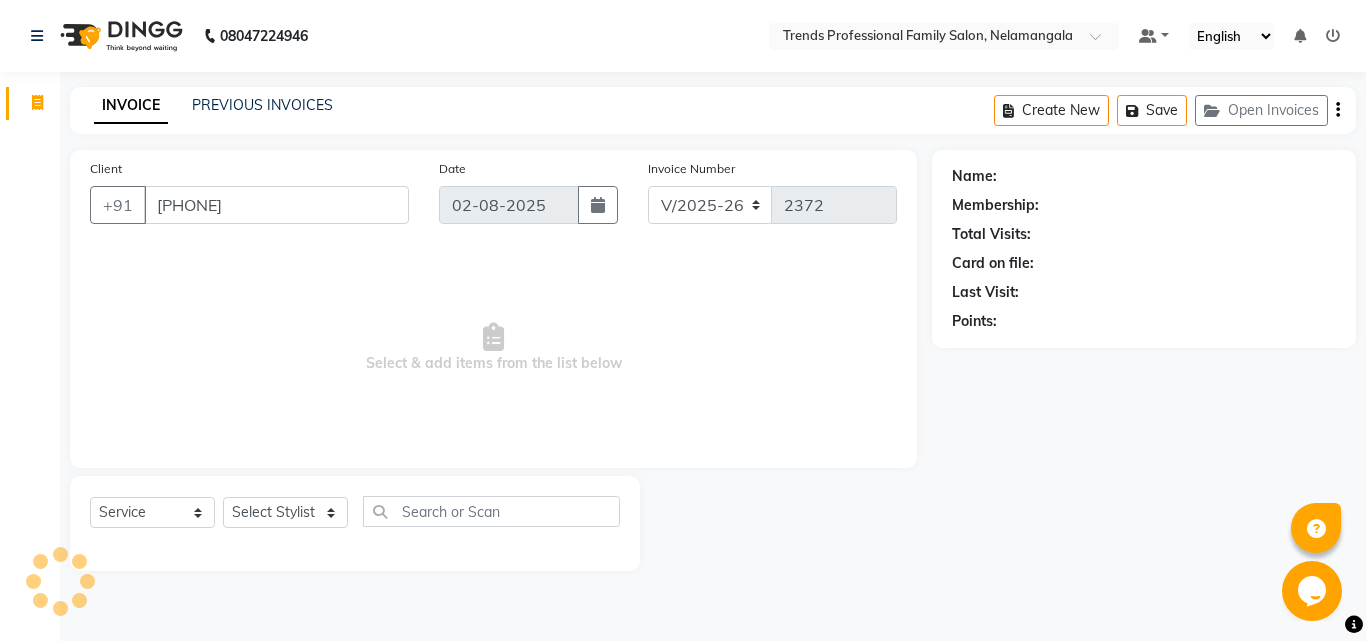 type on "7022833285" 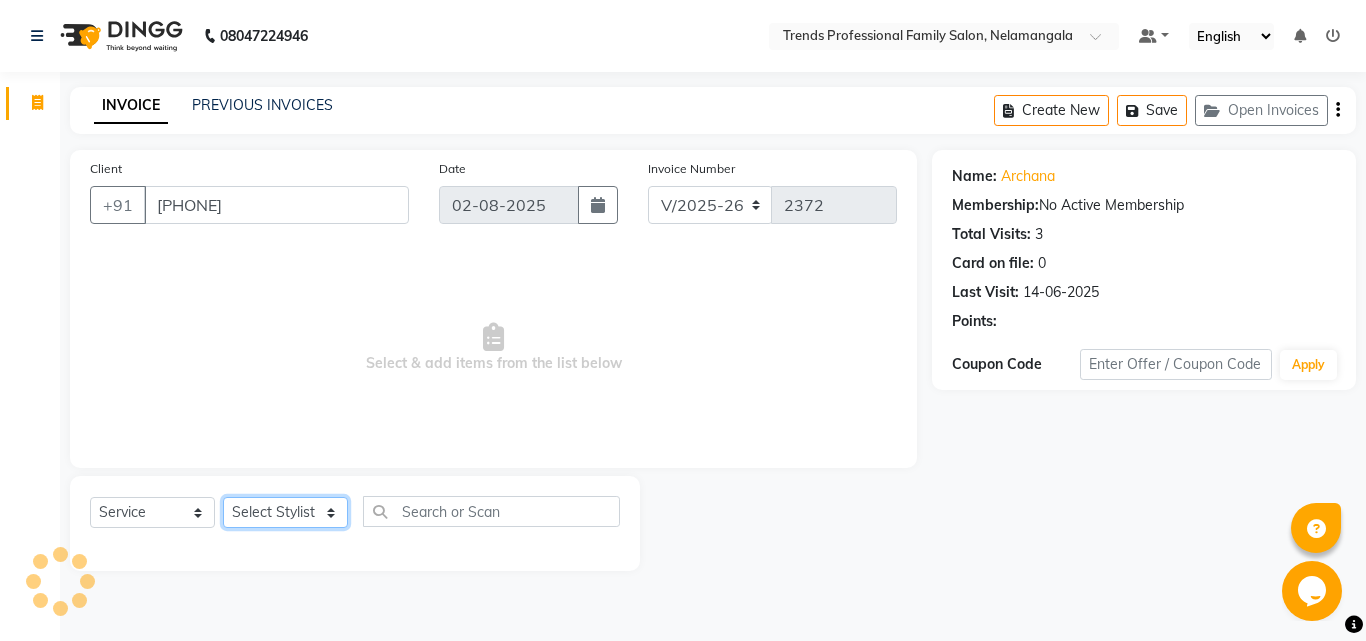 click on "Select Stylist [FIRST] [LAST] [FIRST] [LAST] [FIRST] [LAST] [FIRST] [LAST] [FIRST] [LAST] [FIRST] [LAST] [FIRST] [LAST] [FIRST] [LAST] [FIRST] [LAST] [FIRST] [LAST] [FIRST] [LAST] [FIRST] [LAST] Trends" 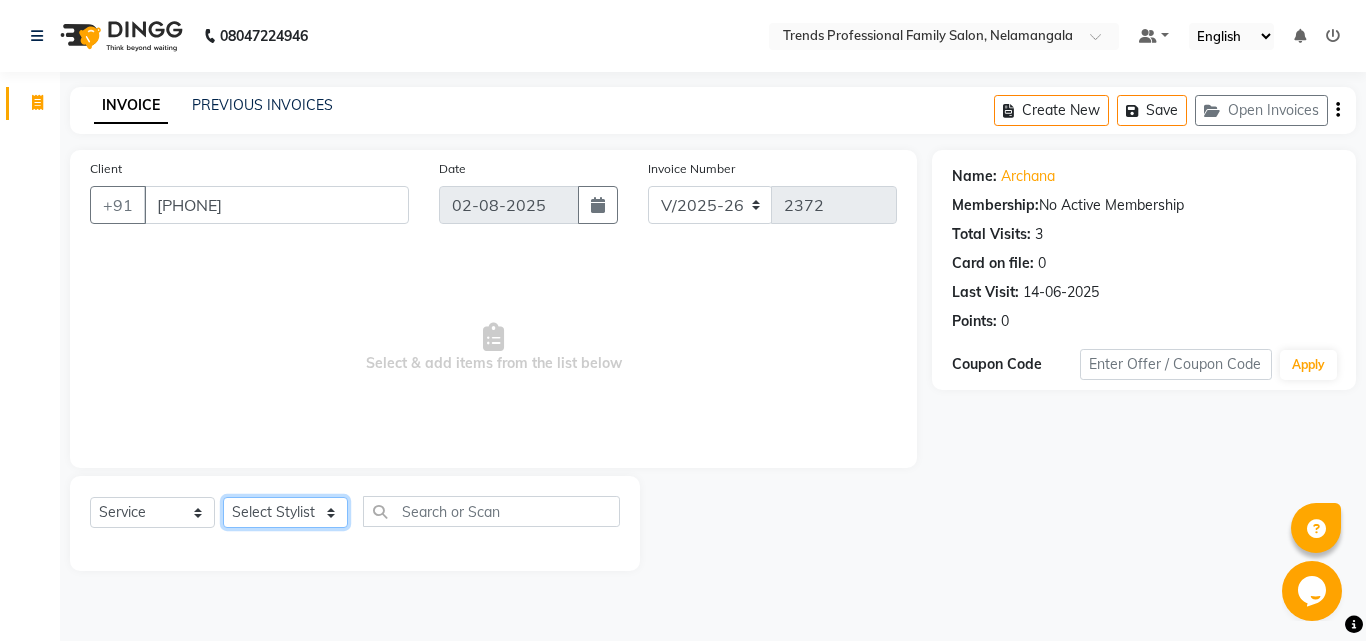 select on "63521" 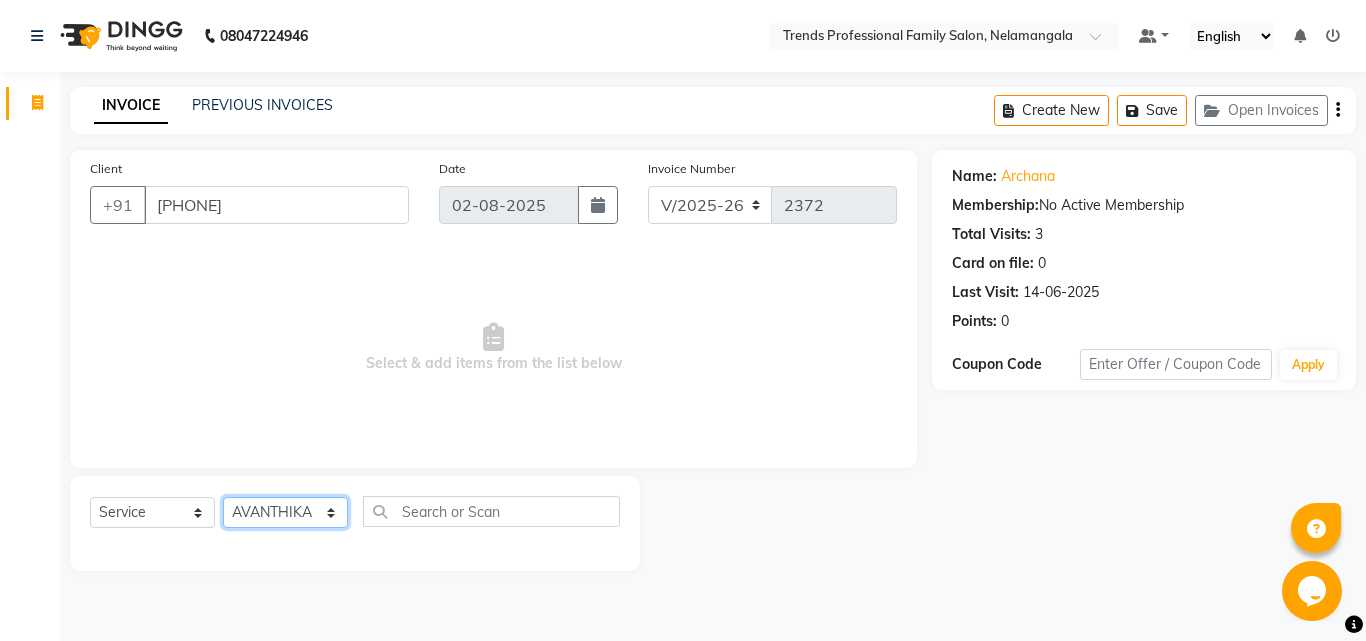 click on "Select Stylist [FIRST] [LAST] [FIRST] [LAST] [FIRST] [LAST] [FIRST] [LAST] [FIRST] [LAST] [FIRST] [LAST] [FIRST] [LAST] [FIRST] [LAST] [FIRST] [LAST] [FIRST] [LAST] [FIRST] [LAST] [FIRST] [LAST] Trends" 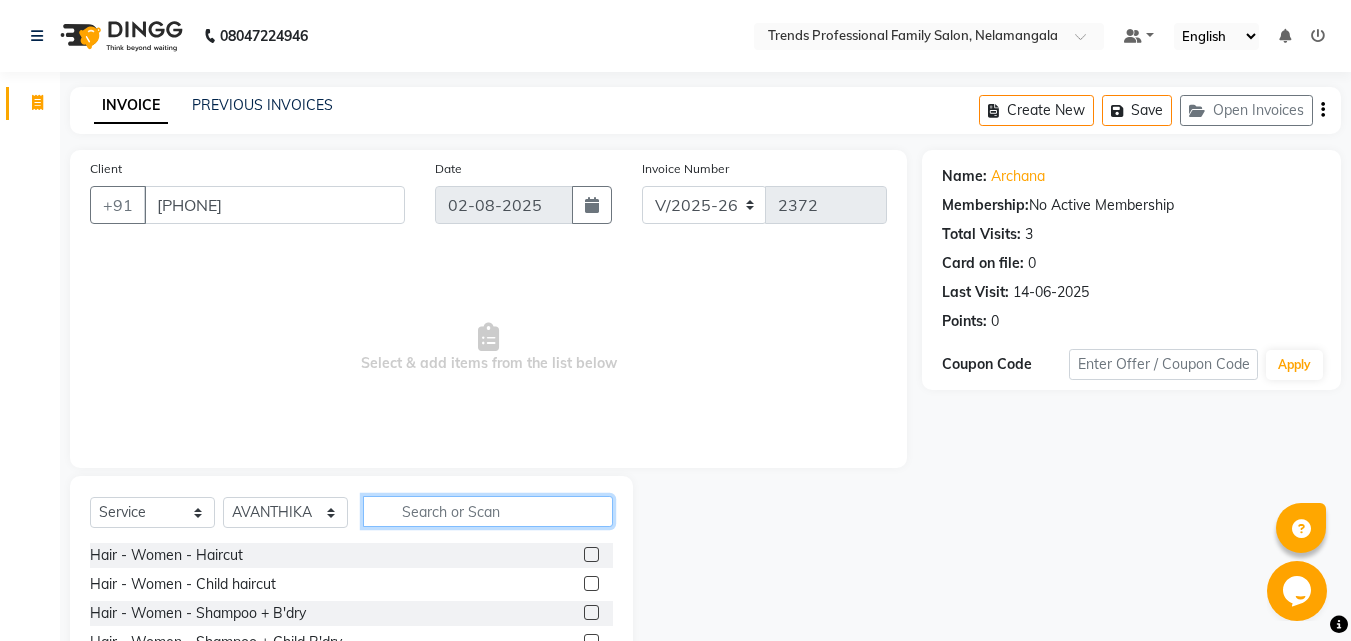 click 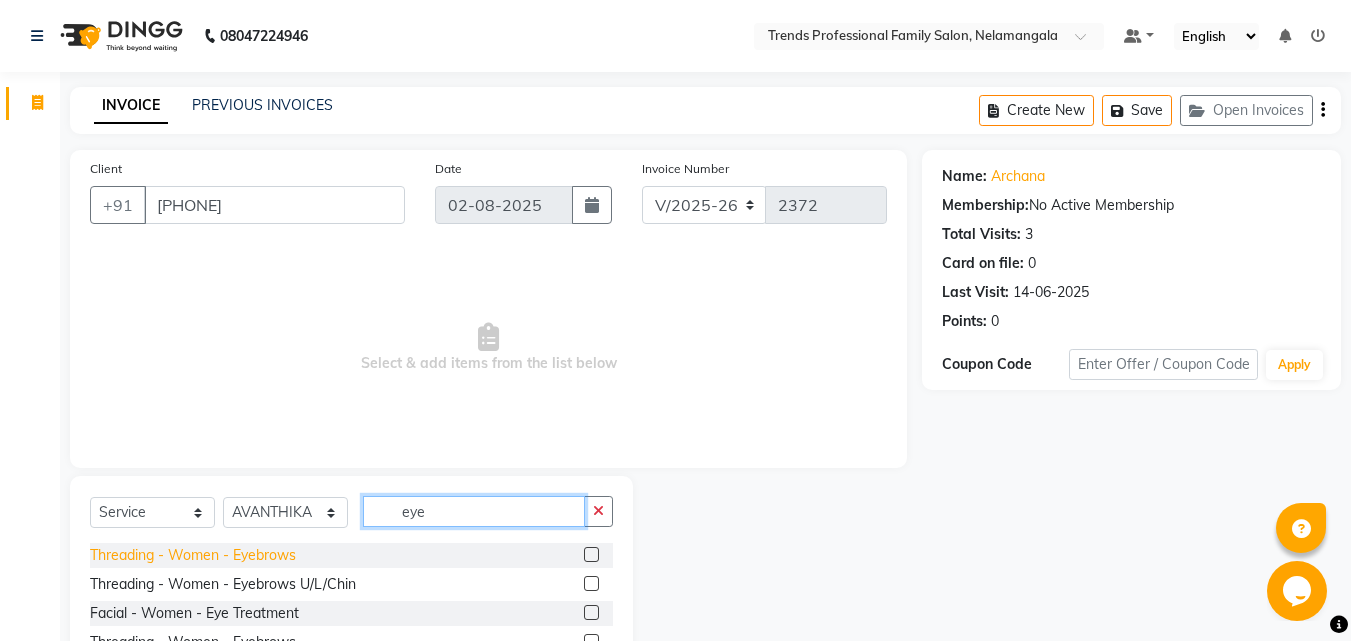 type on "eye" 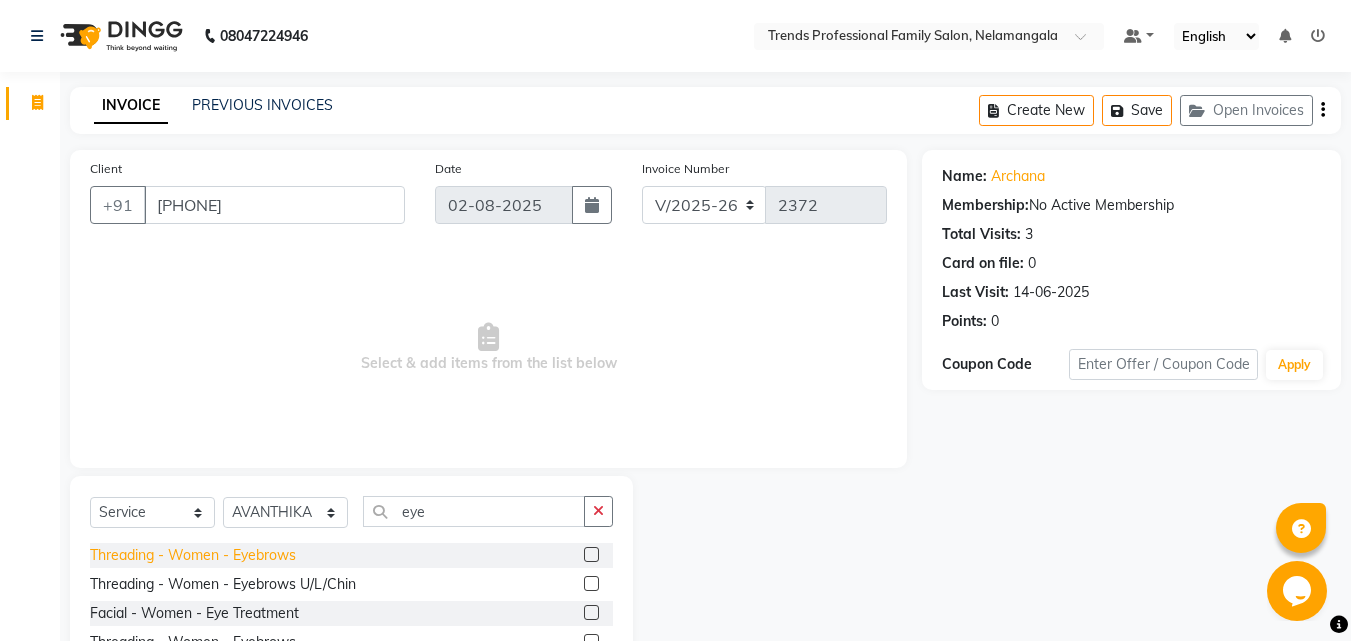 click on "Threading - Women - Eyebrows" 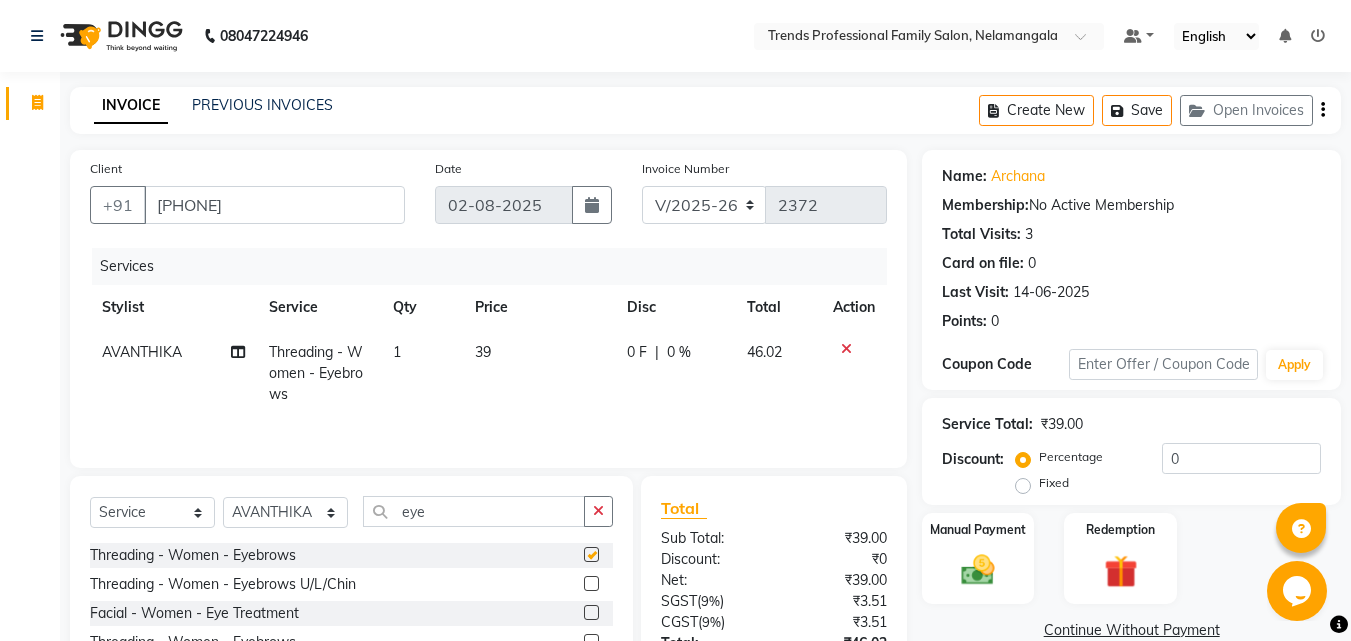checkbox on "false" 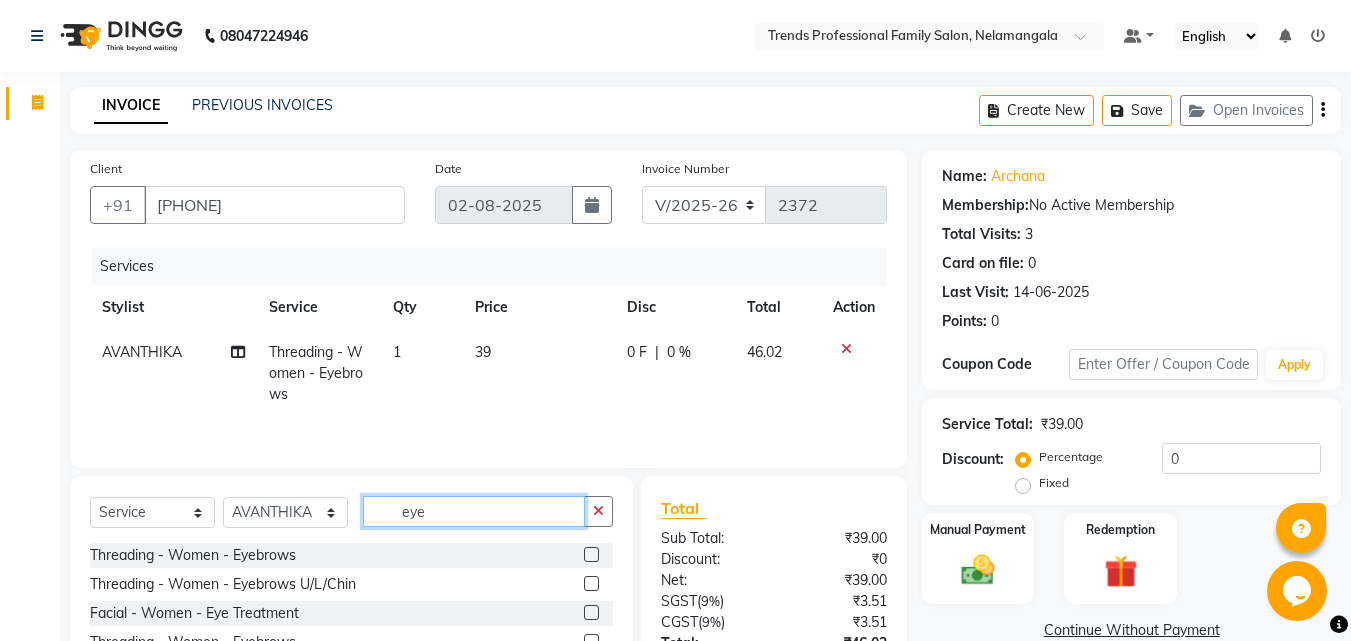 drag, startPoint x: 458, startPoint y: 507, endPoint x: 265, endPoint y: 507, distance: 193 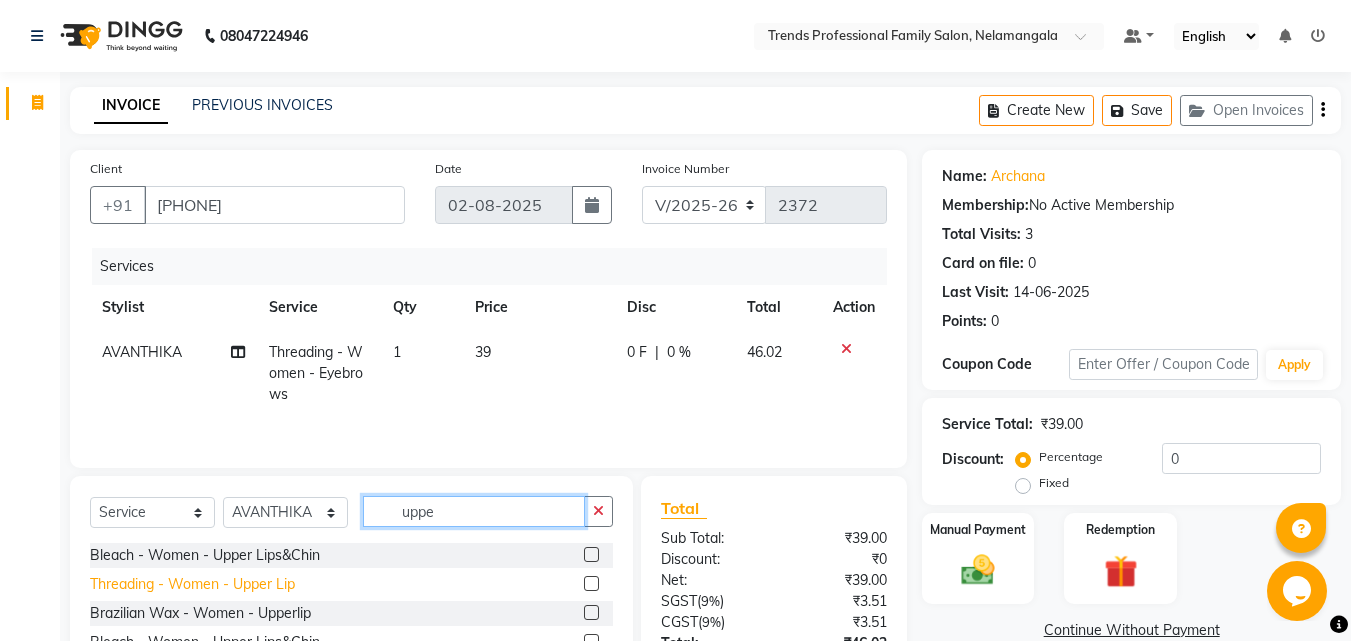 type on "uppe" 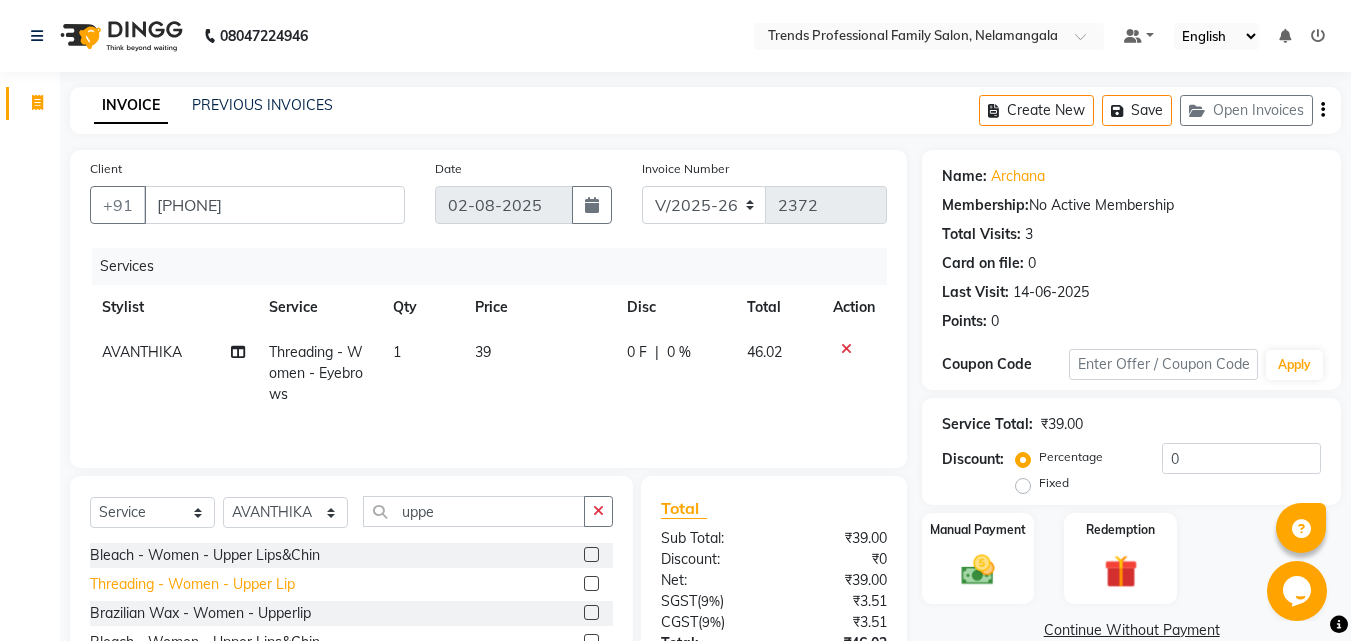 click on "Threading - Women - Upper Lip" 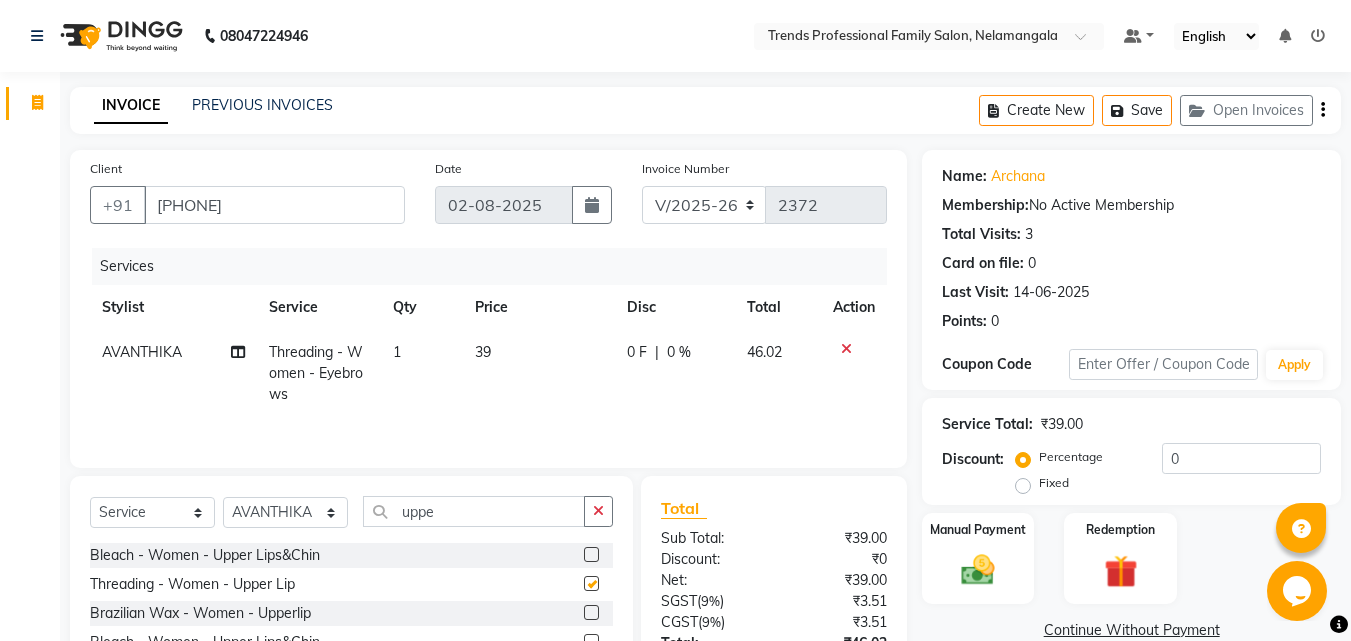 checkbox on "false" 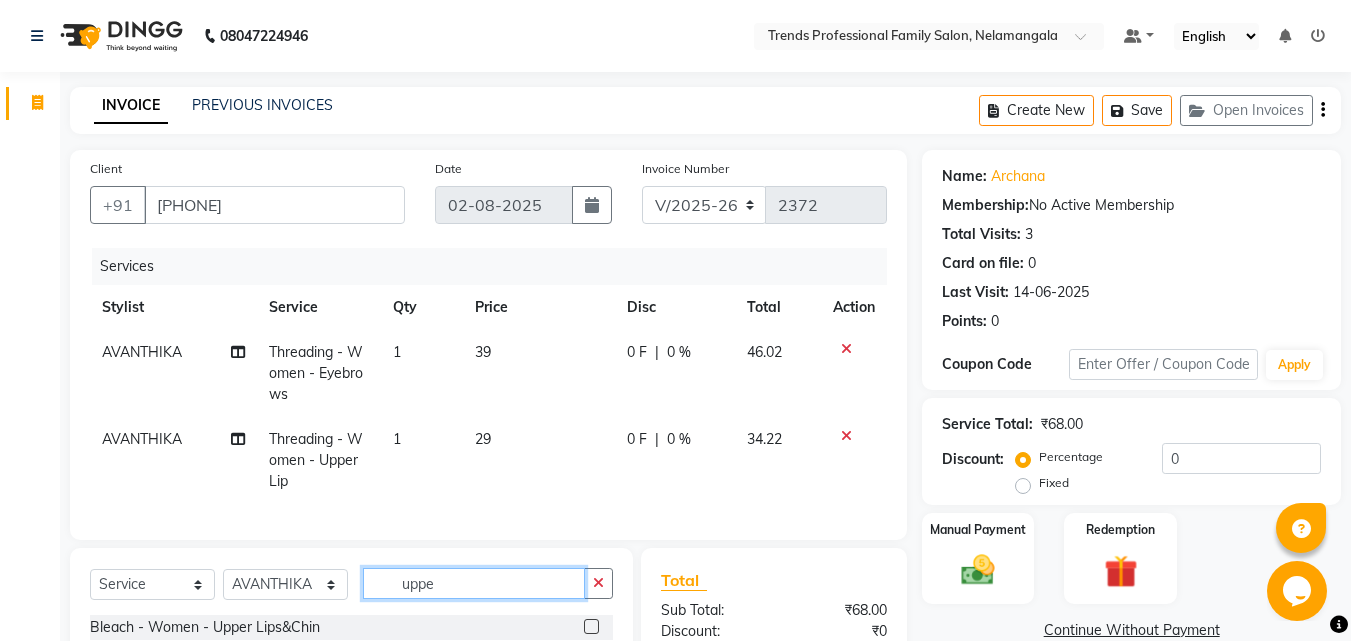 drag, startPoint x: 447, startPoint y: 602, endPoint x: 396, endPoint y: 601, distance: 51.009804 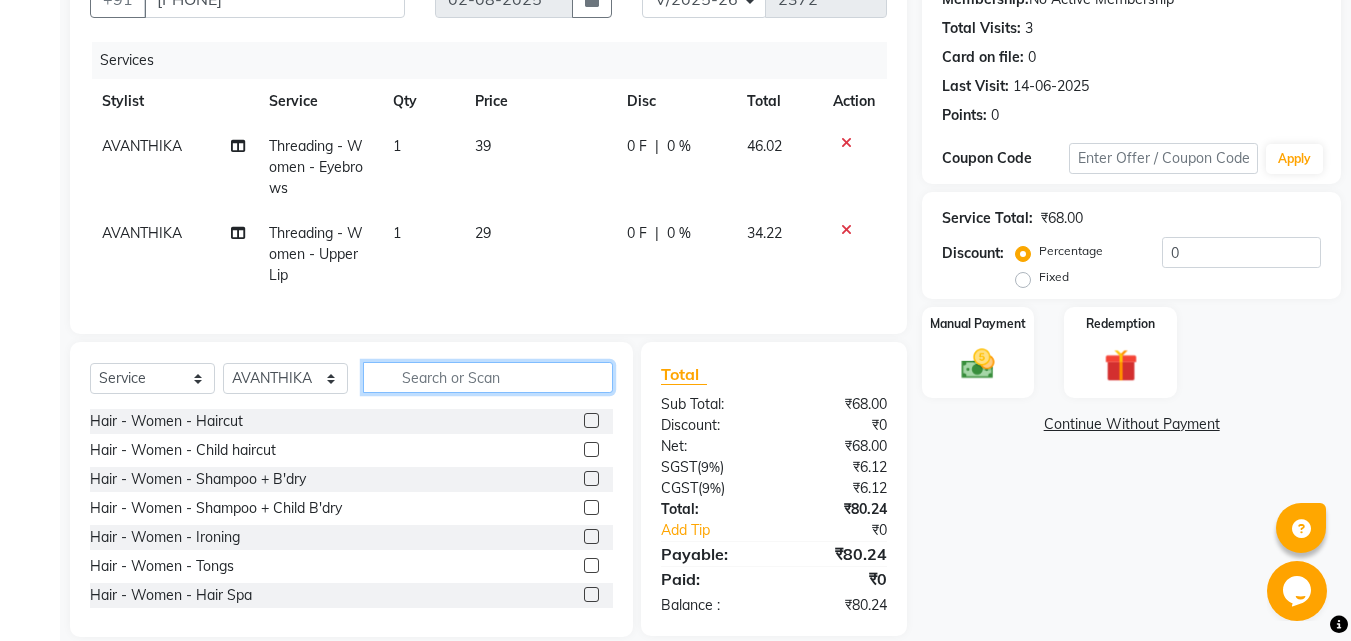 scroll, scrollTop: 247, scrollLeft: 0, axis: vertical 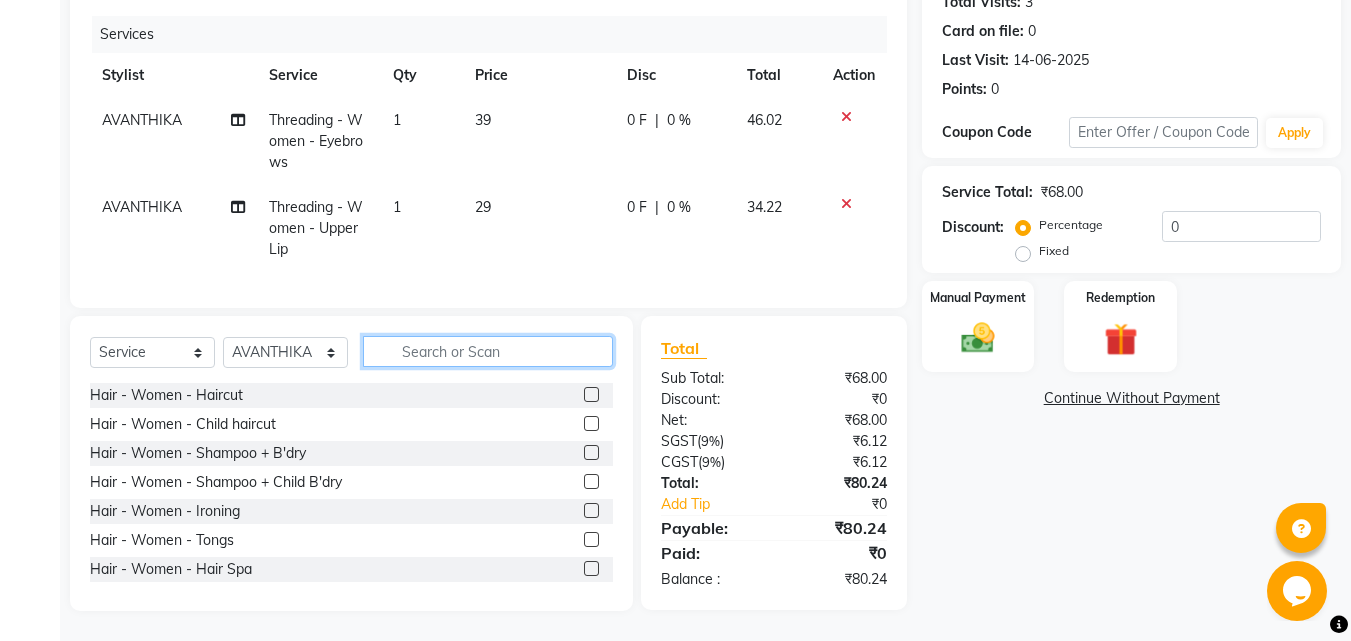 click 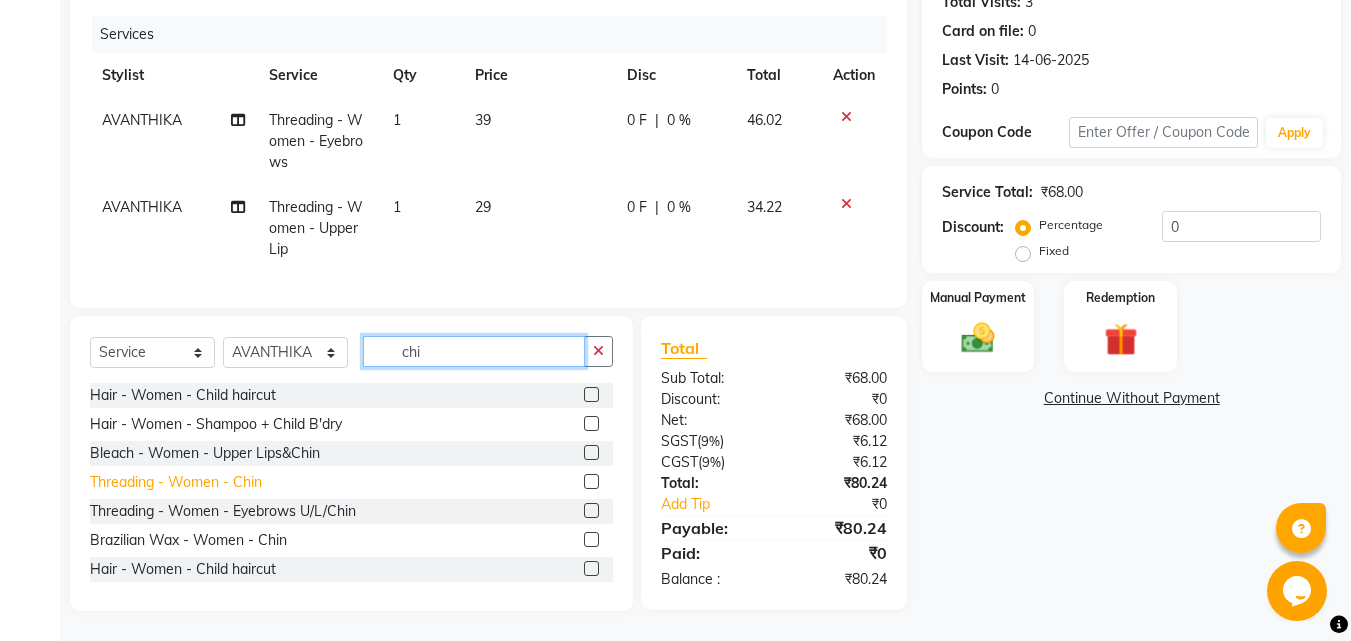 type on "chi" 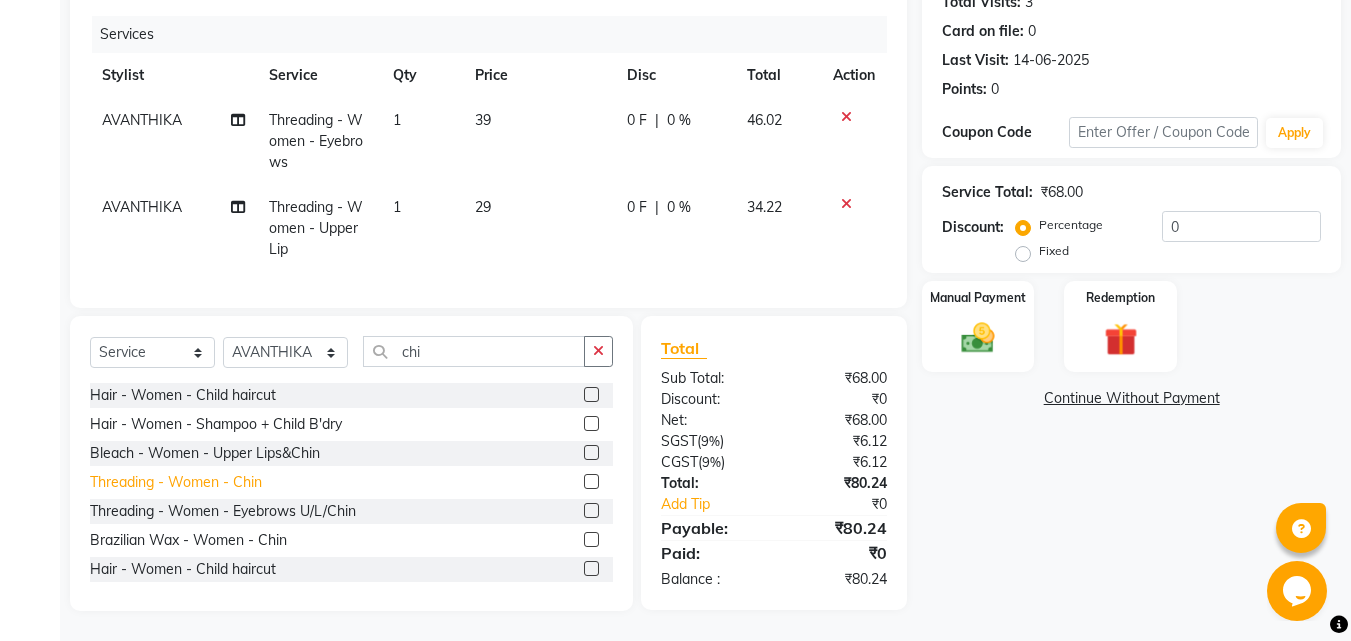 click on "Threading - Women - Chin" 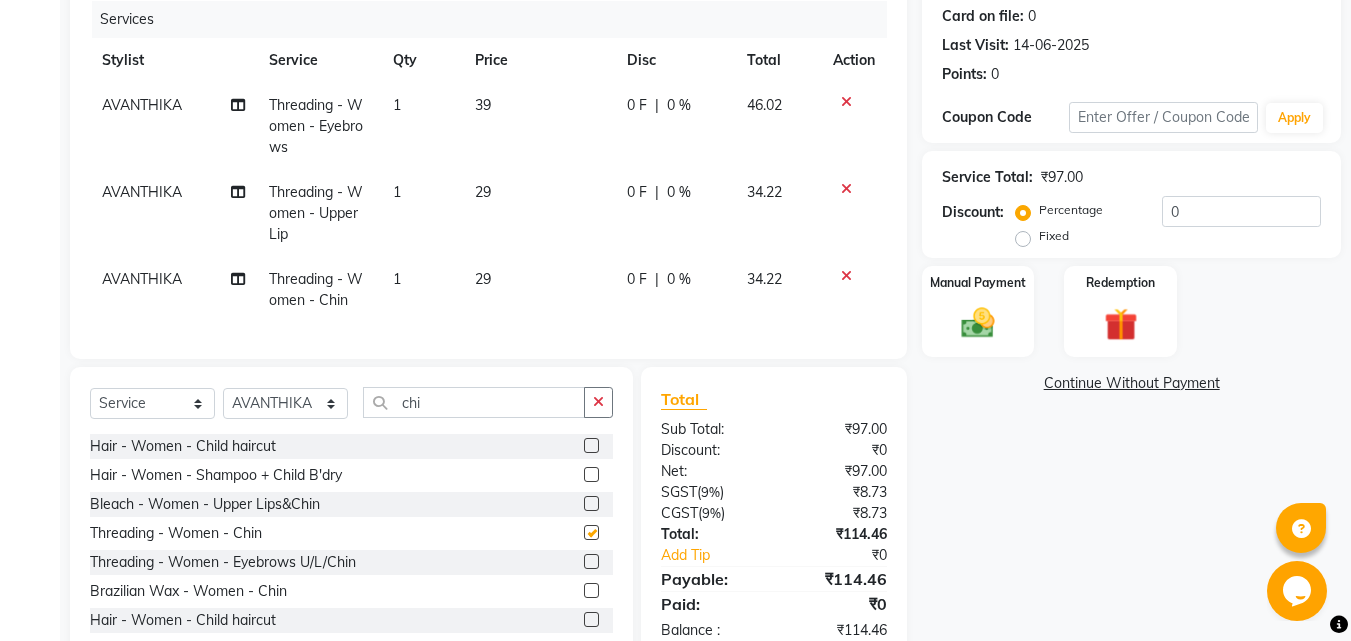 checkbox on "false" 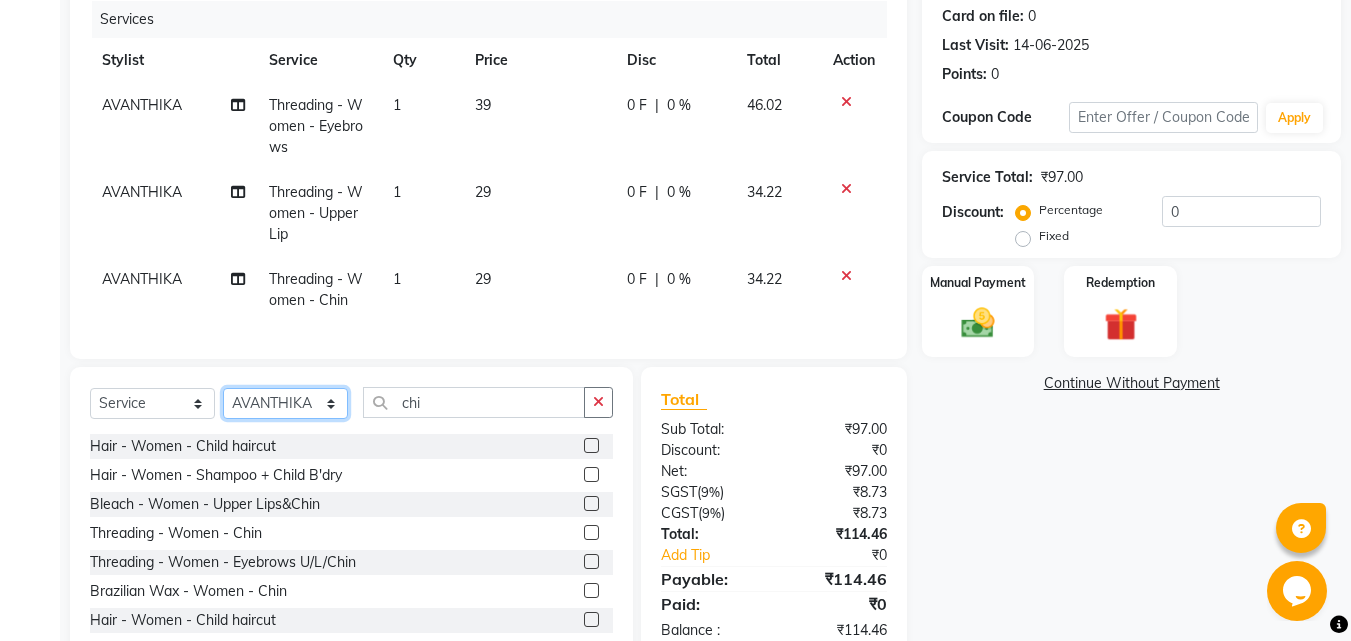 click on "Select Stylist [FIRST] [LAST] [FIRST] [LAST] [FIRST] [LAST] [FIRST] [LAST] [FIRST] [LAST] [FIRST] [LAST] [FIRST] [LAST] [FIRST] [LAST] [FIRST] [LAST] [FIRST] [LAST] [FIRST] [LAST] [FIRST] [LAST] Trends" 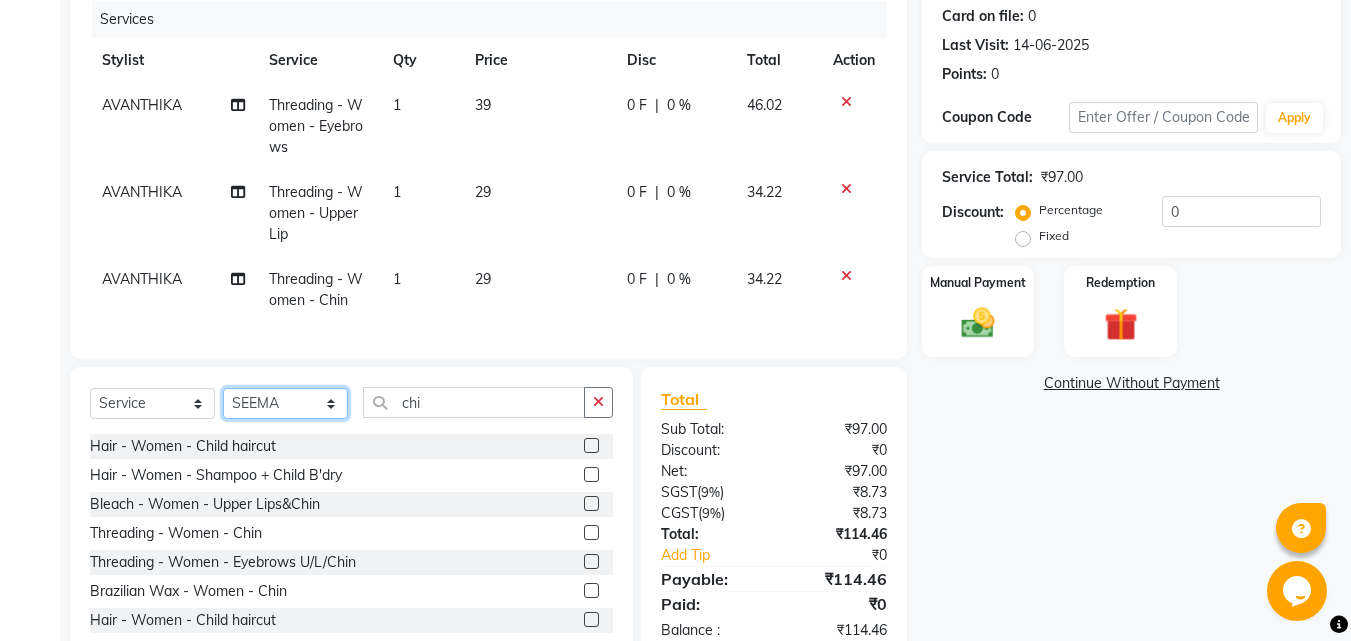 click on "Select Stylist [FIRST] [LAST] [FIRST] [LAST] [FIRST] [LAST] [FIRST] [LAST] [FIRST] [LAST] [FIRST] [LAST] [FIRST] [LAST] [FIRST] [LAST] [FIRST] [LAST] [FIRST] [LAST] [FIRST] [LAST] [FIRST] [LAST] Trends" 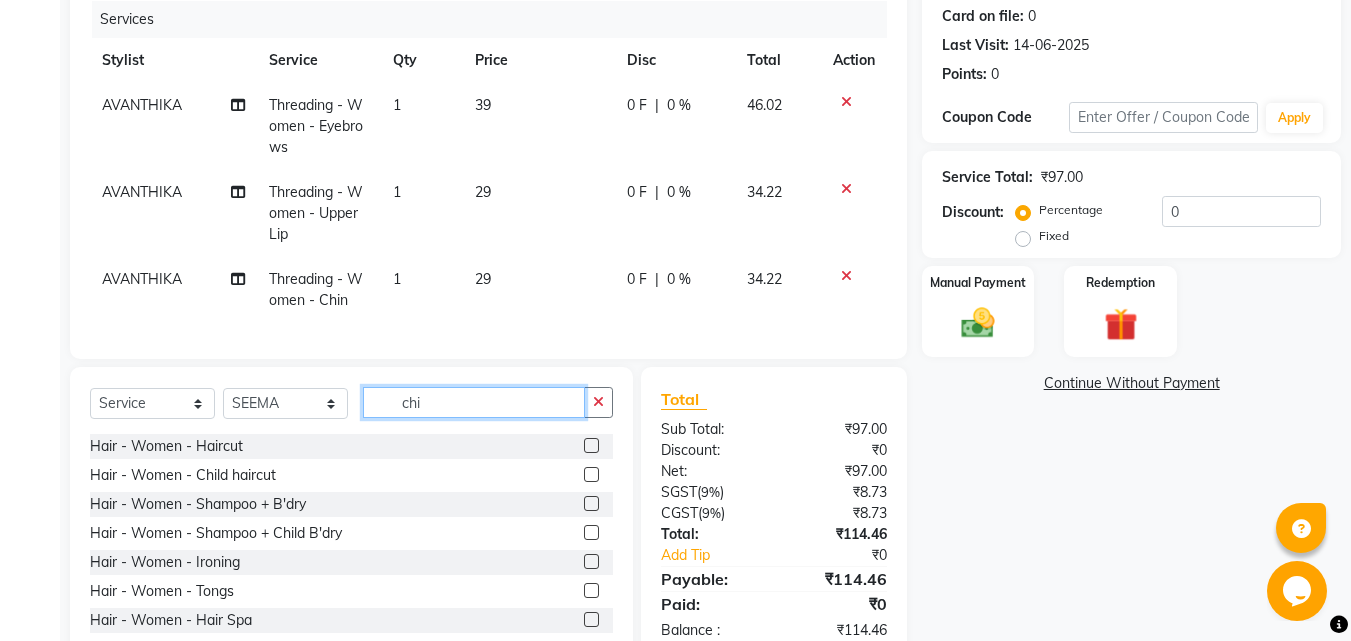 drag, startPoint x: 426, startPoint y: 406, endPoint x: 338, endPoint y: 391, distance: 89.26926 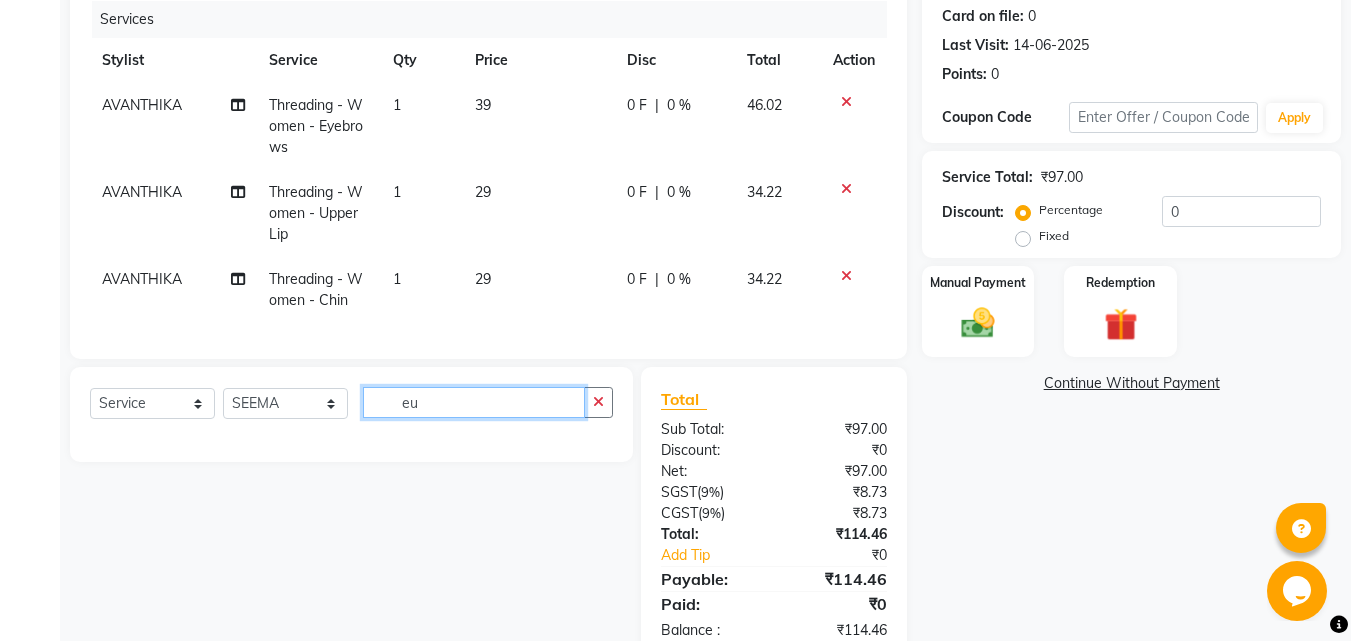 type on "e" 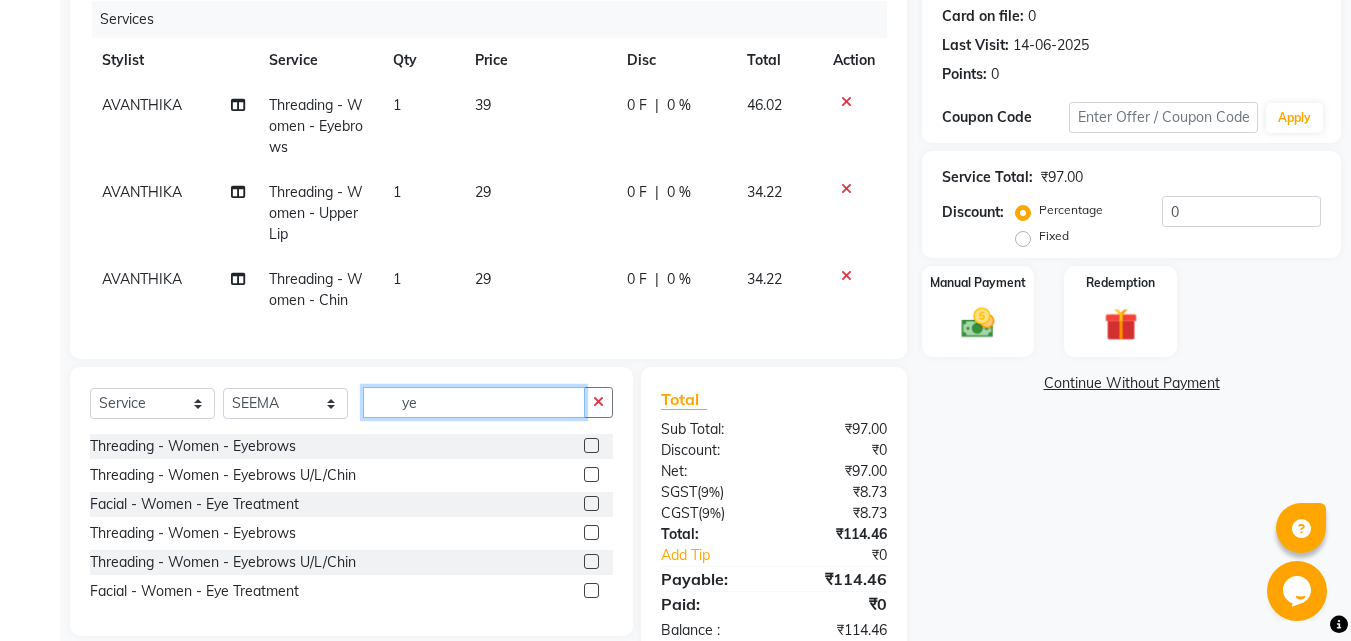 type on "y" 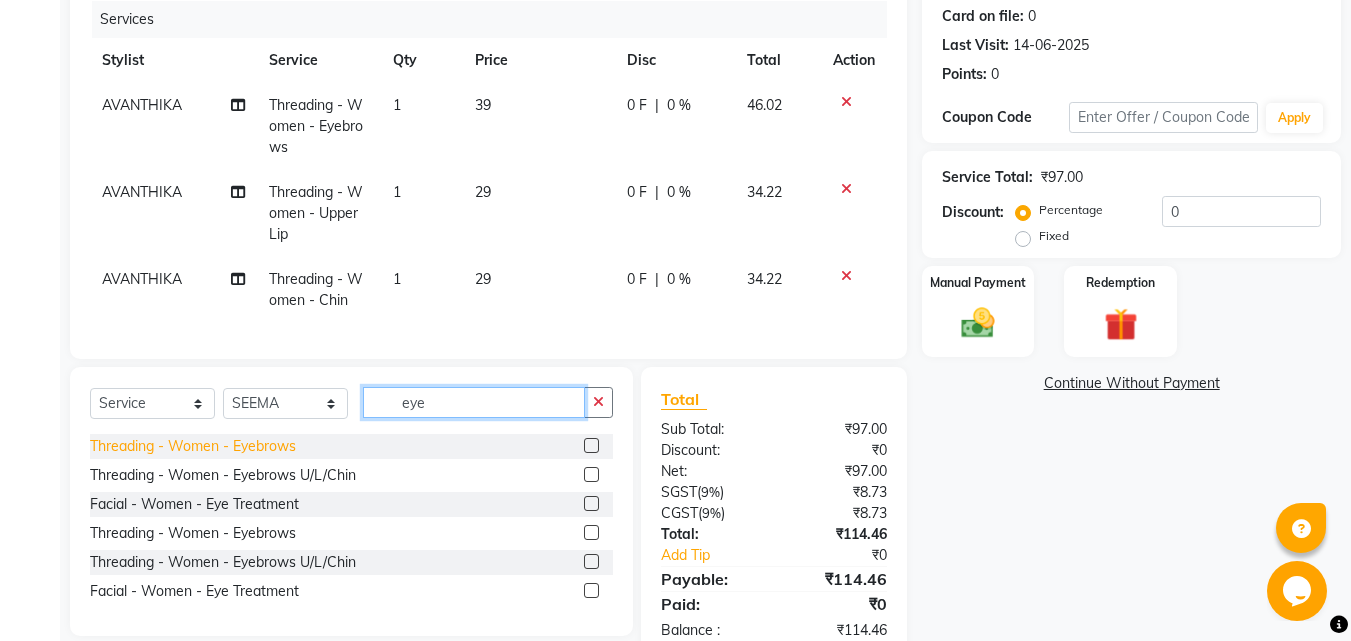 type on "eye" 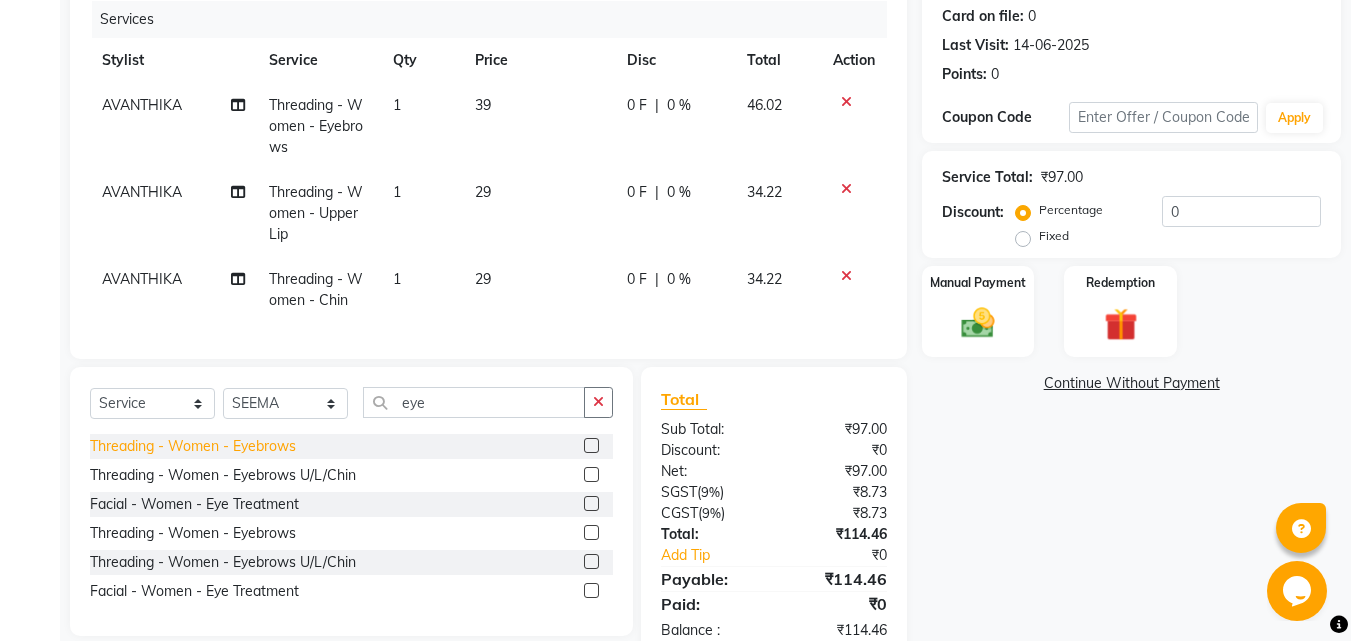 click on "Threading - Women - Eyebrows" 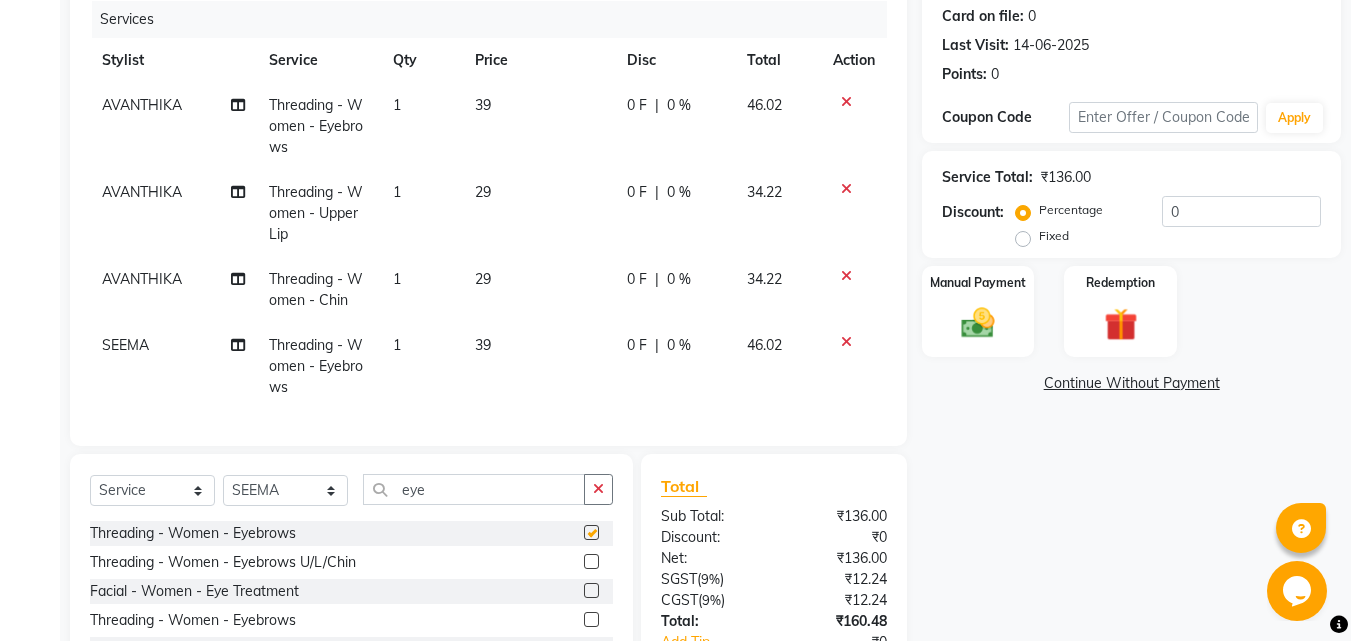 checkbox on "false" 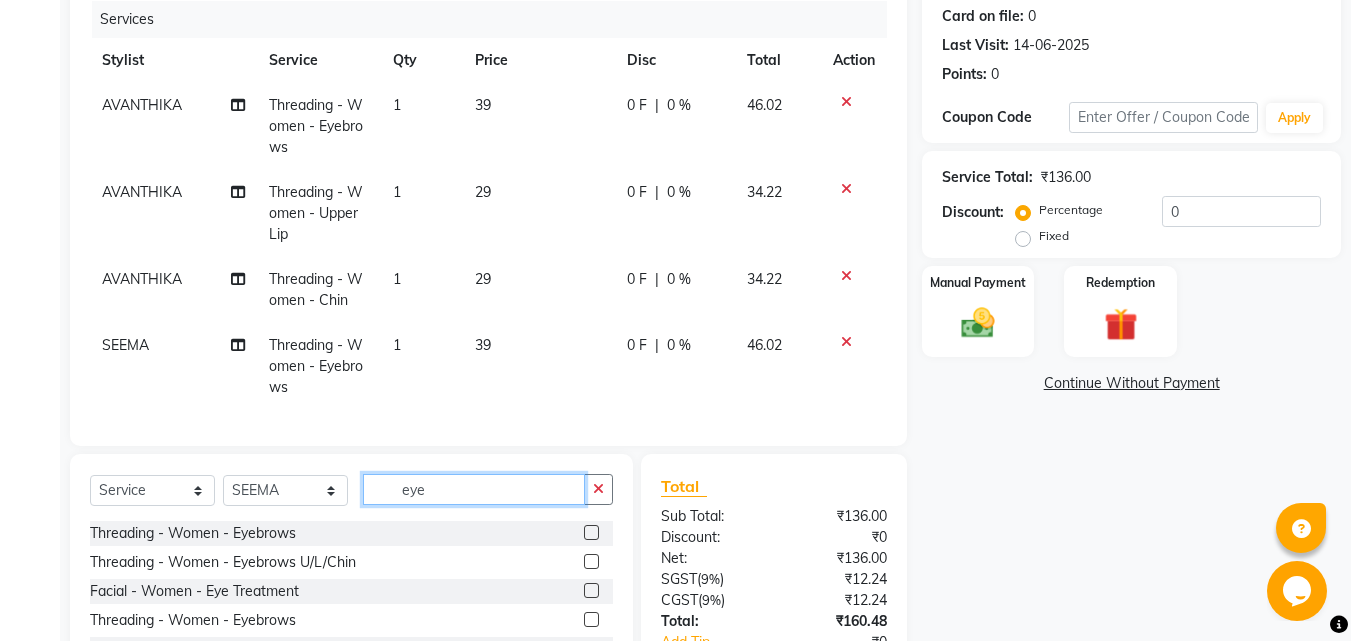 click on "eye" 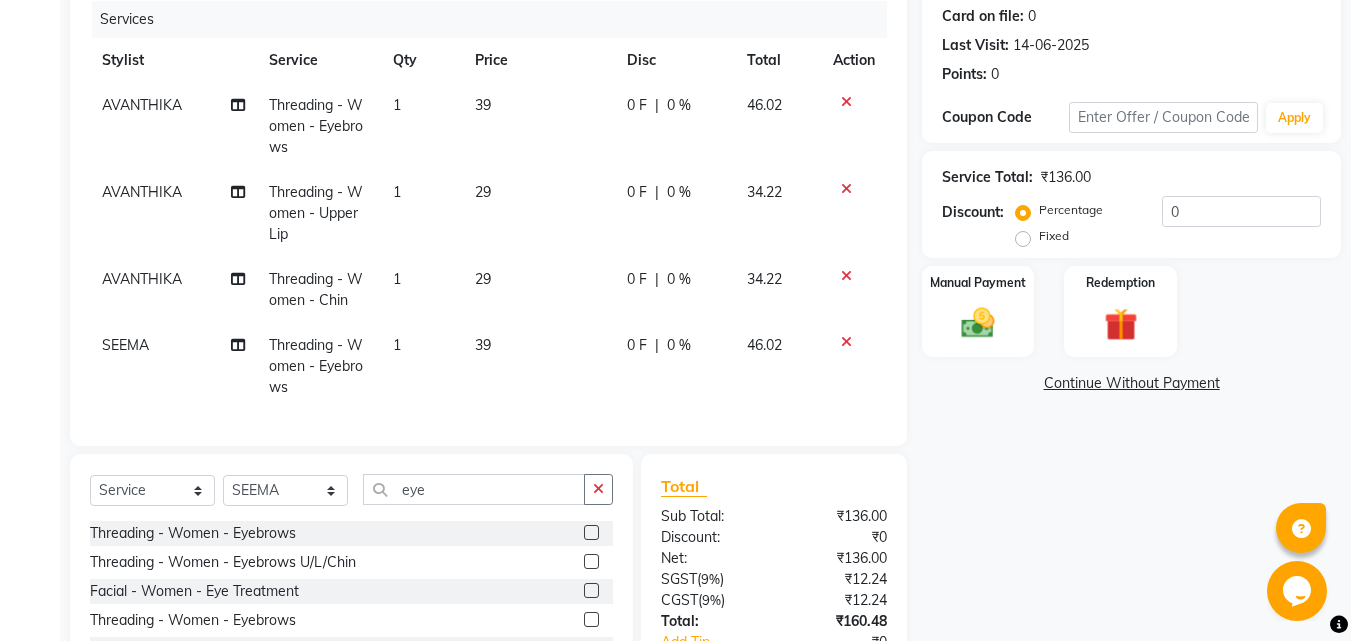 click on "Select  Service  Product  Membership  Package Voucher Prepaid Gift Card  Select Stylist ANITHA AVANTHIKA CHAITANYA Hithaishi IMRAN KHAN MUSKHAN RUSTHAM SEEMA SHIVA SOURAV Sumika Trends eye" 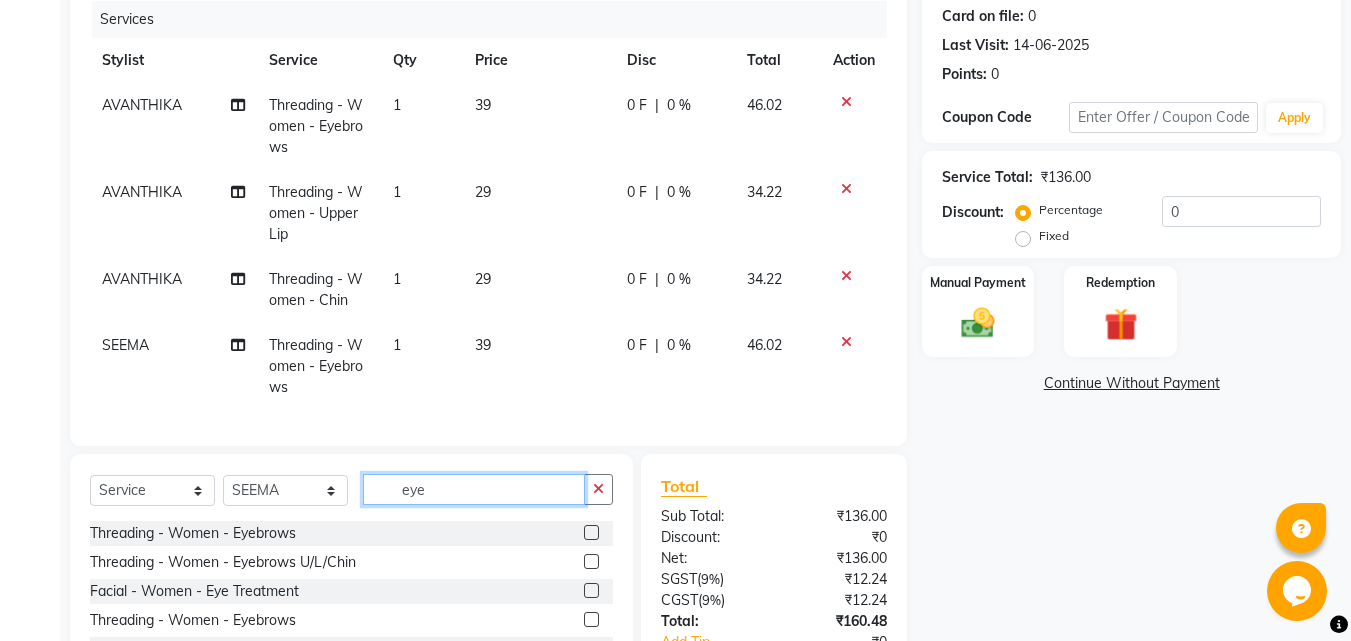 drag, startPoint x: 445, startPoint y: 514, endPoint x: 338, endPoint y: 494, distance: 108.85311 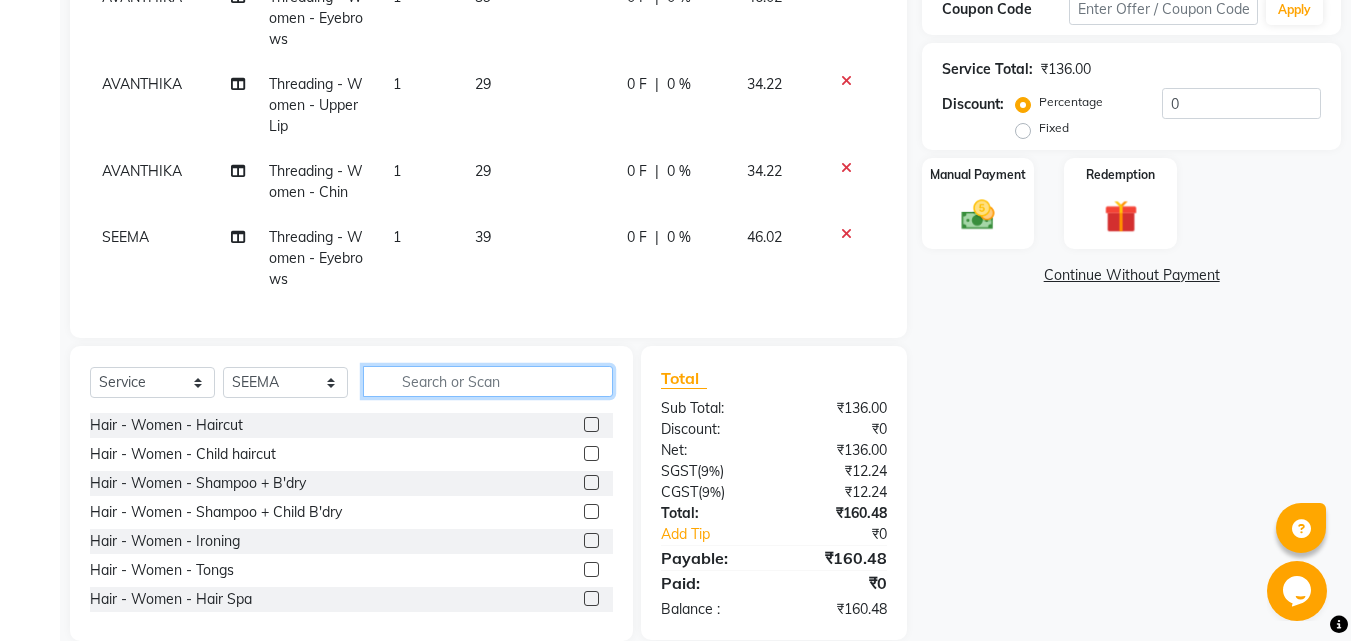 scroll, scrollTop: 400, scrollLeft: 0, axis: vertical 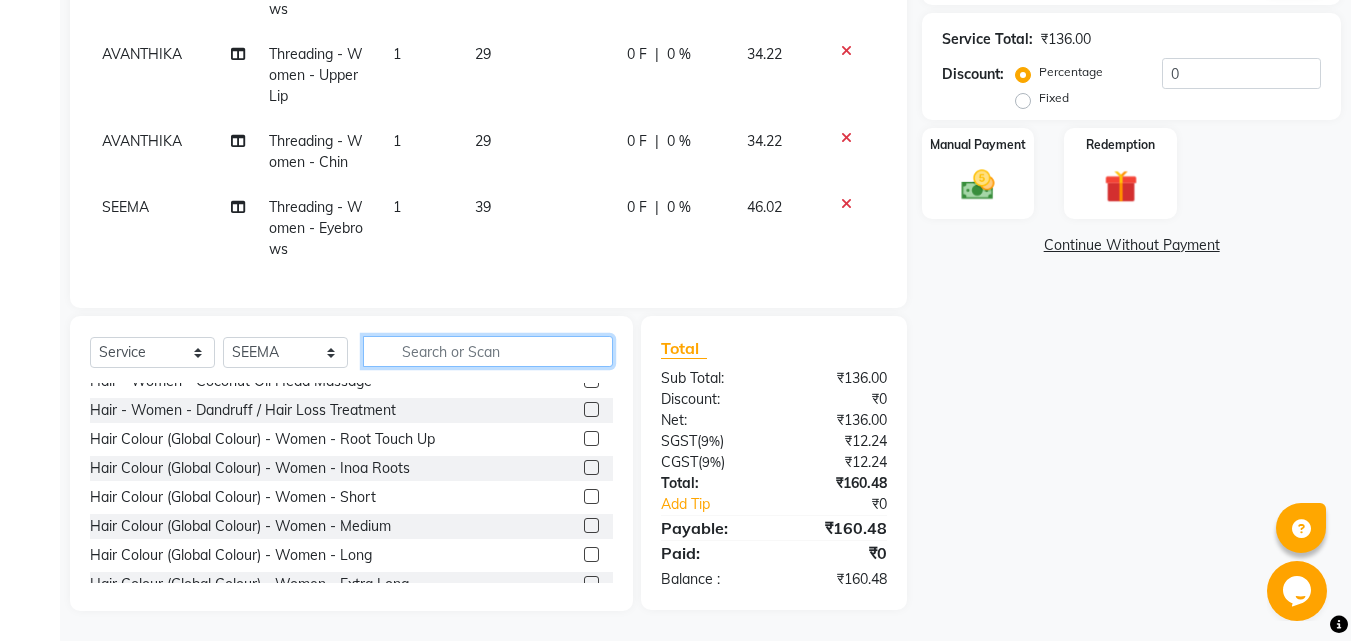 click 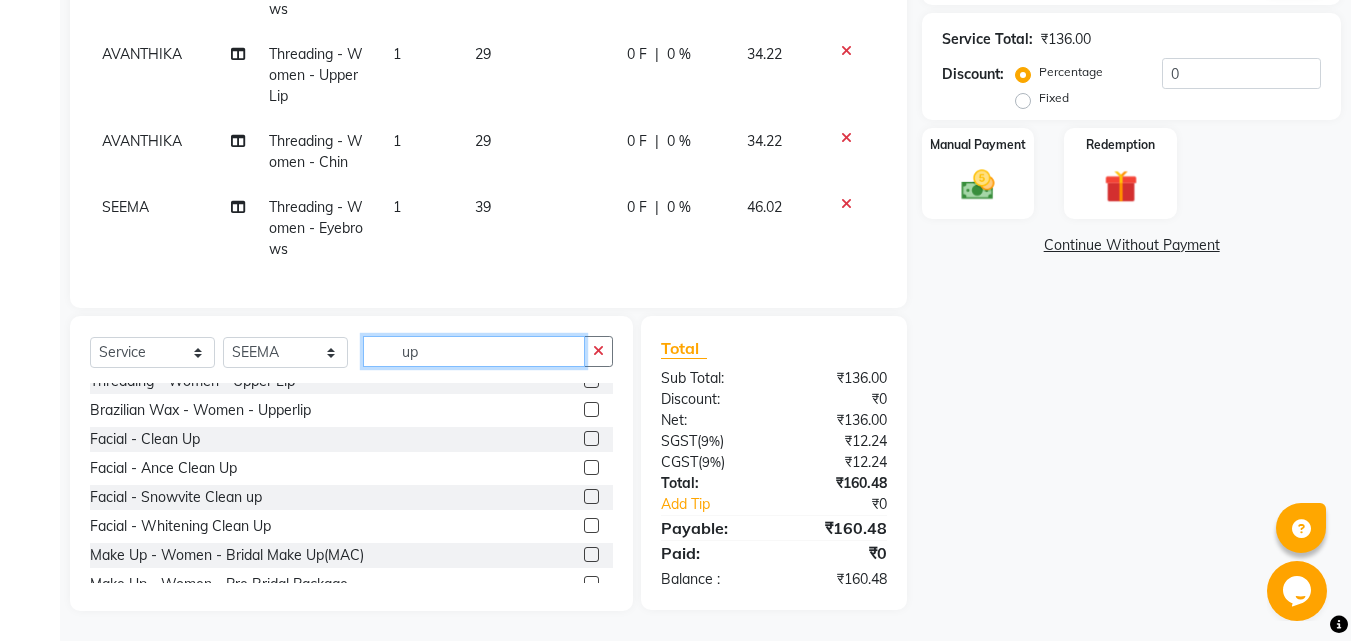 scroll, scrollTop: 0, scrollLeft: 0, axis: both 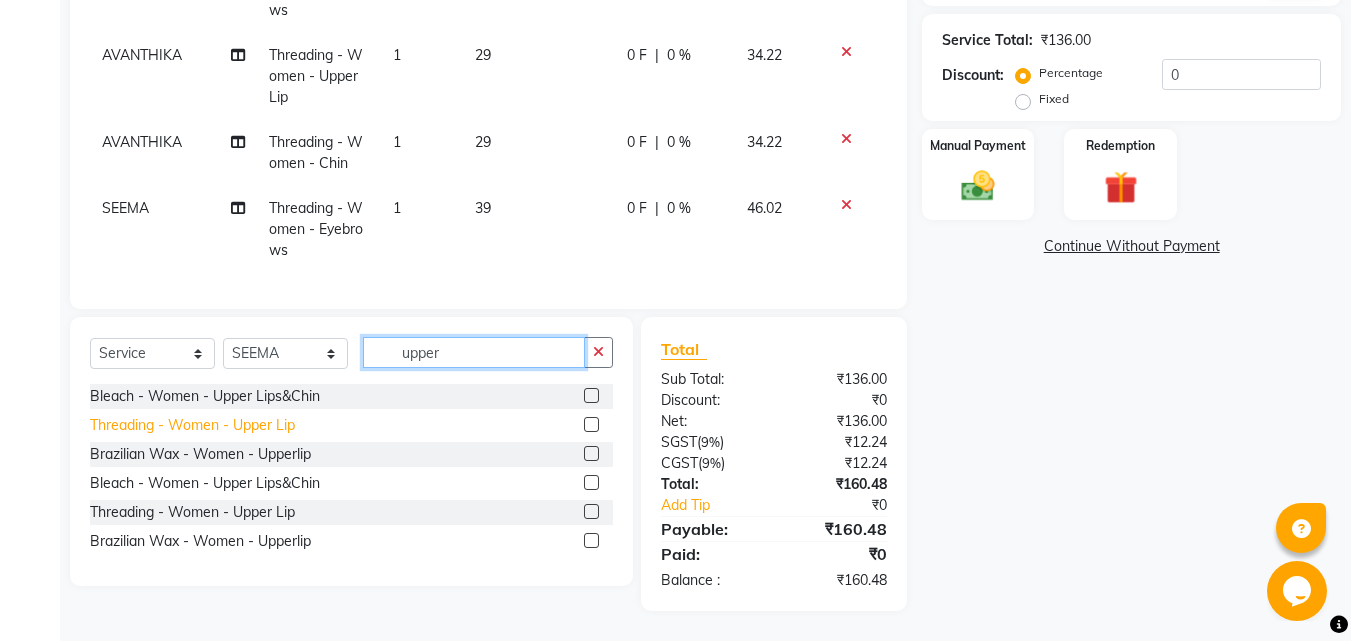 type on "upper" 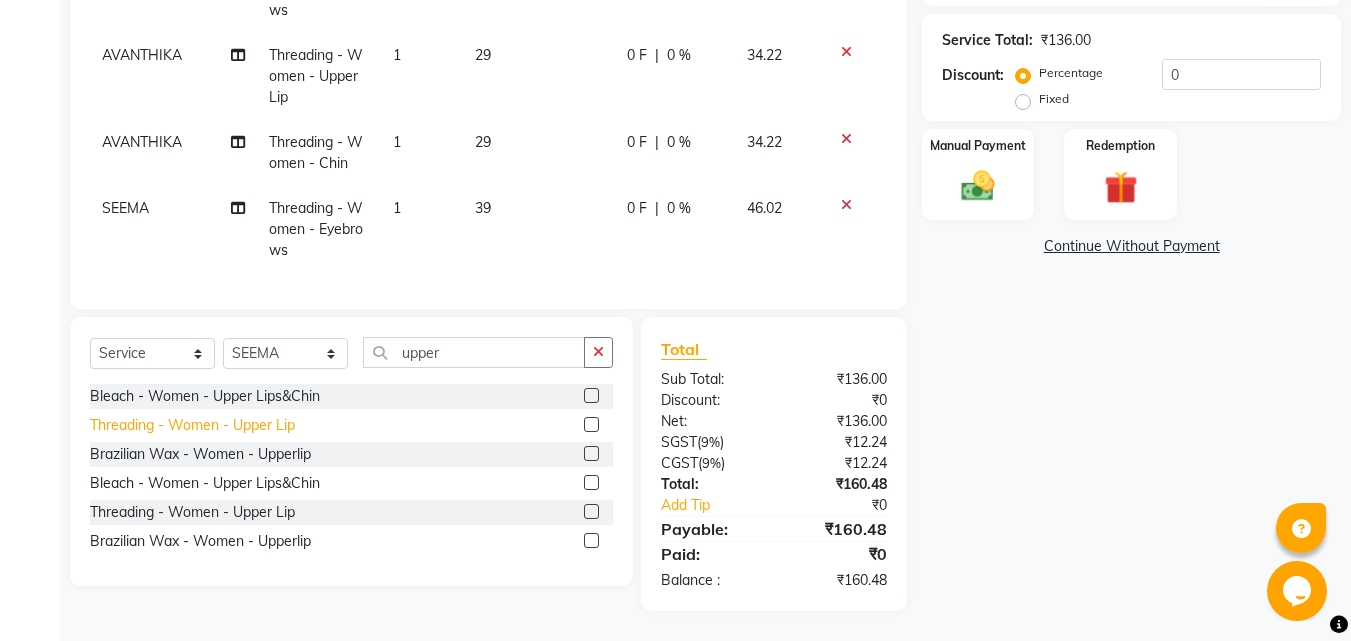 click on "Threading - Women - Upper Lip" 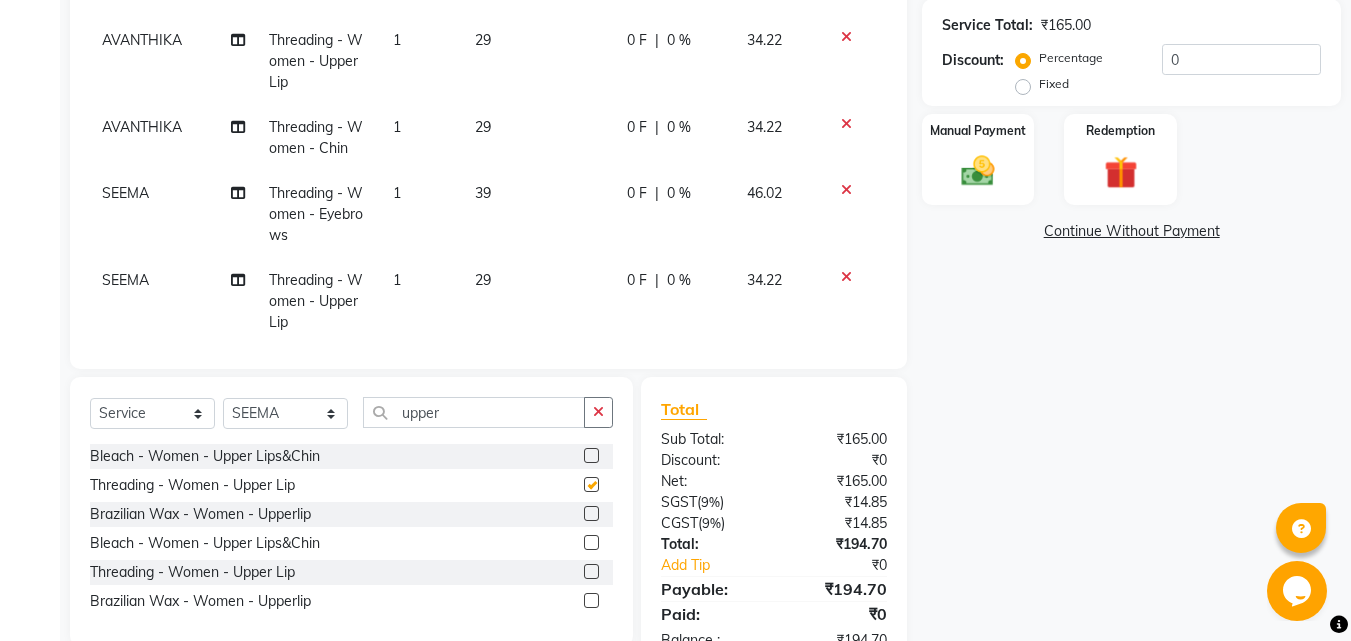 checkbox on "false" 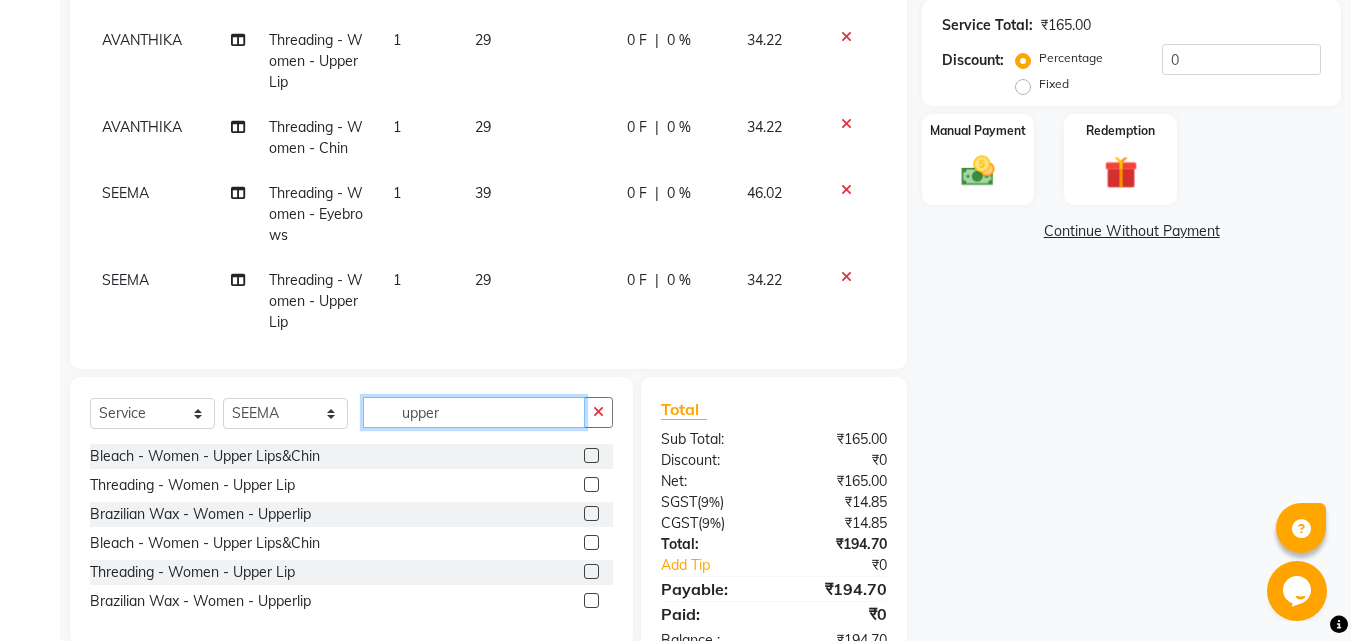 drag, startPoint x: 465, startPoint y: 415, endPoint x: 308, endPoint y: 415, distance: 157 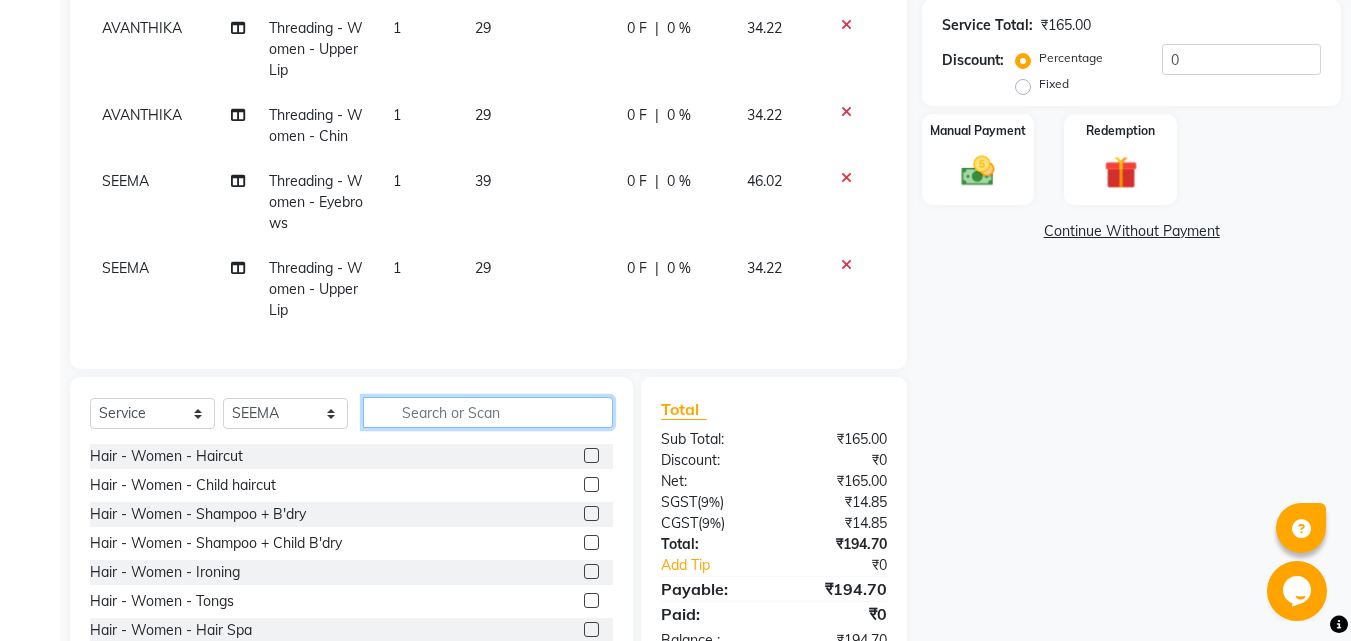 scroll, scrollTop: 27, scrollLeft: 0, axis: vertical 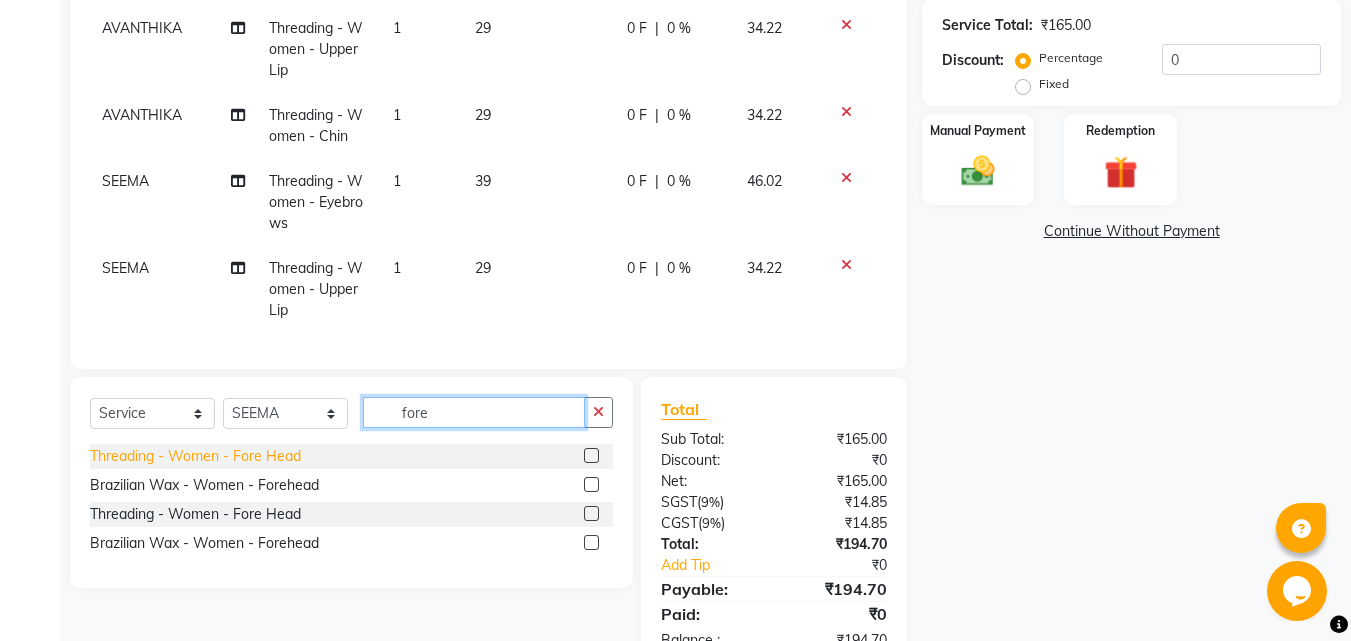 type on "fore" 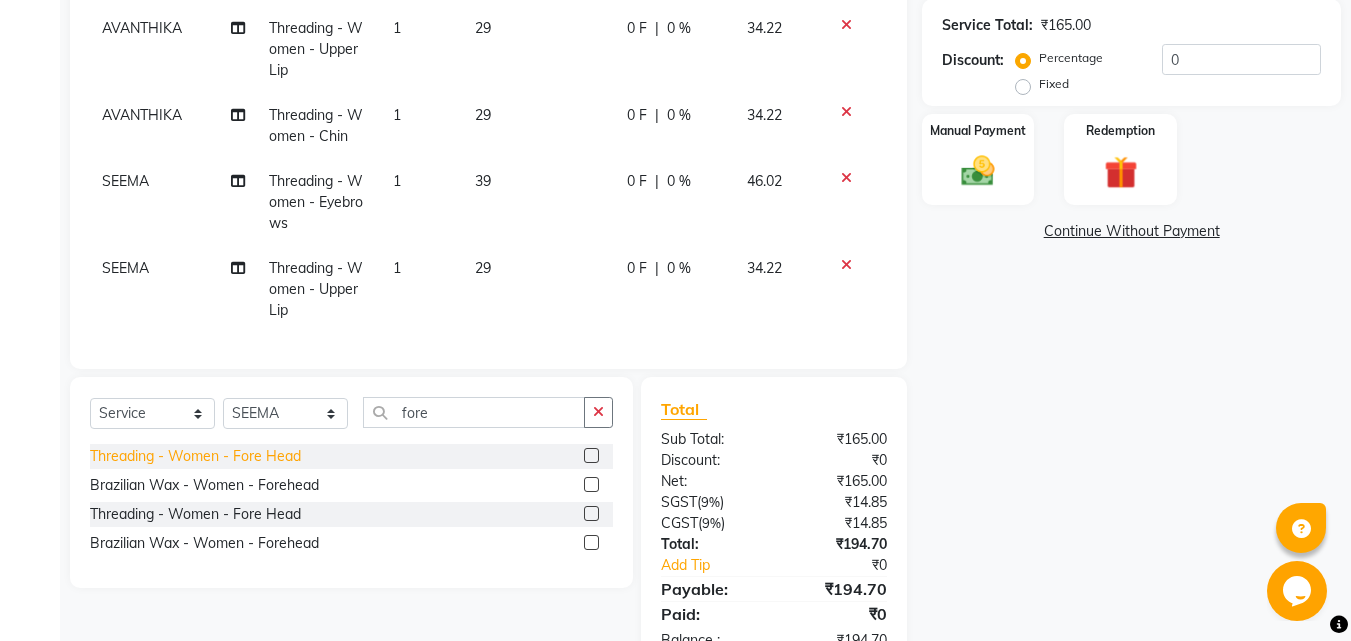 click on "Threading - Women - Fore Head" 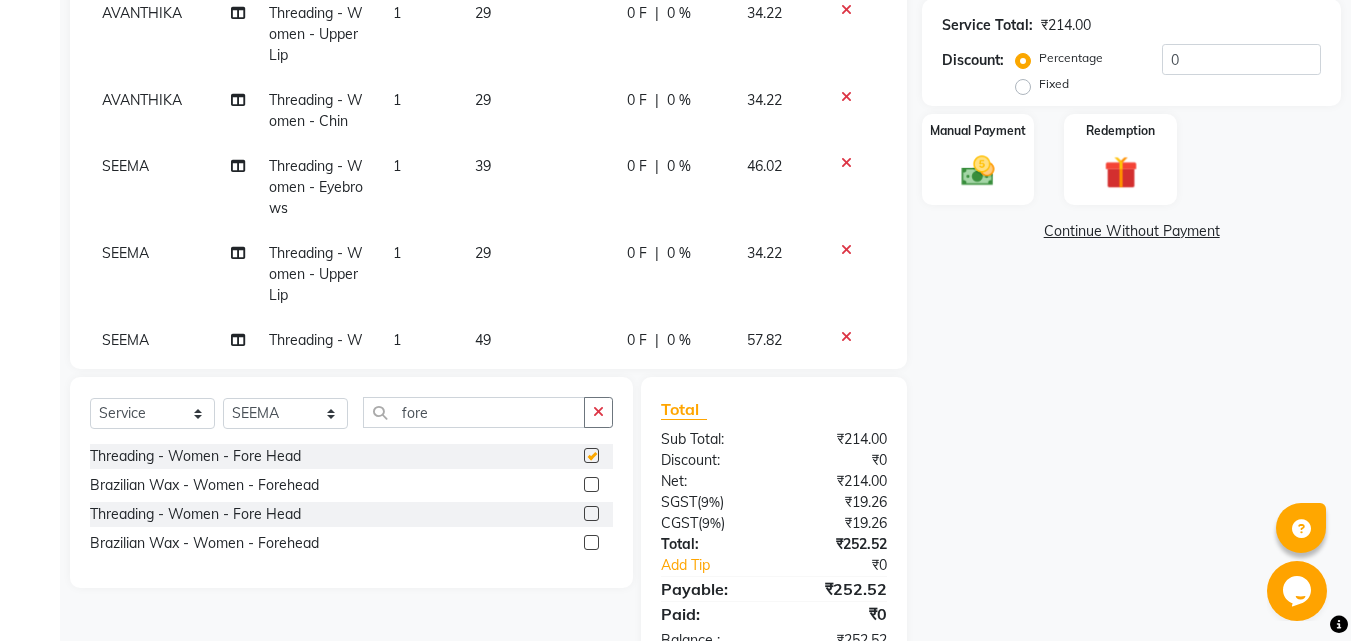 checkbox on "false" 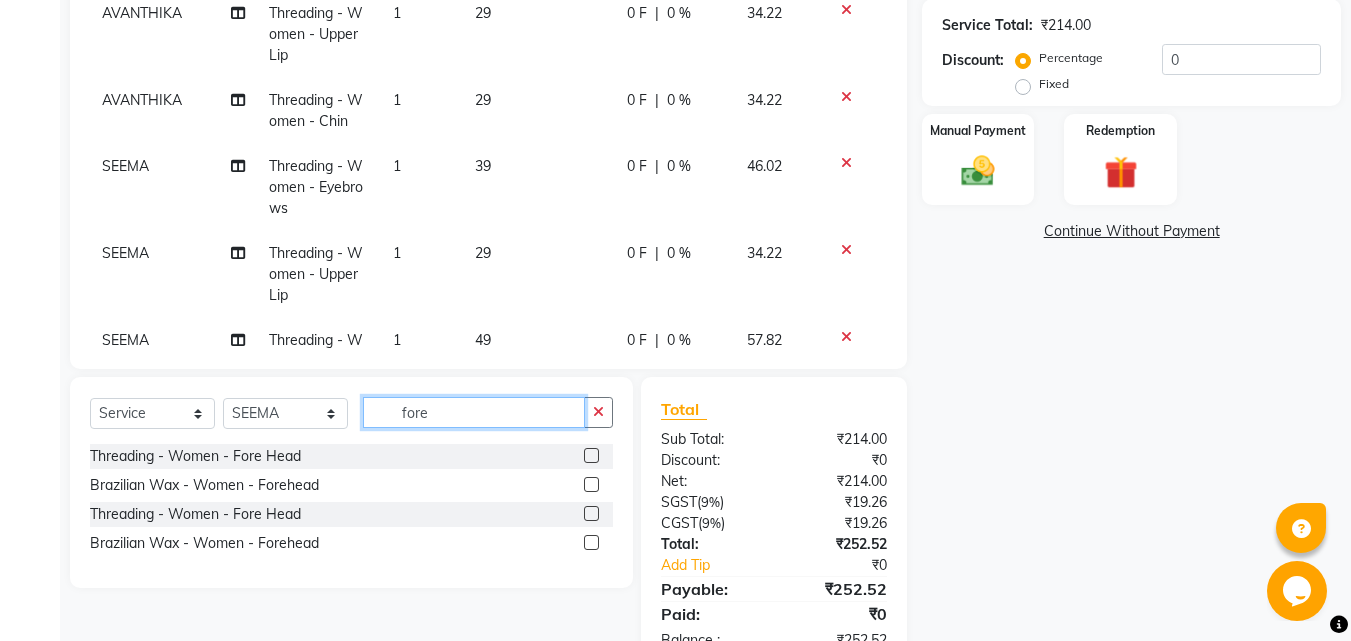drag, startPoint x: 478, startPoint y: 410, endPoint x: 306, endPoint y: 410, distance: 172 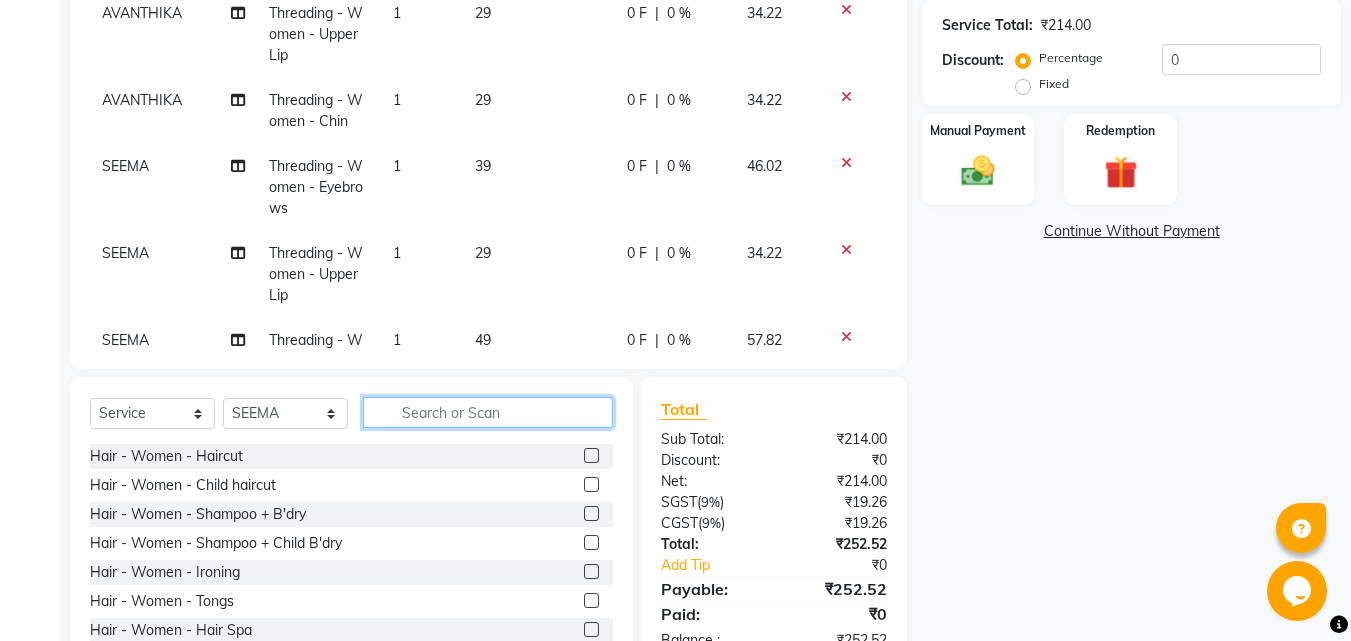scroll, scrollTop: 114, scrollLeft: 0, axis: vertical 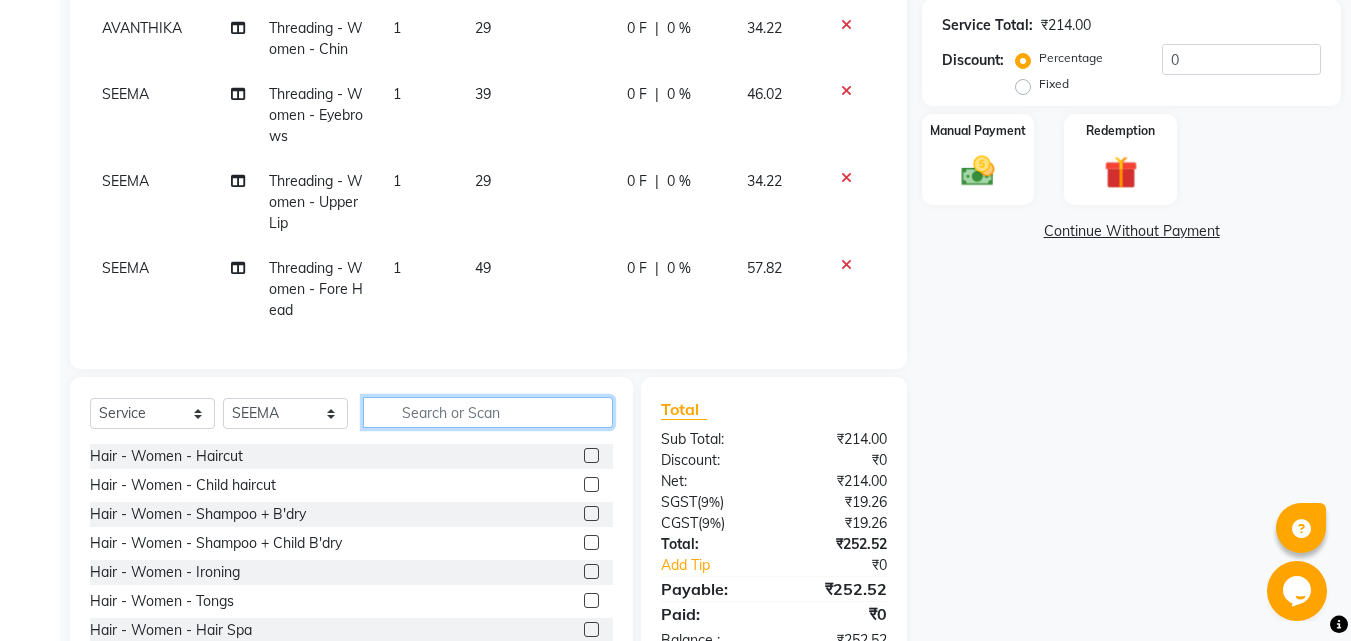 click 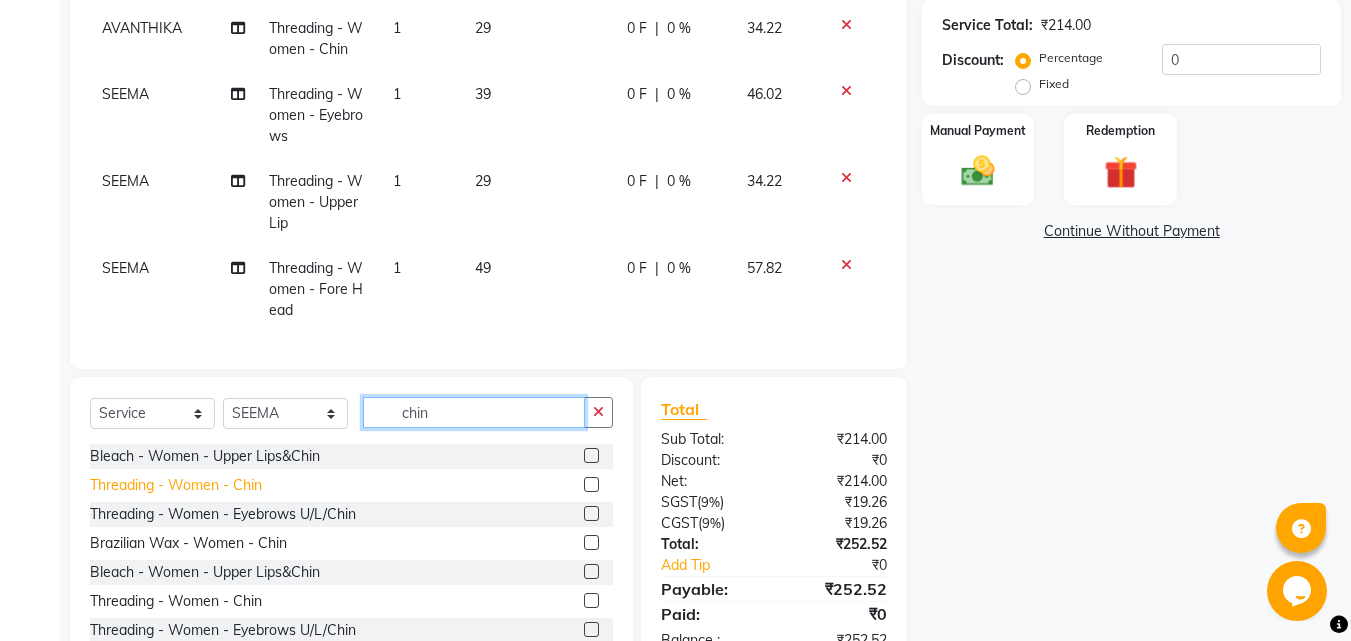 type on "chin" 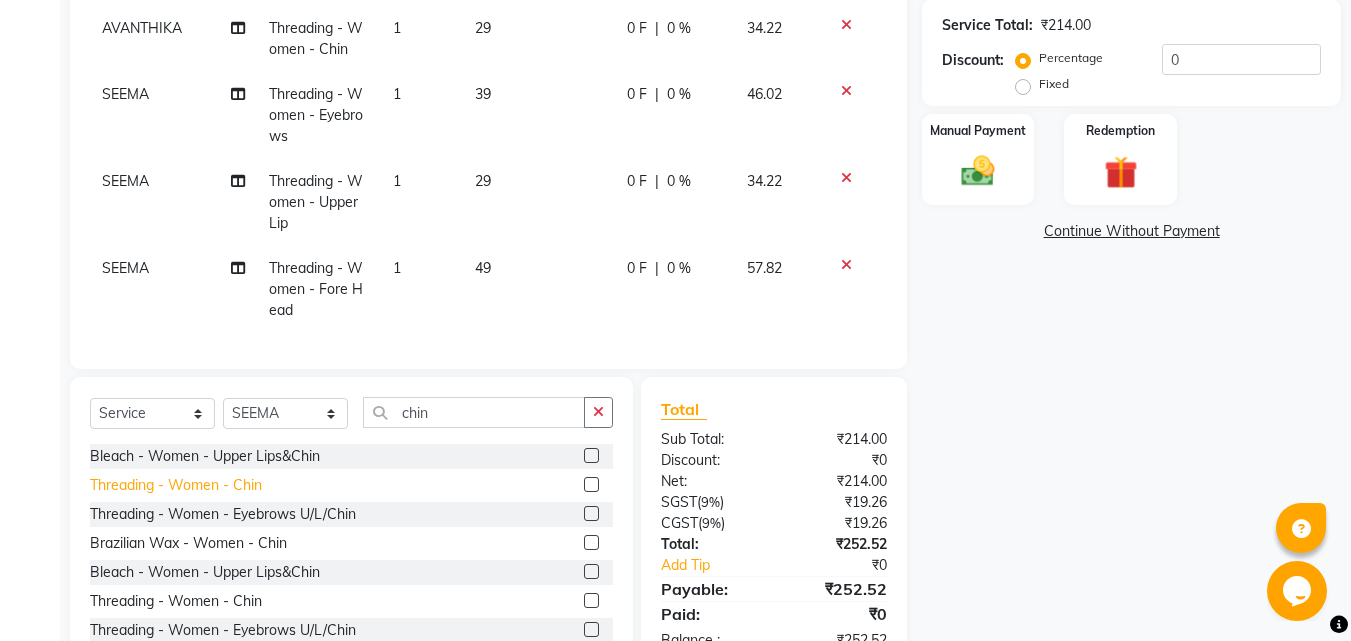 click on "Threading - Women - Chin" 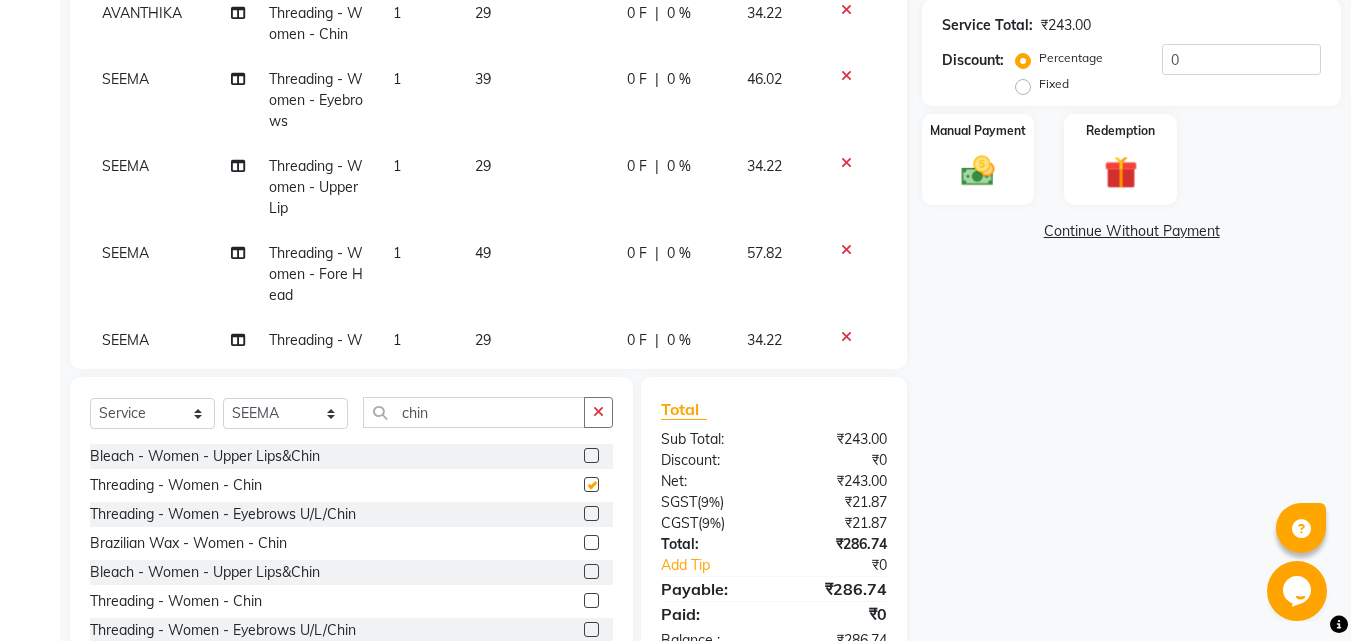 checkbox on "false" 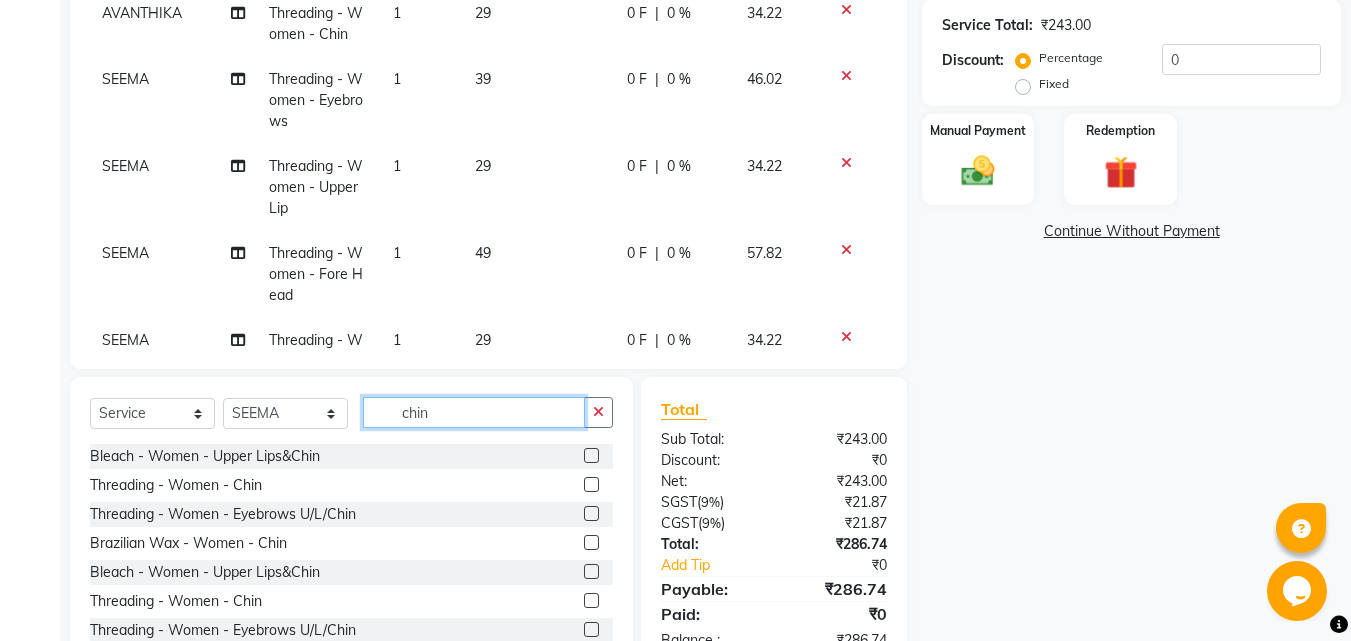 drag, startPoint x: 465, startPoint y: 421, endPoint x: 389, endPoint y: 419, distance: 76.02631 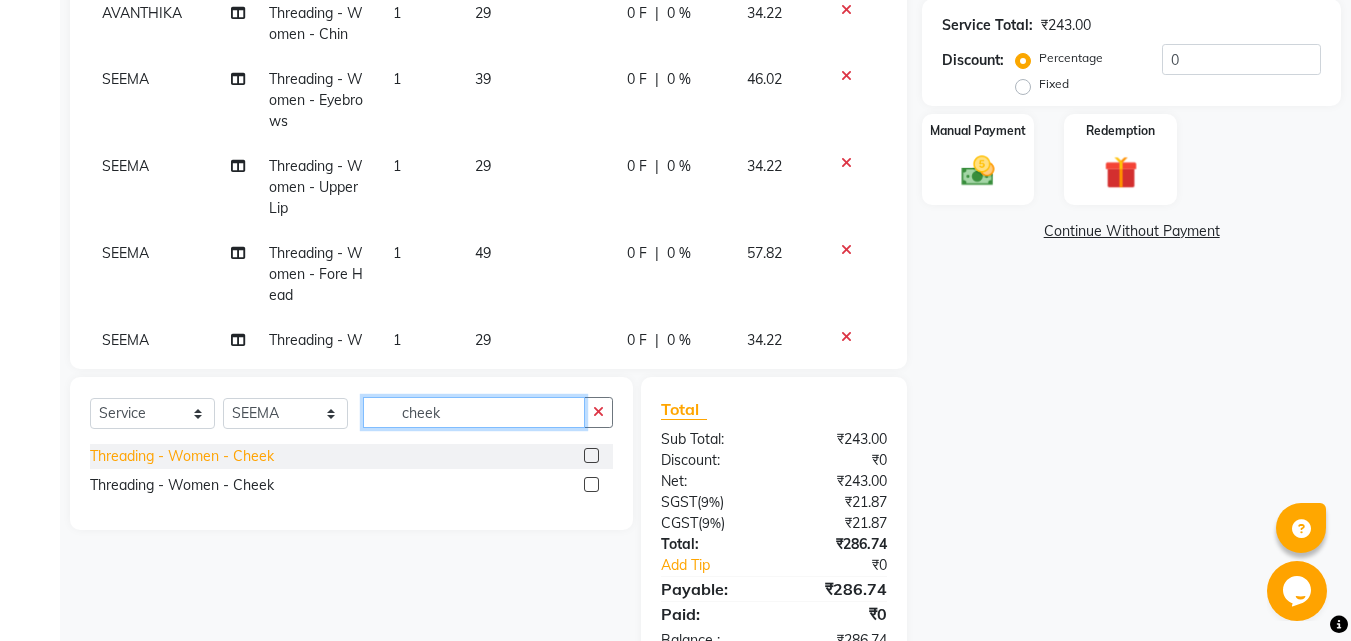 type on "cheek" 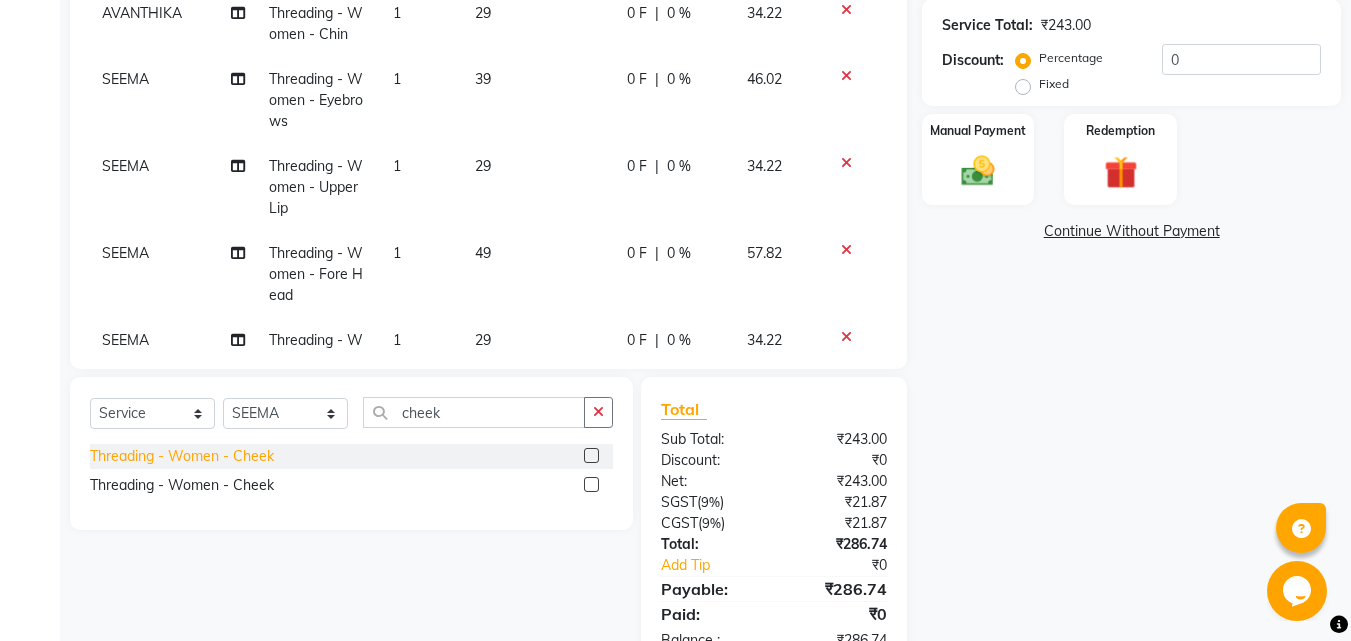 click on "Threading - Women - Cheek" 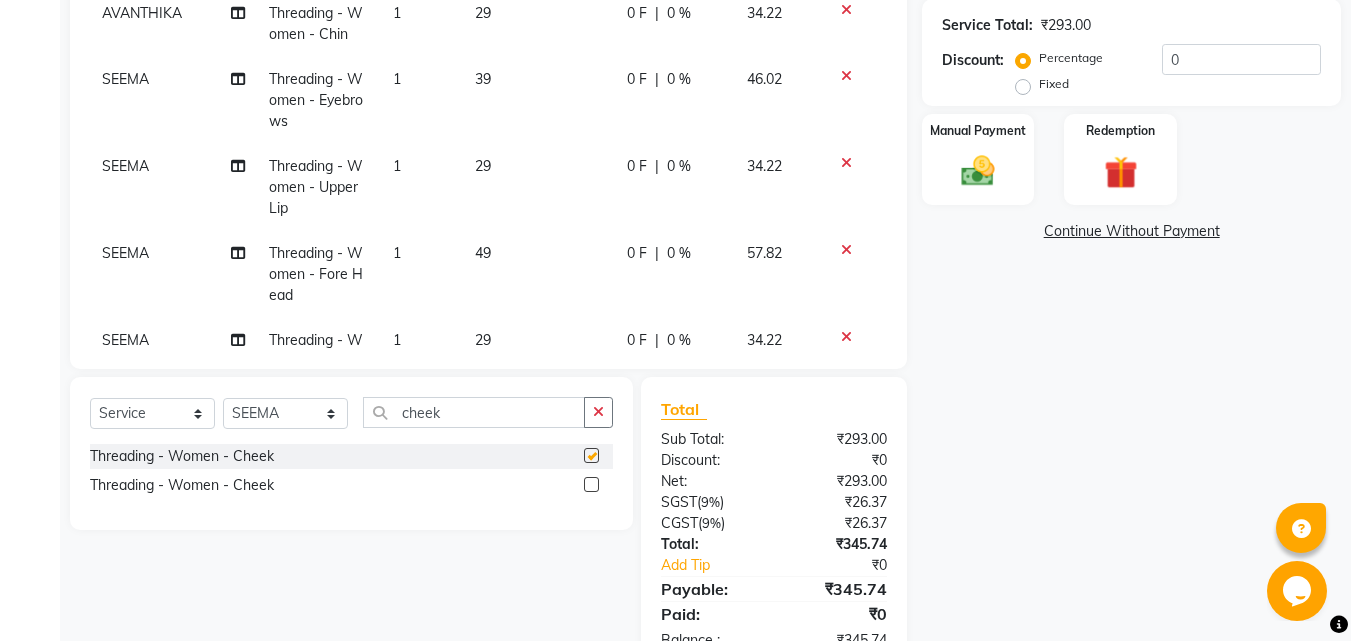 checkbox on "false" 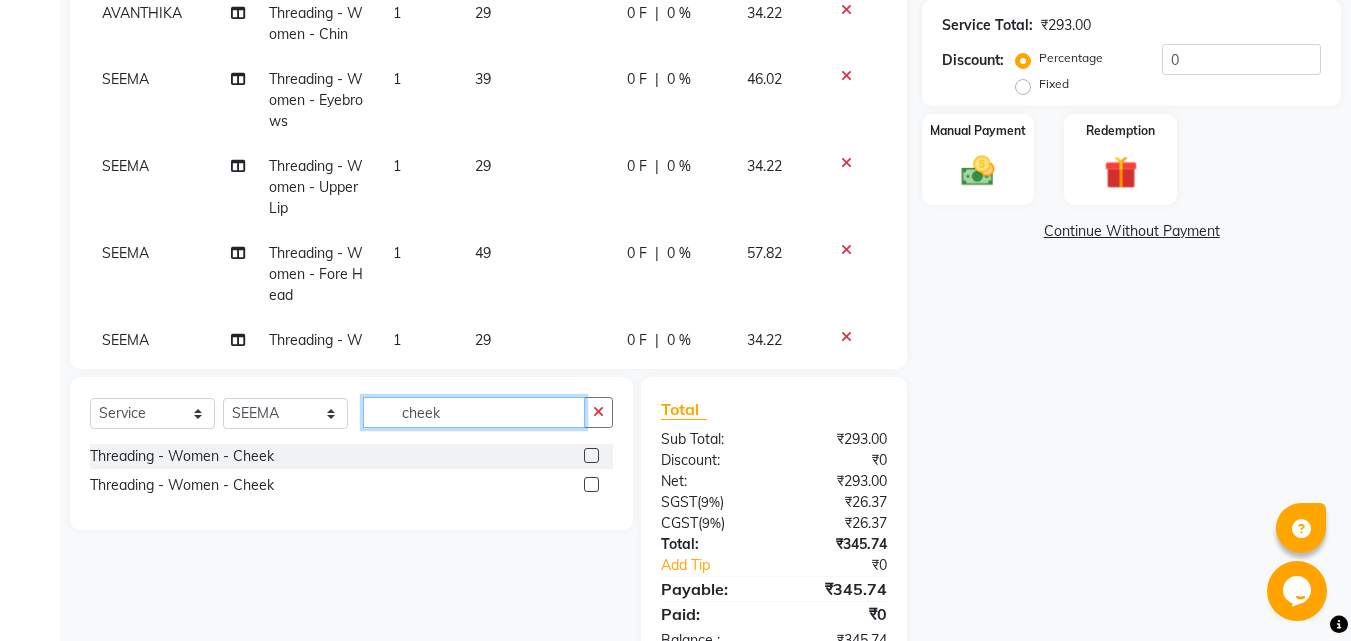 drag, startPoint x: 471, startPoint y: 407, endPoint x: 395, endPoint y: 408, distance: 76.00658 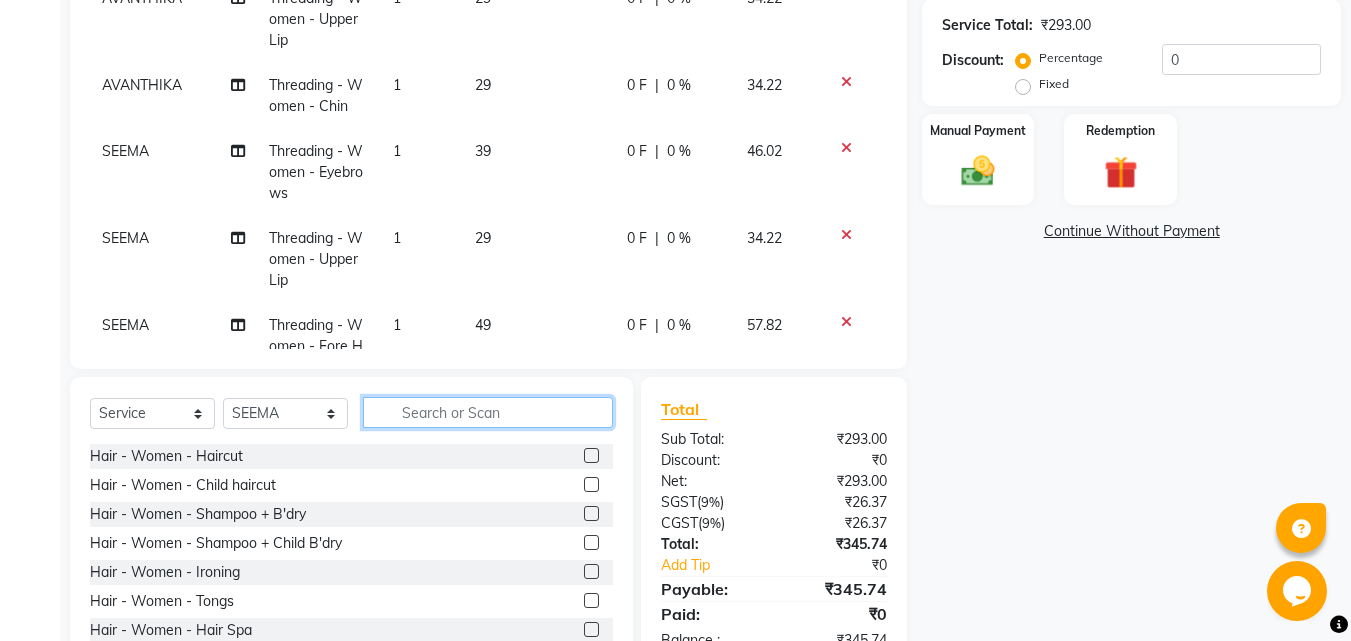 scroll, scrollTop: 0, scrollLeft: 0, axis: both 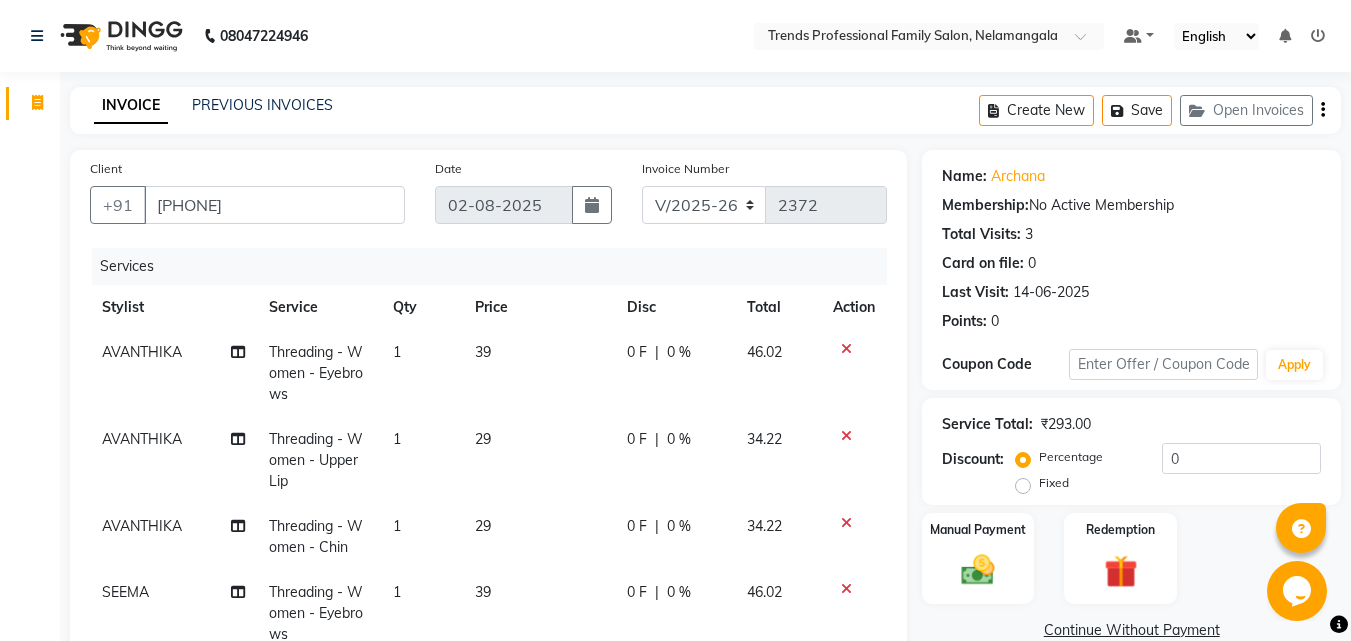 type 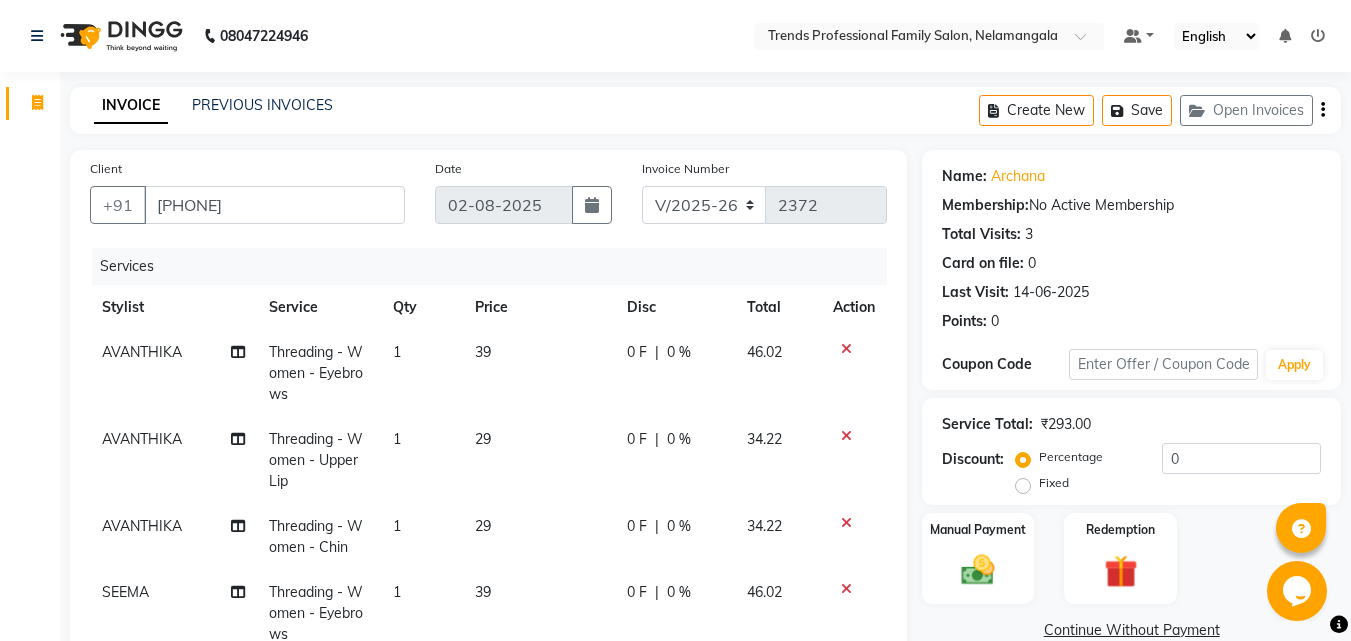 click 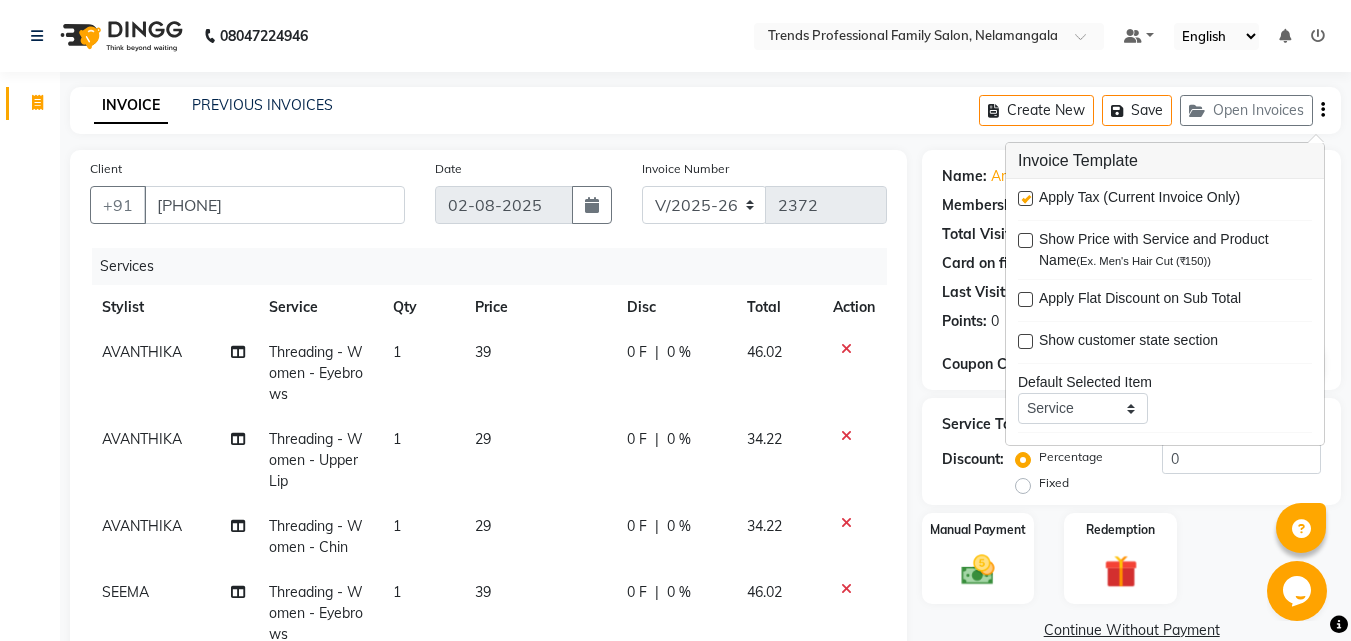 click at bounding box center [1025, 198] 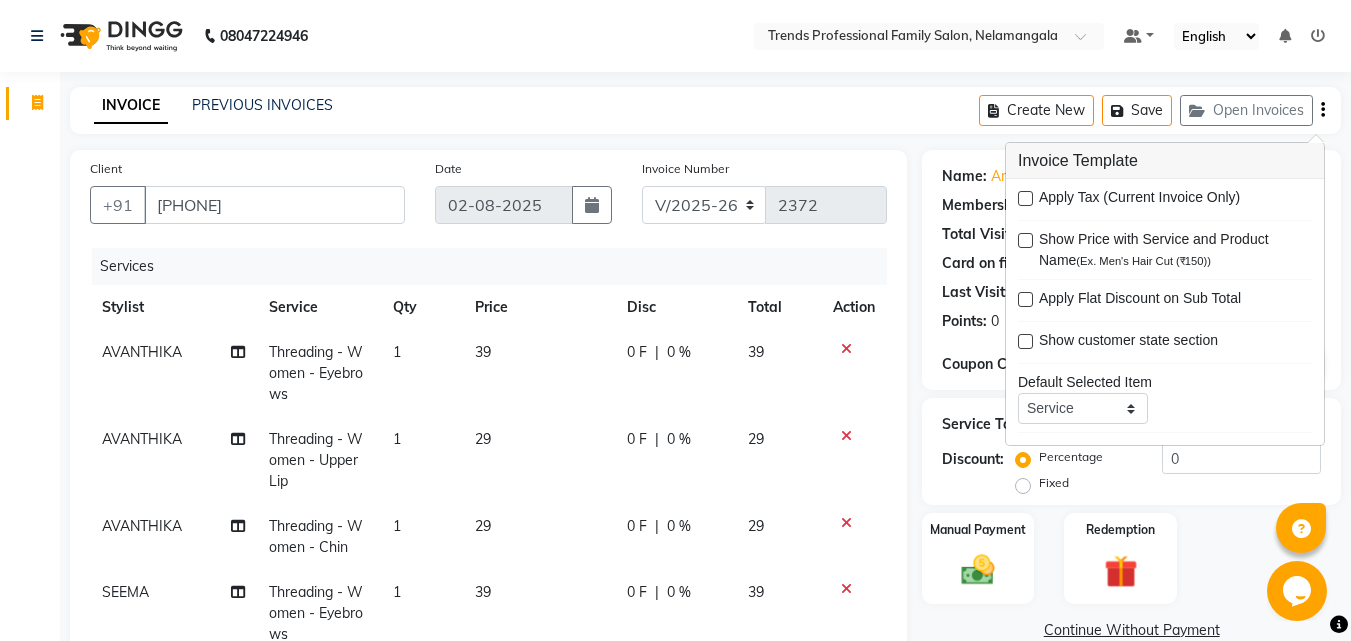 click on "INVOICE PREVIOUS INVOICES Create New   Save   Open Invoices" 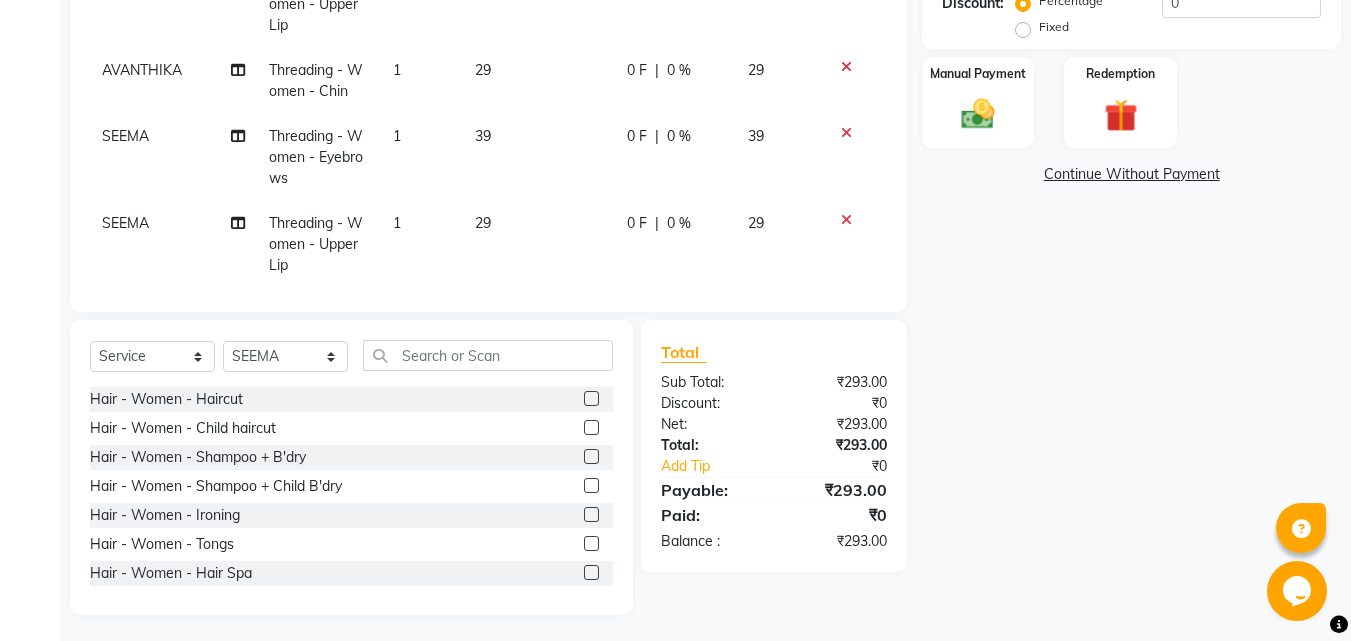 scroll, scrollTop: 460, scrollLeft: 0, axis: vertical 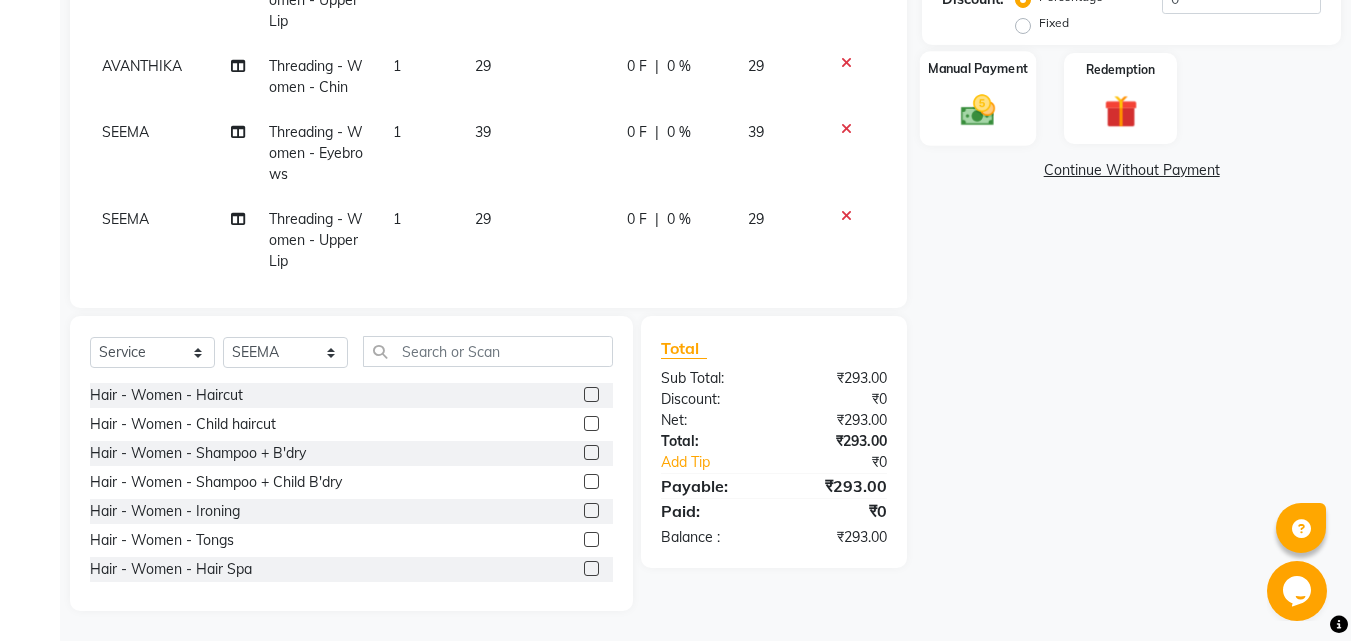 click 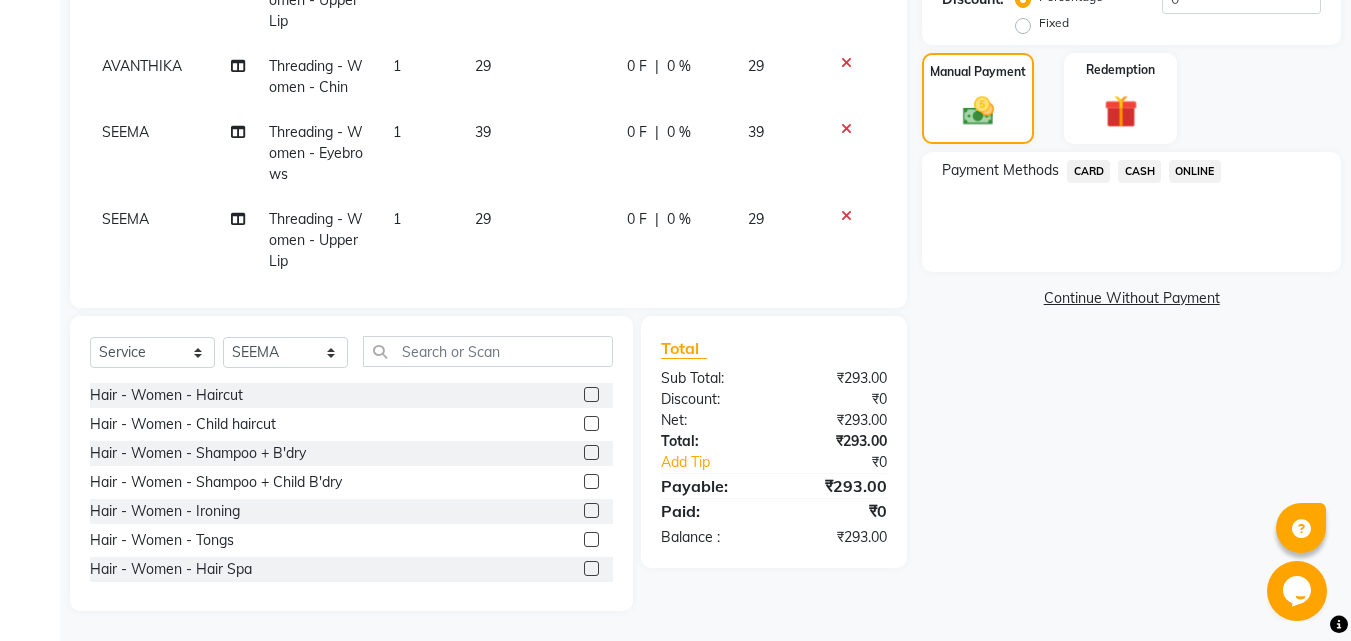click on "ONLINE" 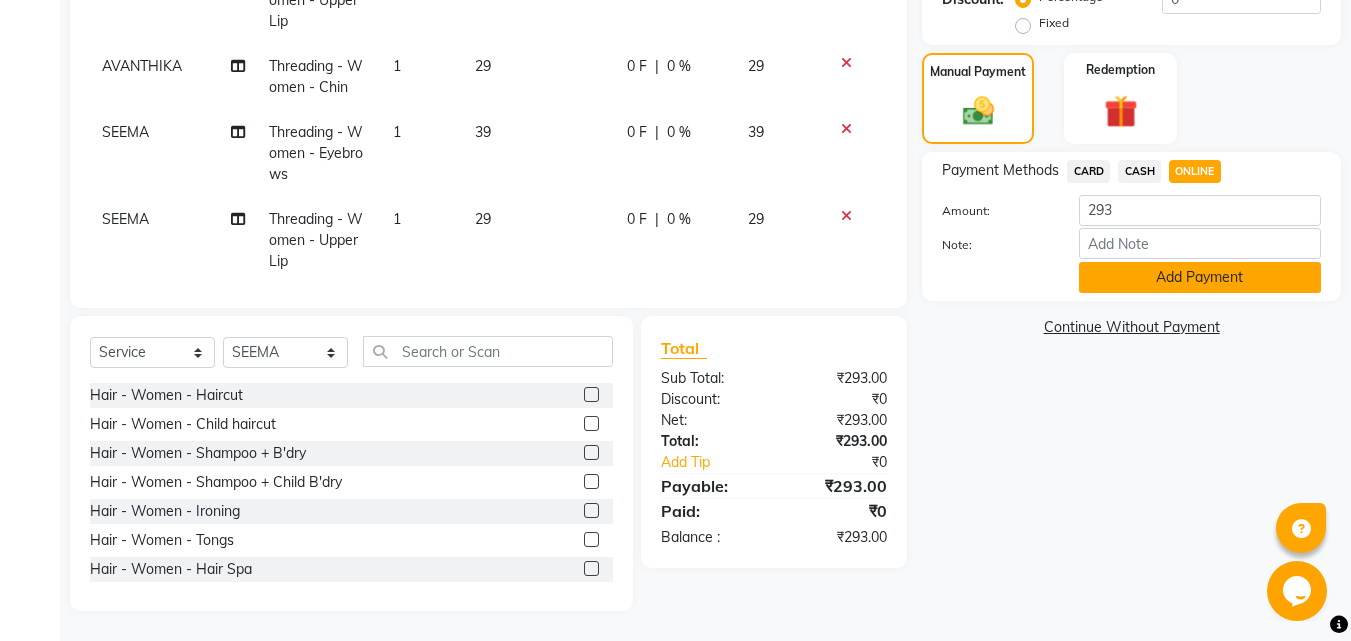 click on "Add Payment" 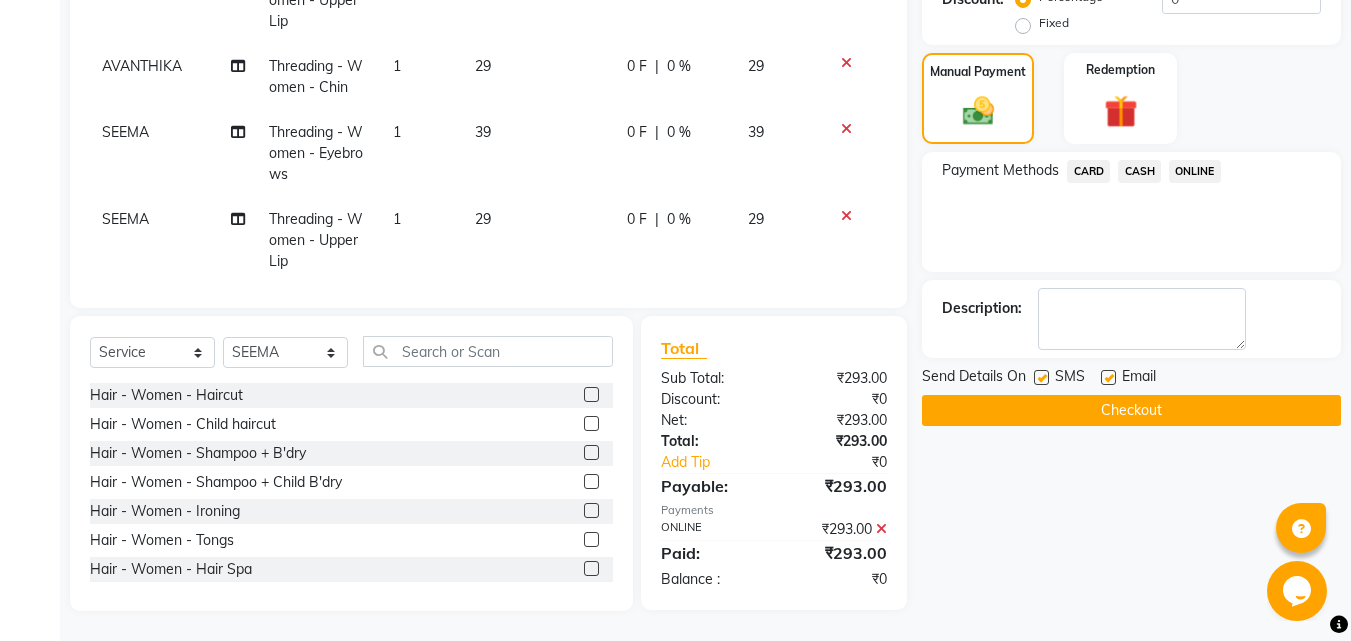 click on "Checkout" 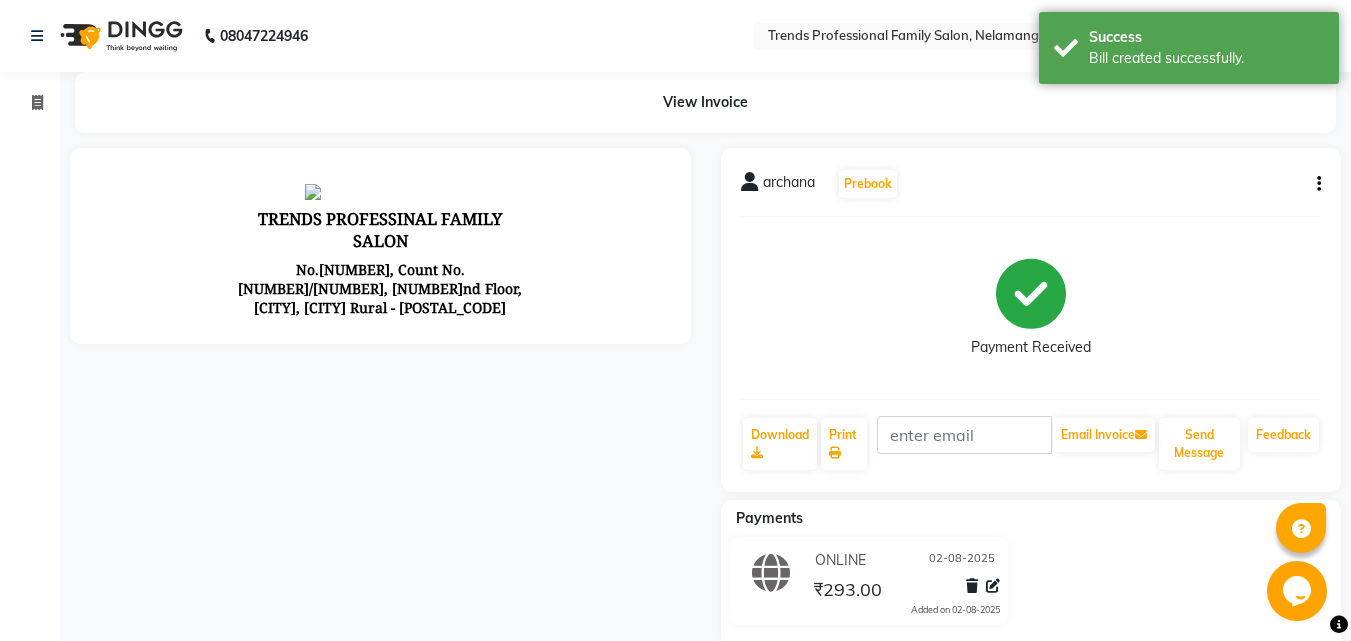 scroll, scrollTop: 0, scrollLeft: 0, axis: both 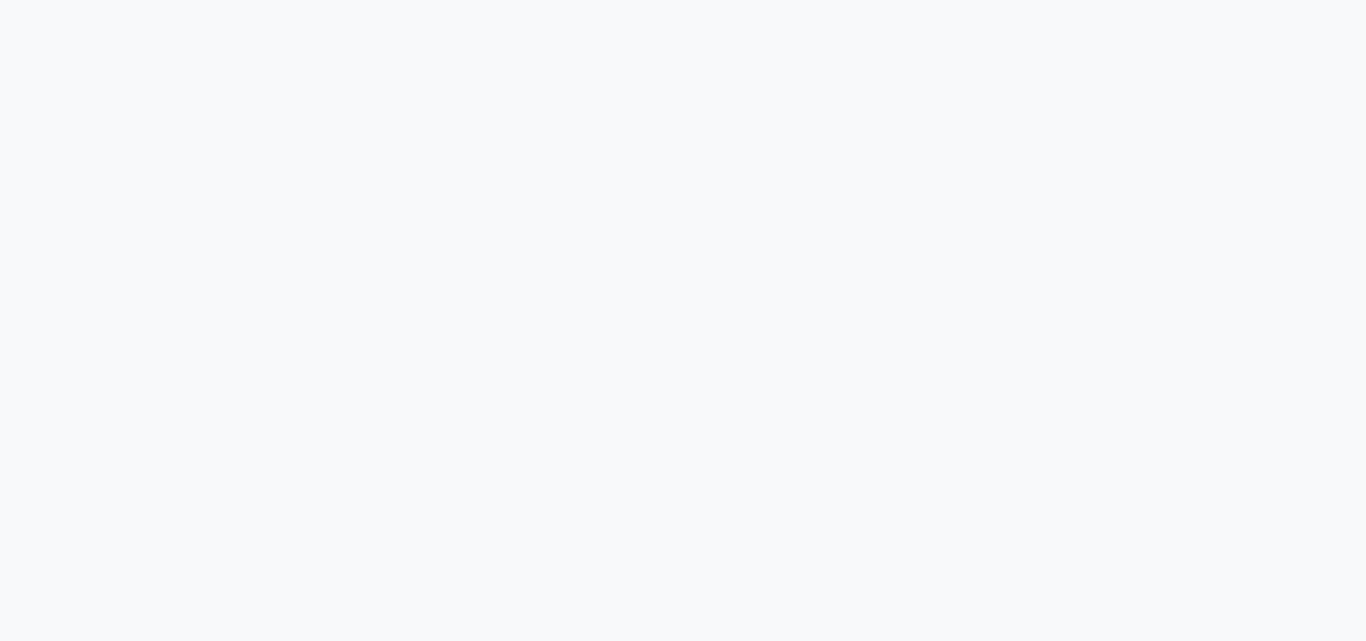 select on "service" 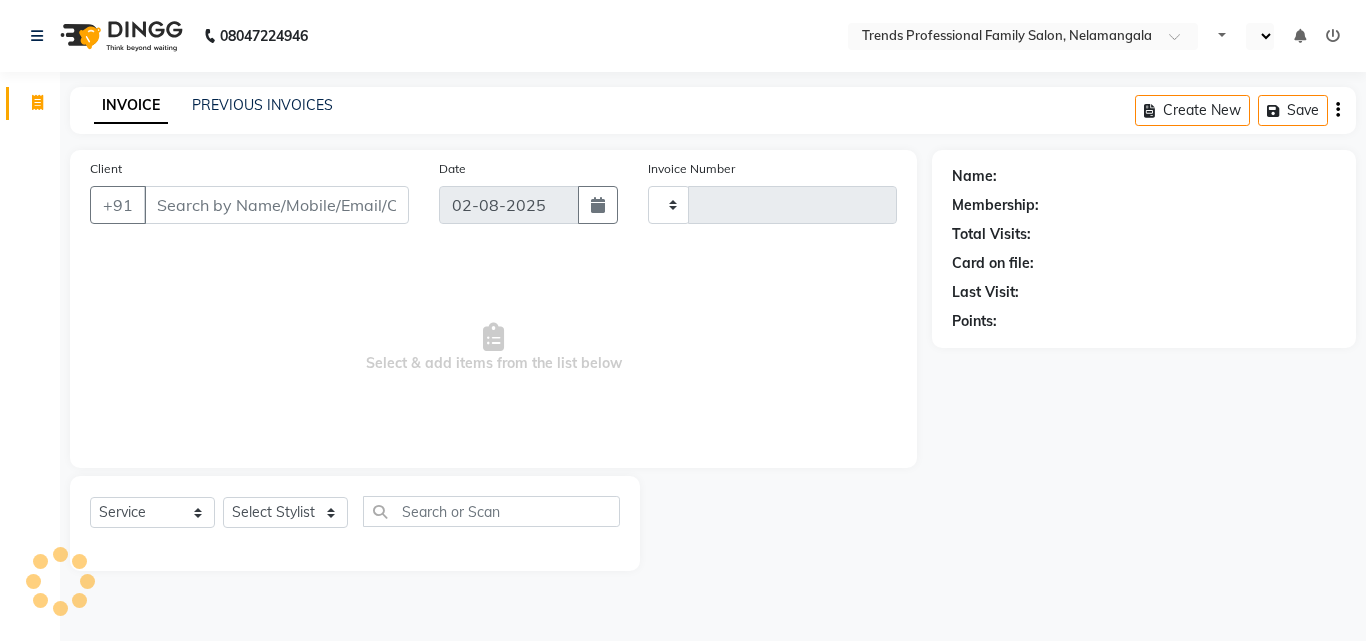 type on "2373" 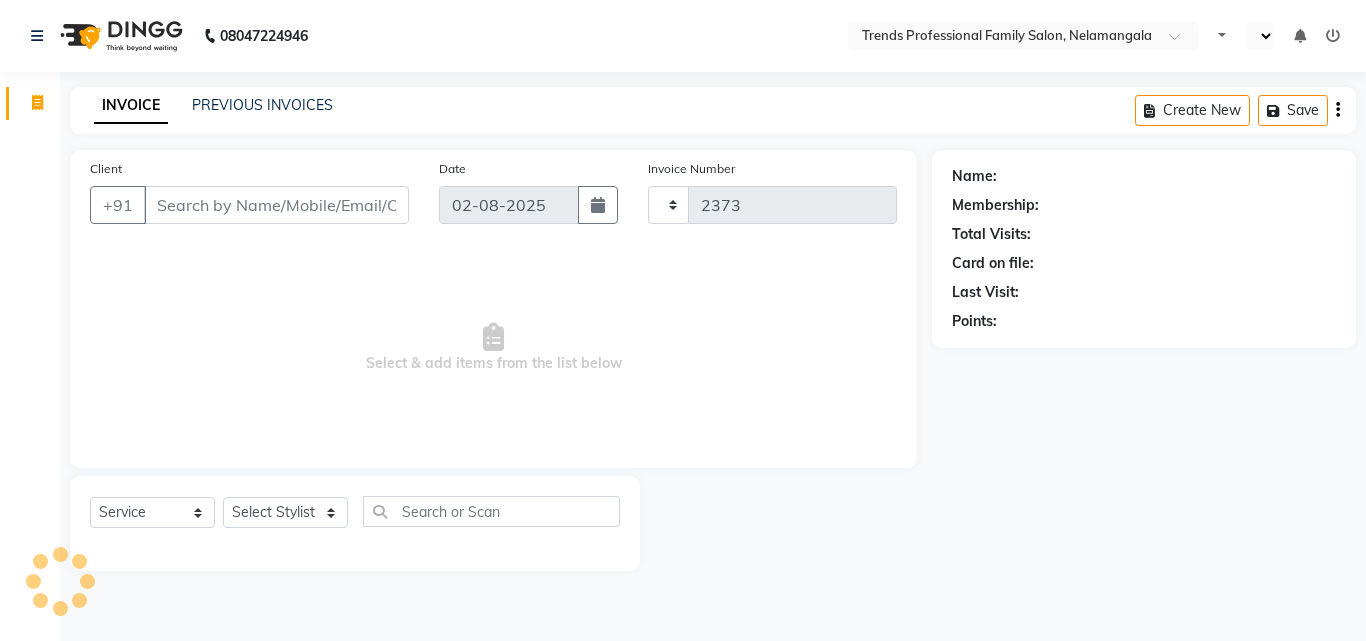 select on "en" 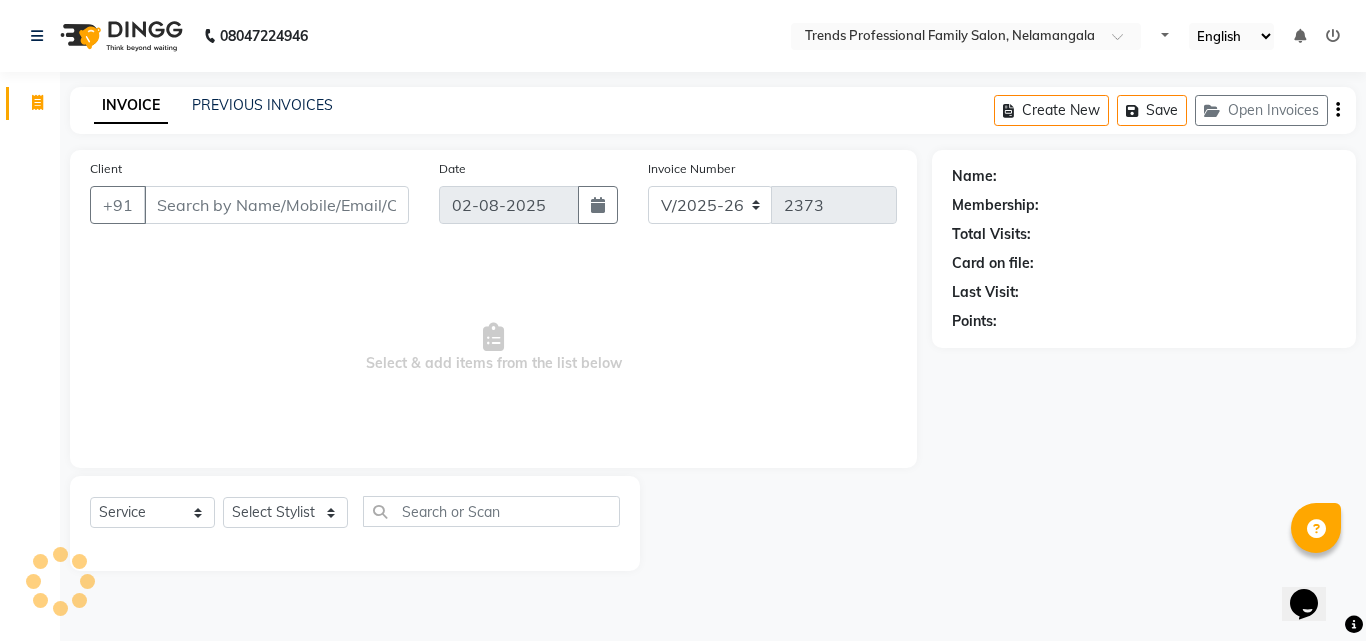 scroll, scrollTop: 0, scrollLeft: 0, axis: both 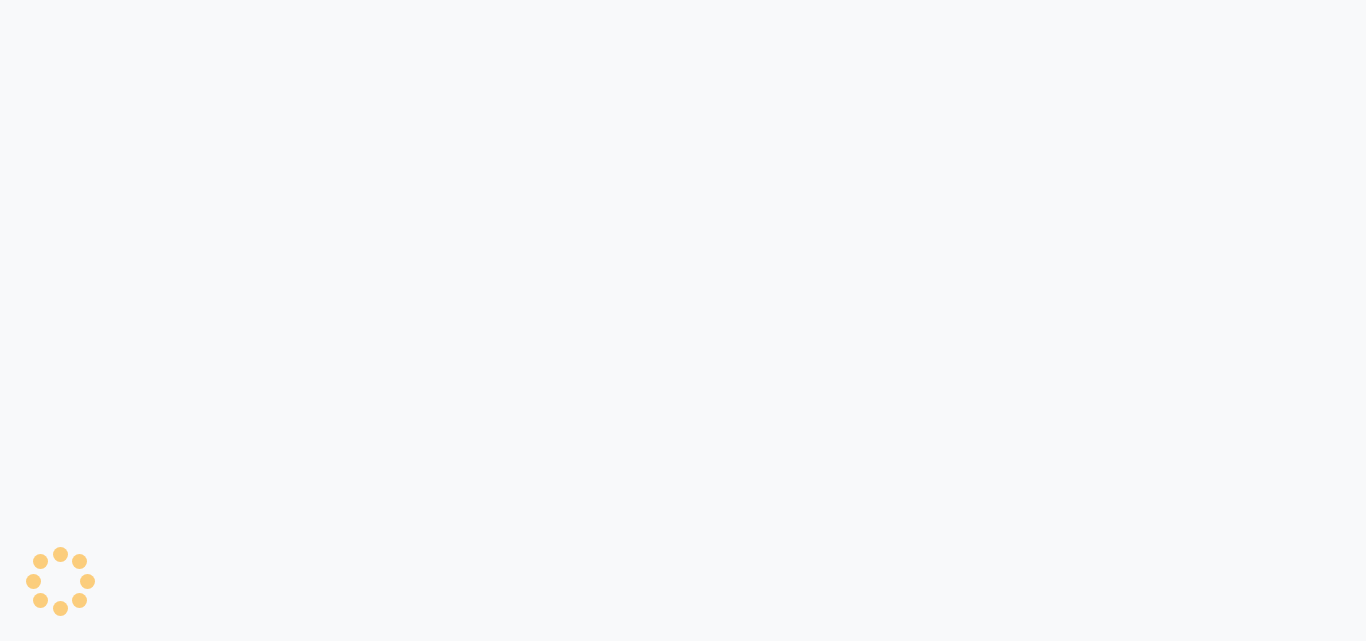 select on "7345" 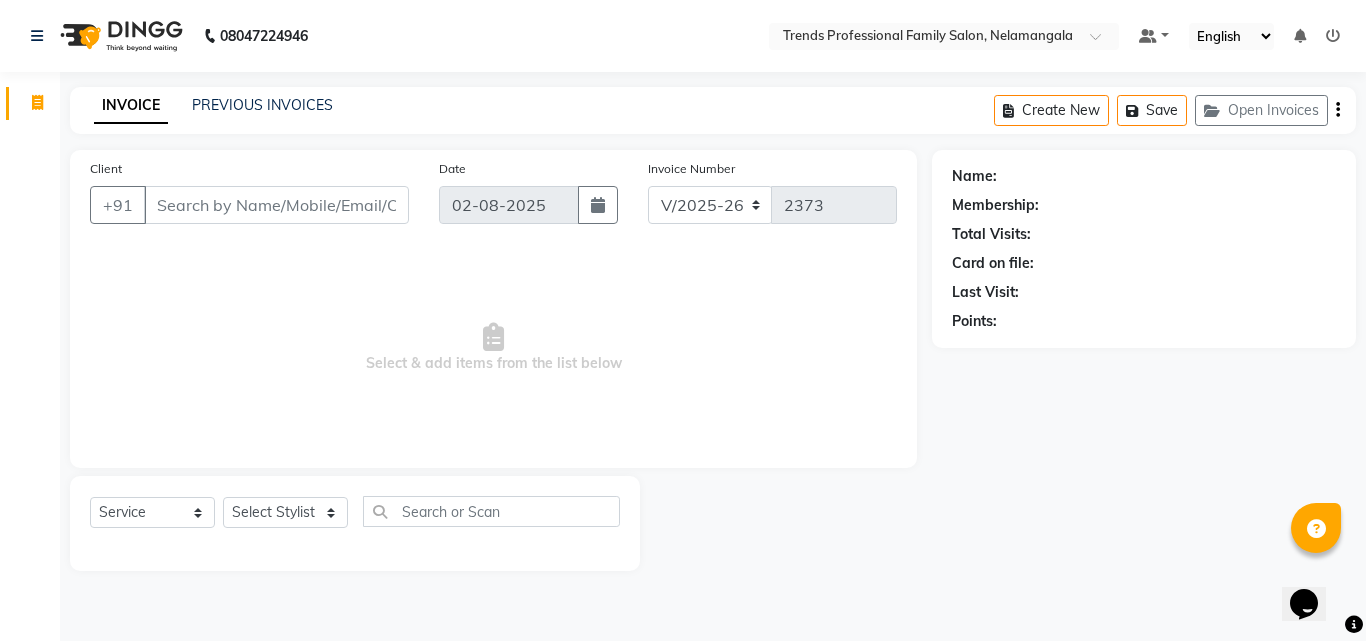 scroll, scrollTop: 0, scrollLeft: 0, axis: both 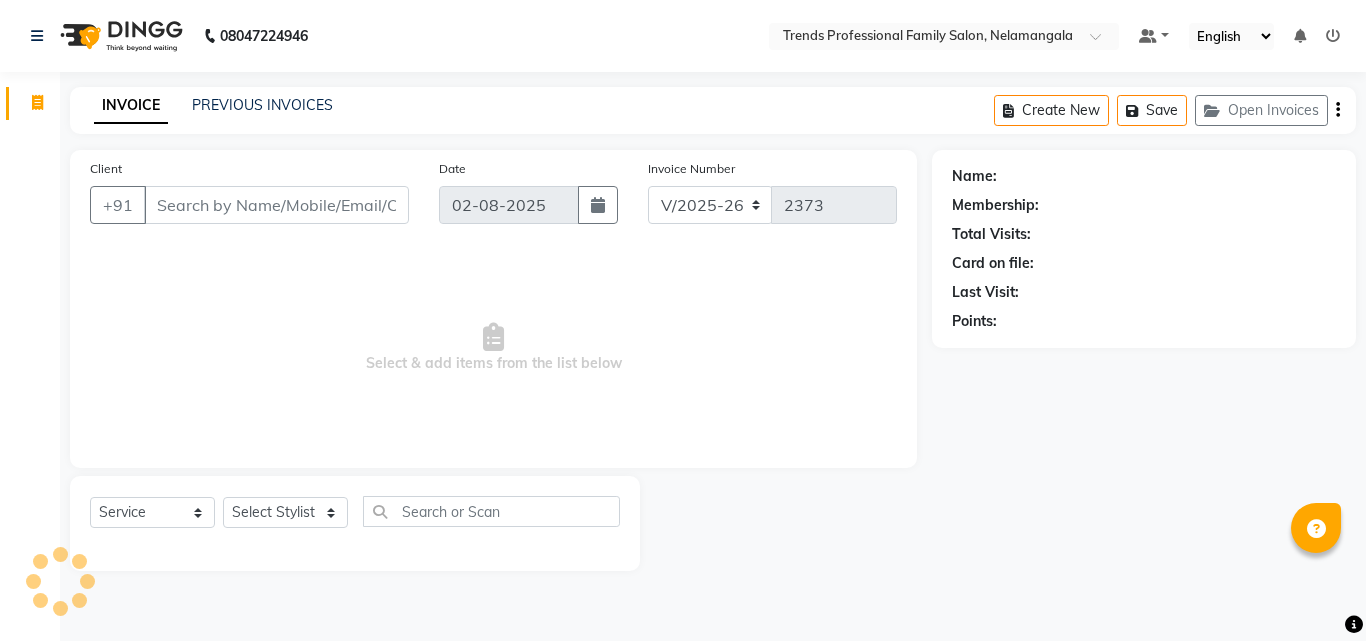select on "7345" 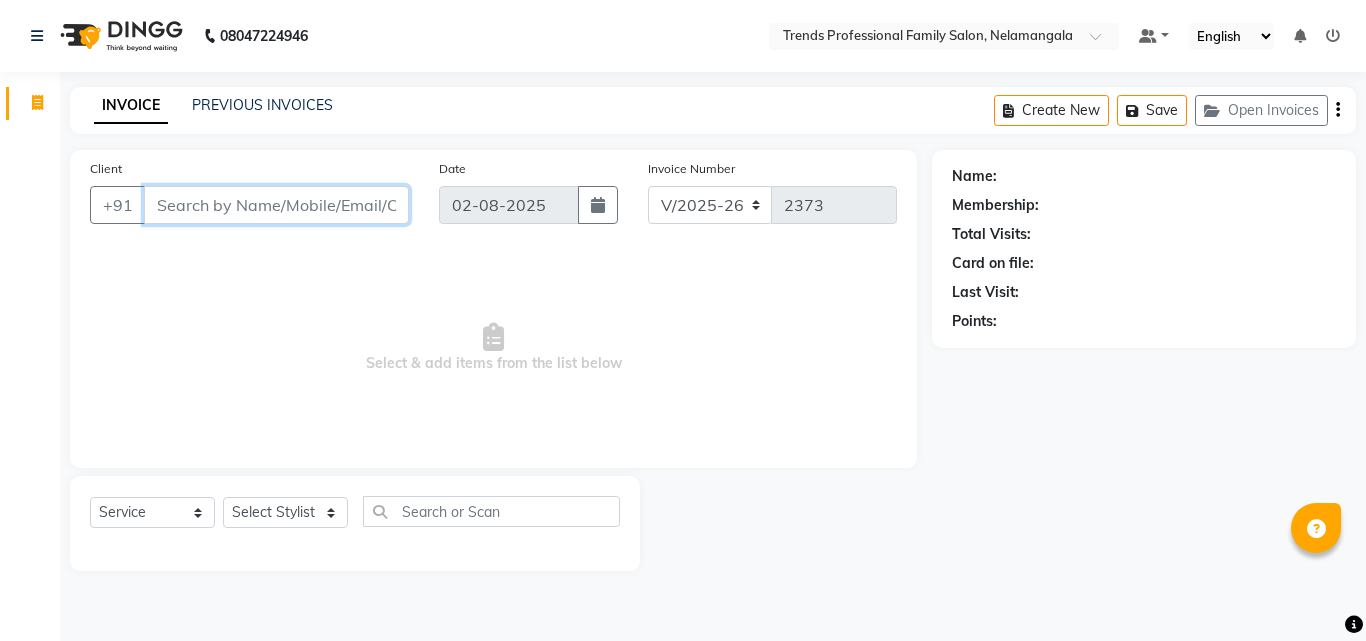 scroll, scrollTop: 0, scrollLeft: 0, axis: both 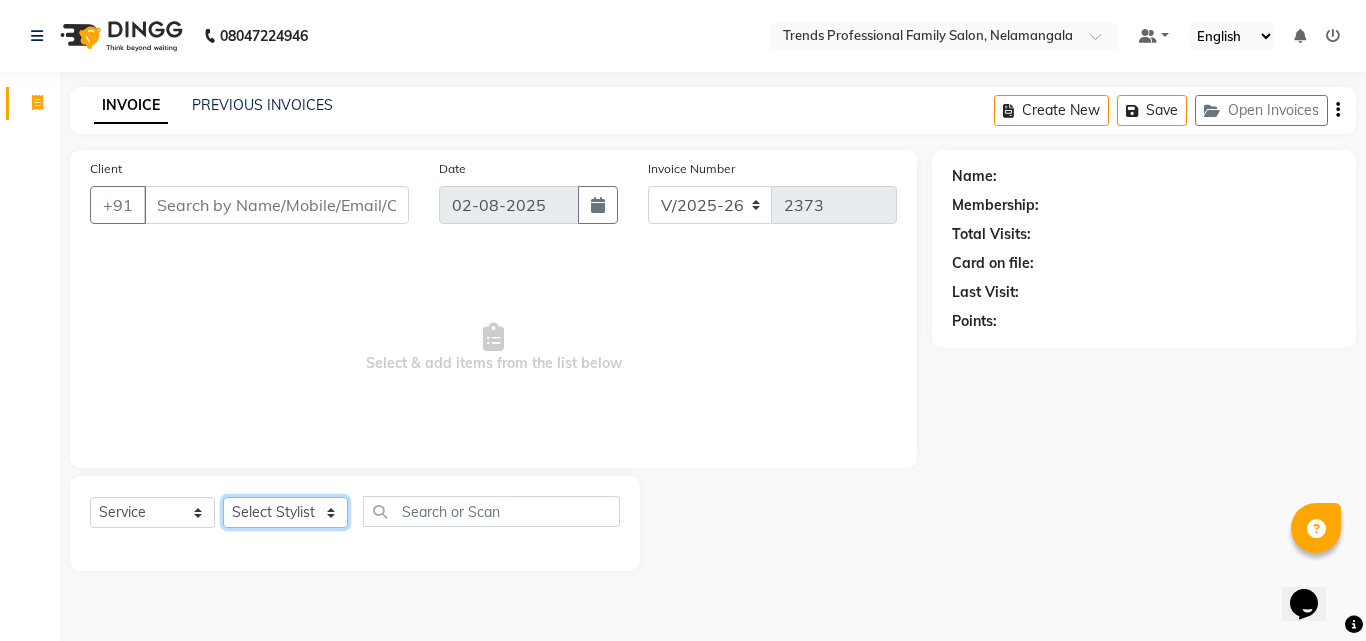click on "Select Stylist [FIRST] [LAST] [FIRST] [LAST] [FIRST] [LAST] [FIRST] [LAST] [FIRST] [LAST] [FIRST] [LAST] [FIRST] [LAST] [FIRST] [LAST] [FIRST] [LAST] [FIRST] [LAST] [FIRST] [LAST] [FIRST] [LAST] Trends" 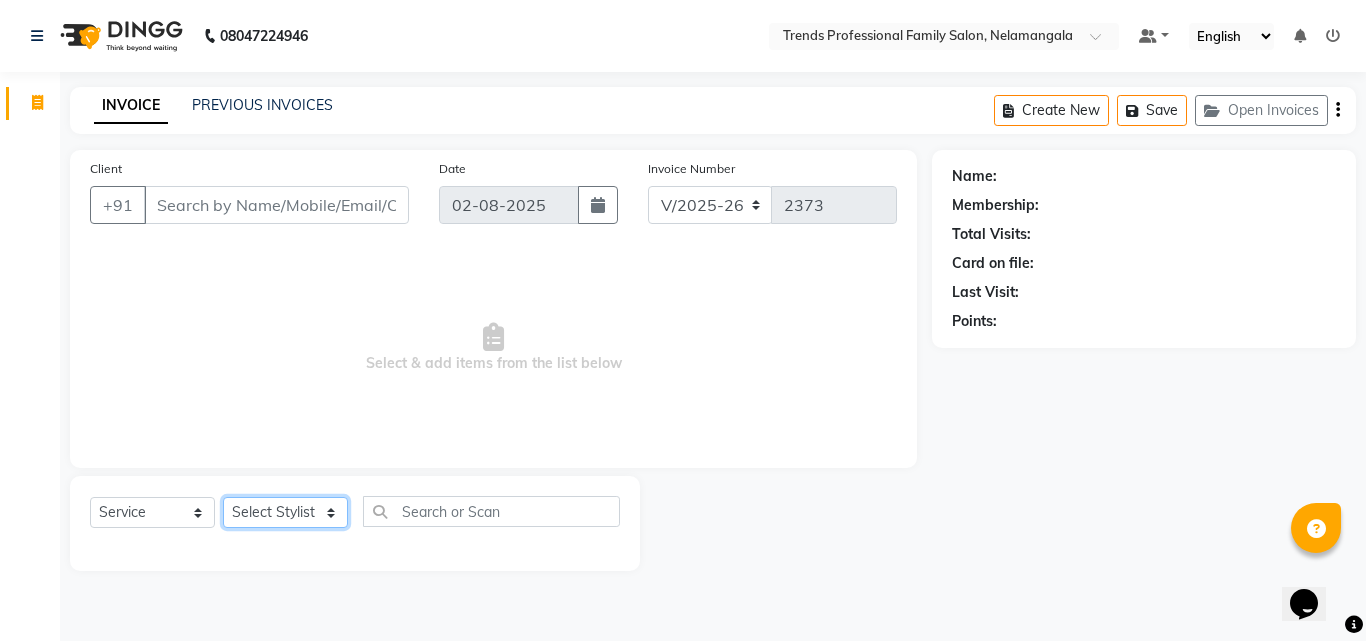 select on "72180" 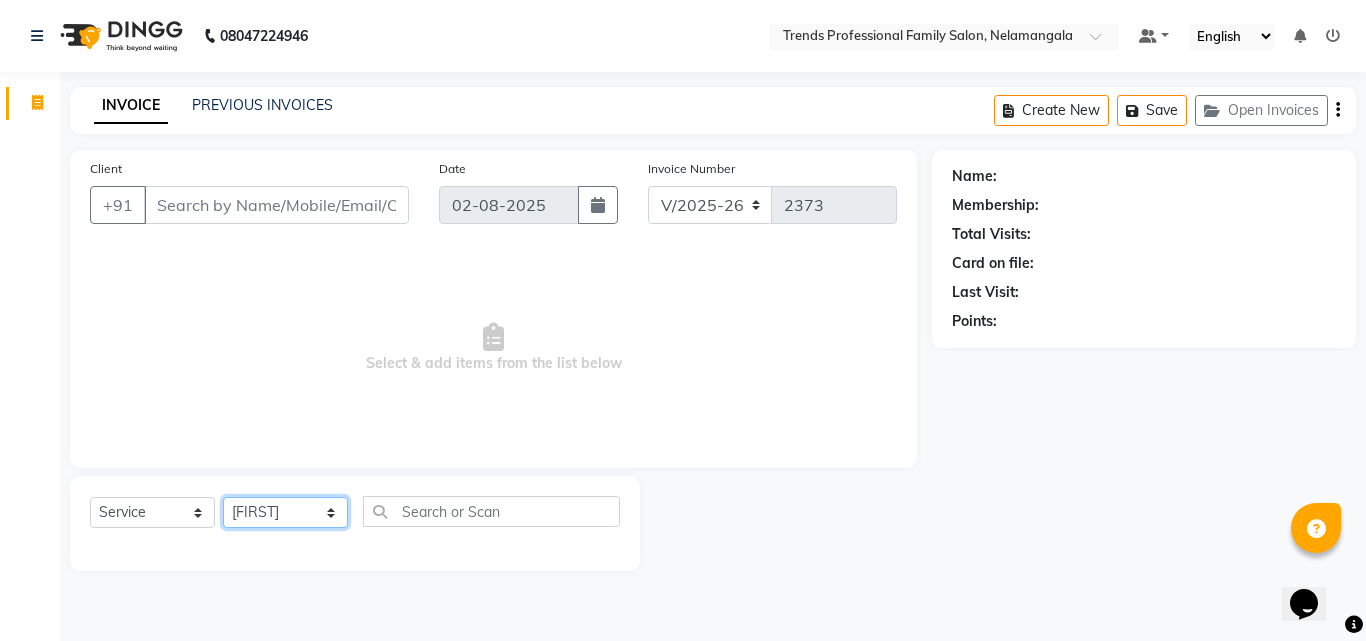click on "Select Stylist [FIRST] [LAST] [FIRST] [LAST] [FIRST] [LAST] [FIRST] [LAST] [FIRST] [LAST] [FIRST] [LAST] [FIRST] [LAST] [FIRST] [LAST] [FIRST] [LAST] [FIRST] [LAST] [FIRST] [LAST] [FIRST] [LAST] Trends" 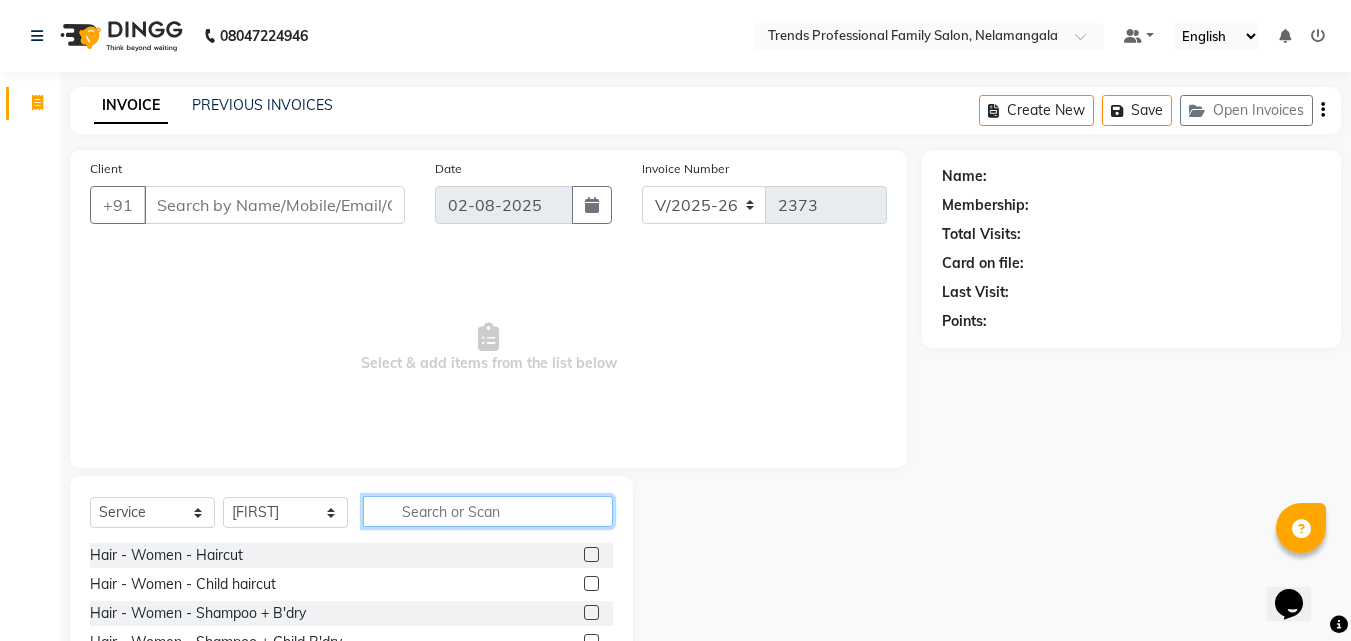 click 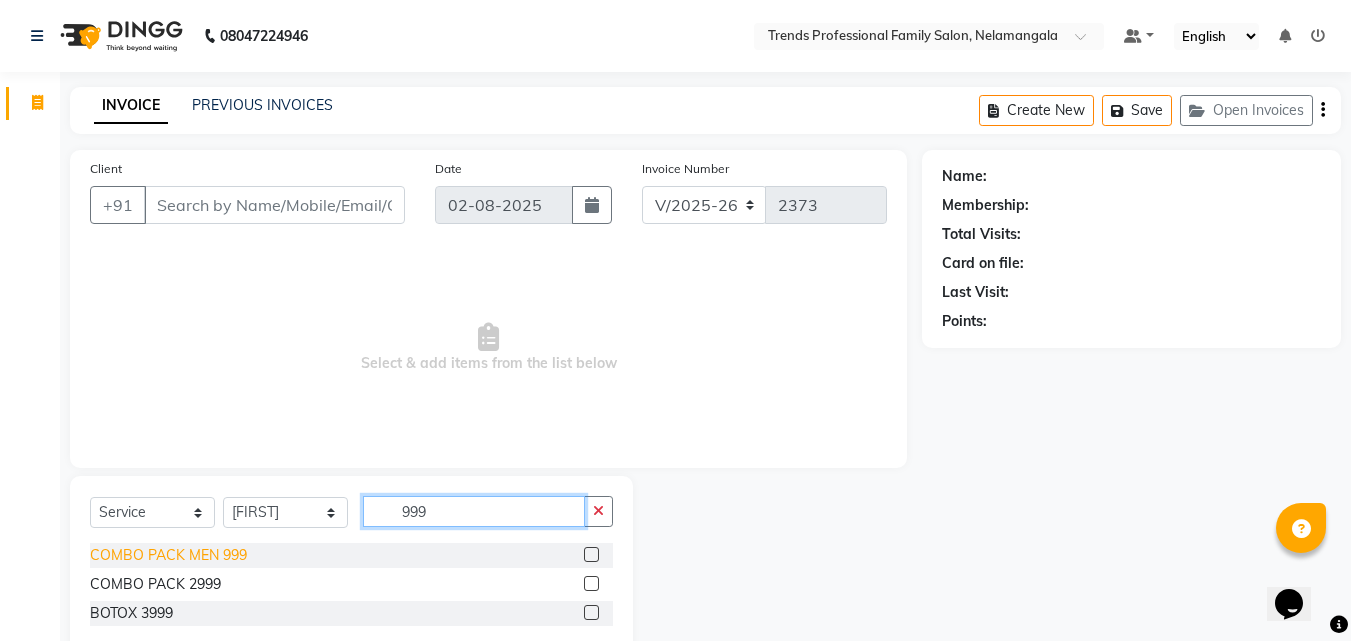 type on "999" 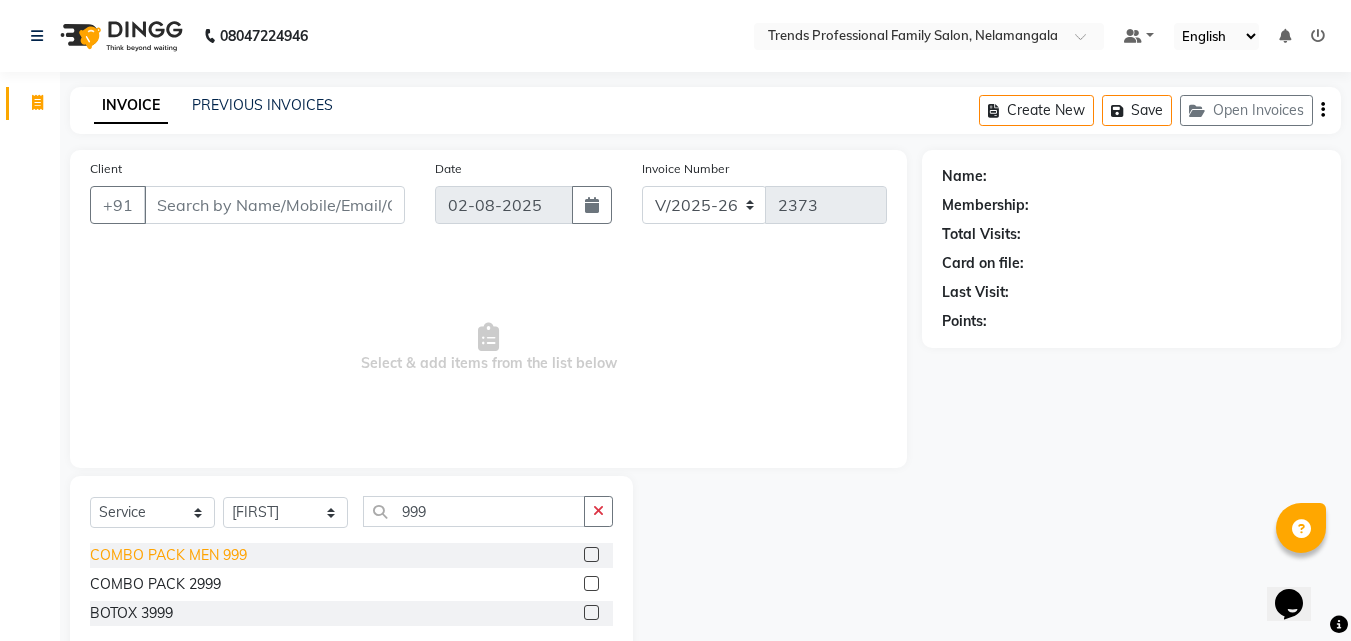 click on "COMBO PACK MEN 999" 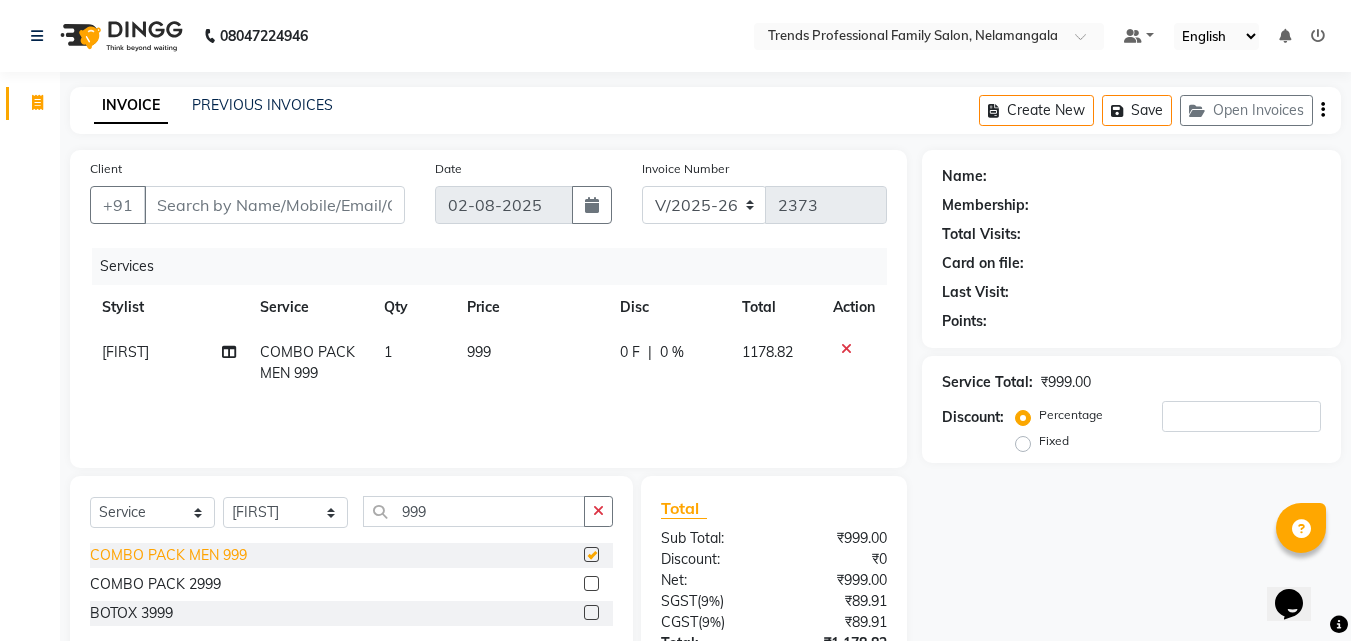 checkbox on "false" 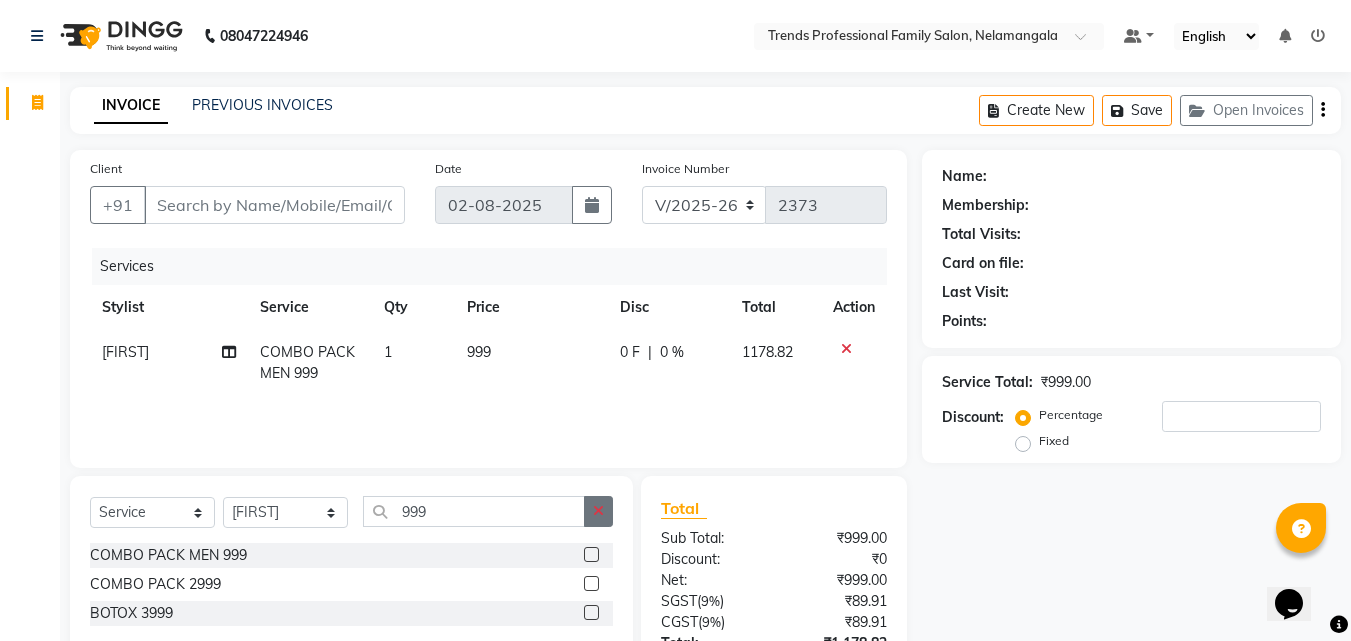 click 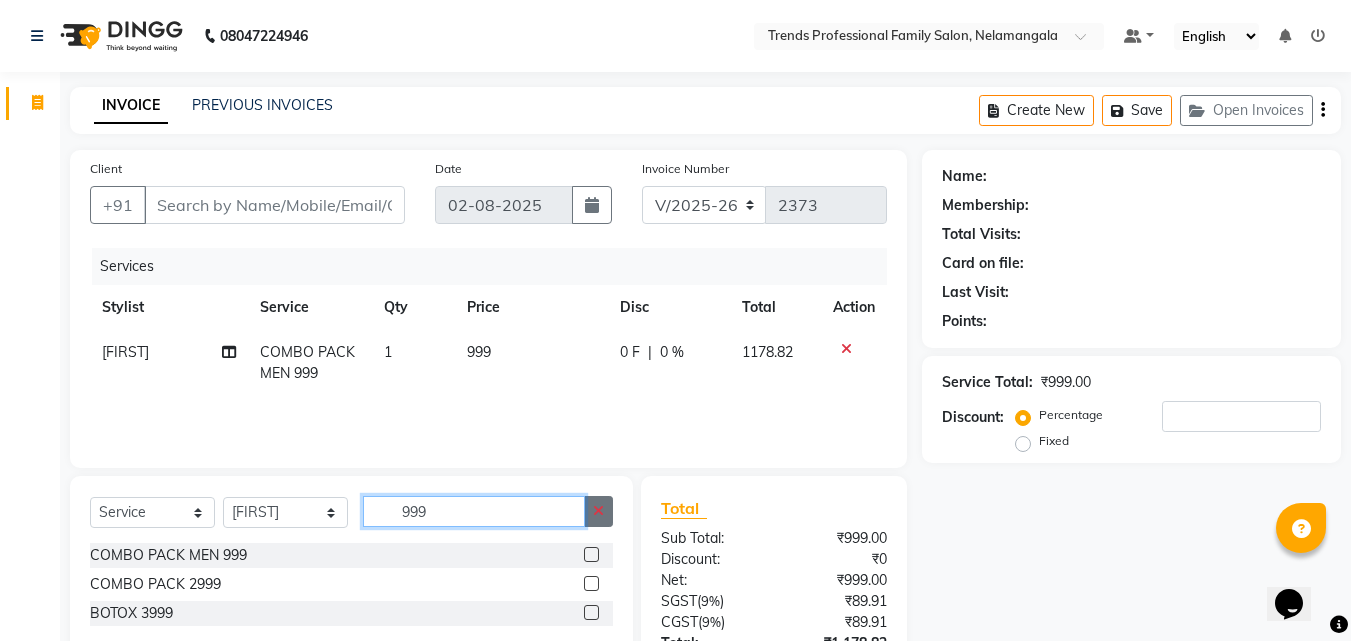 type 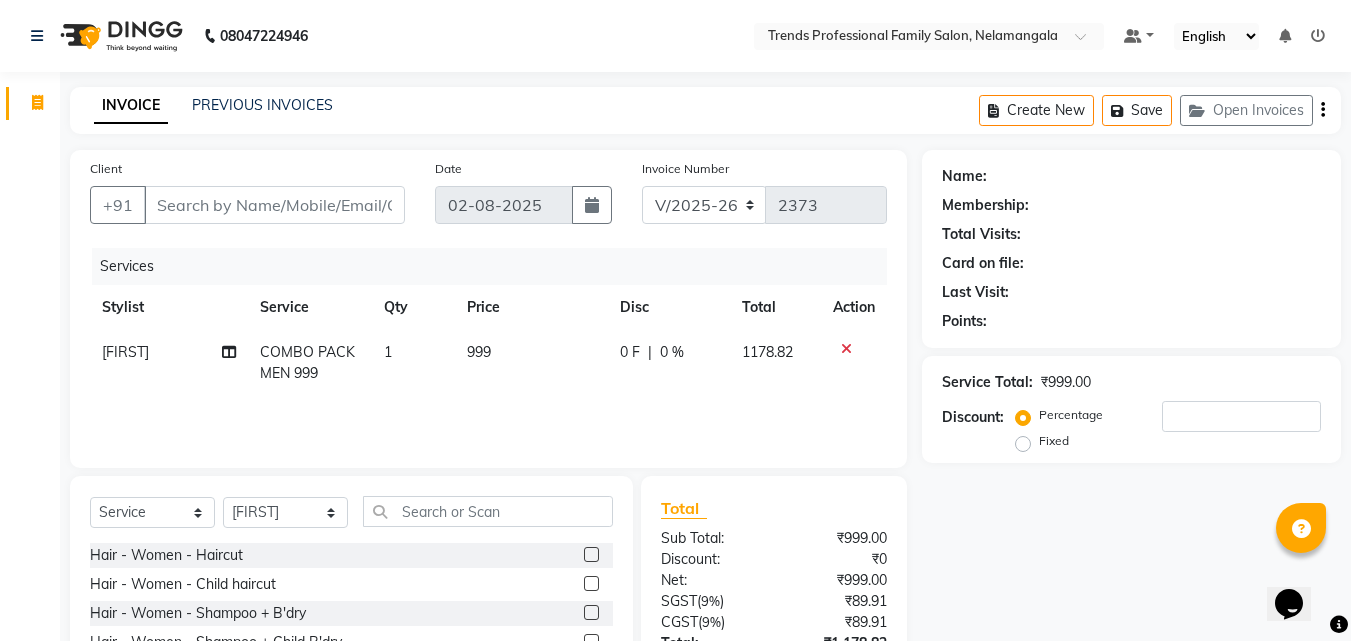 click 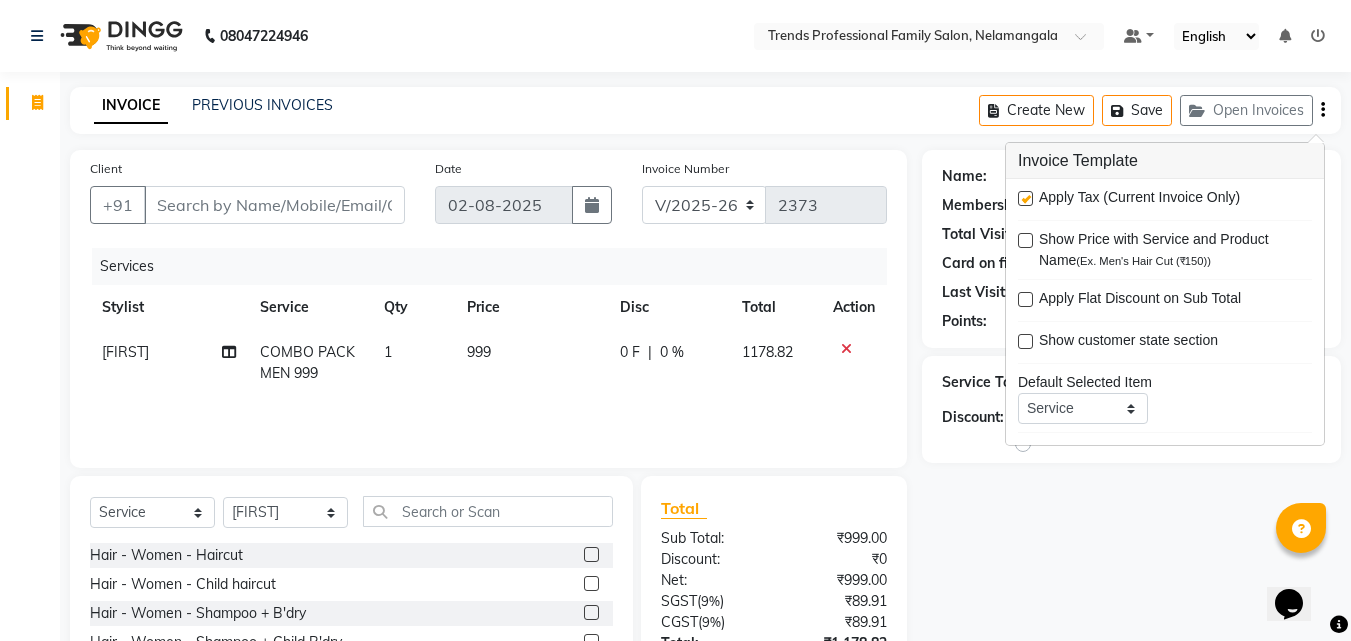 click at bounding box center (1025, 198) 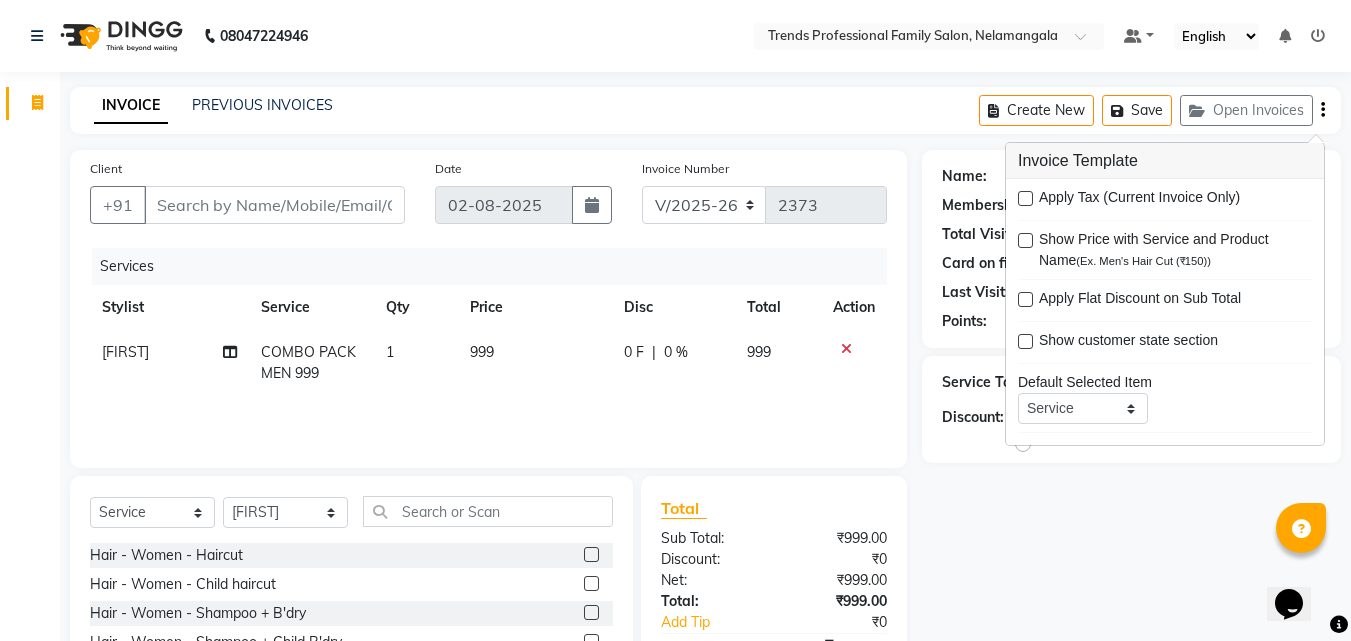 click on "Service Total: ₹999.00 Discount: Percentage Fixed" 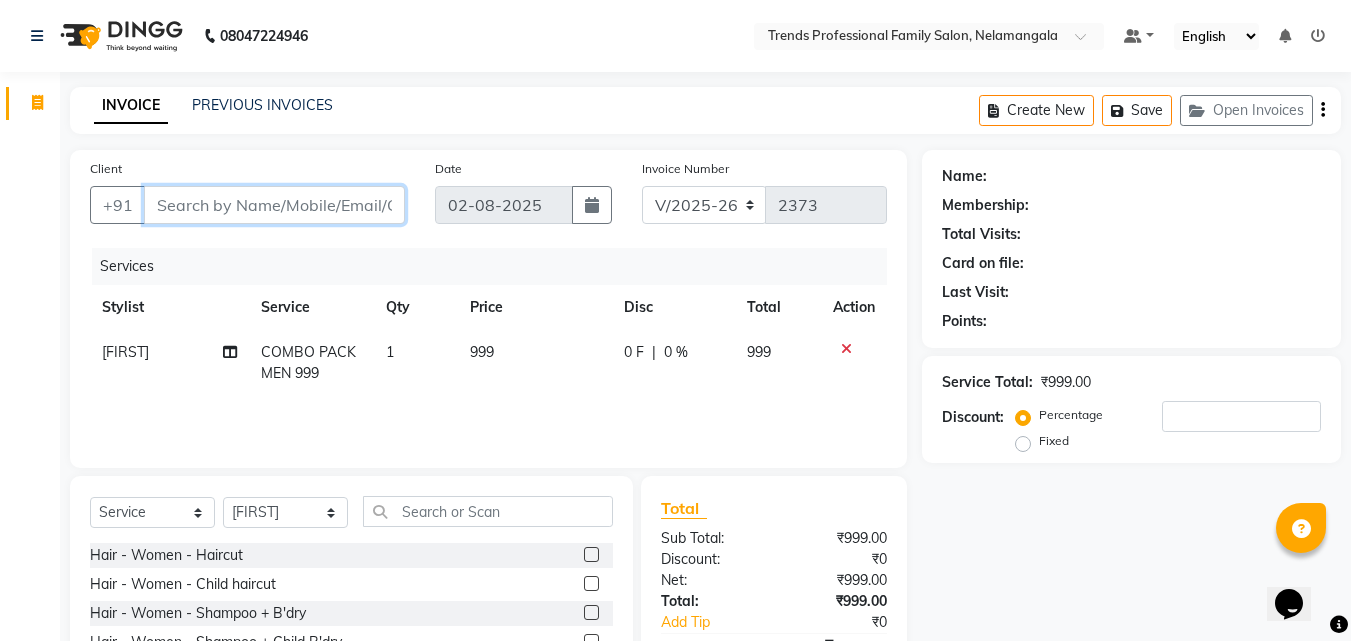 click on "Client" at bounding box center [274, 205] 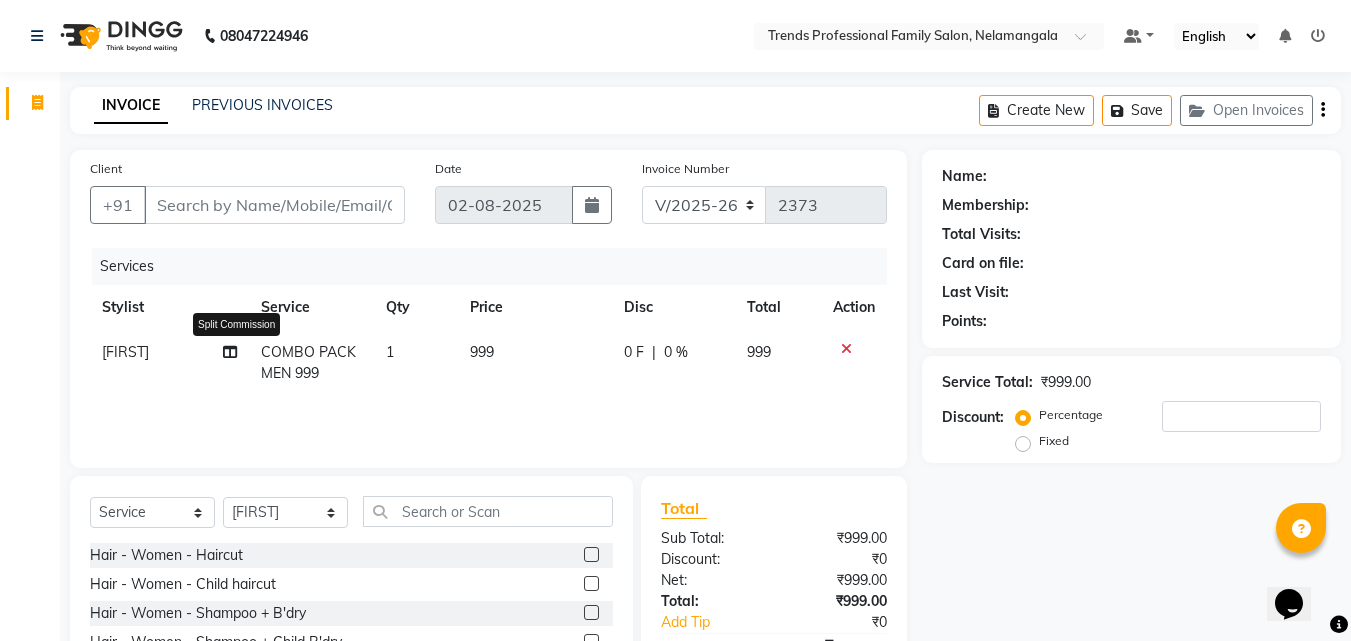 click 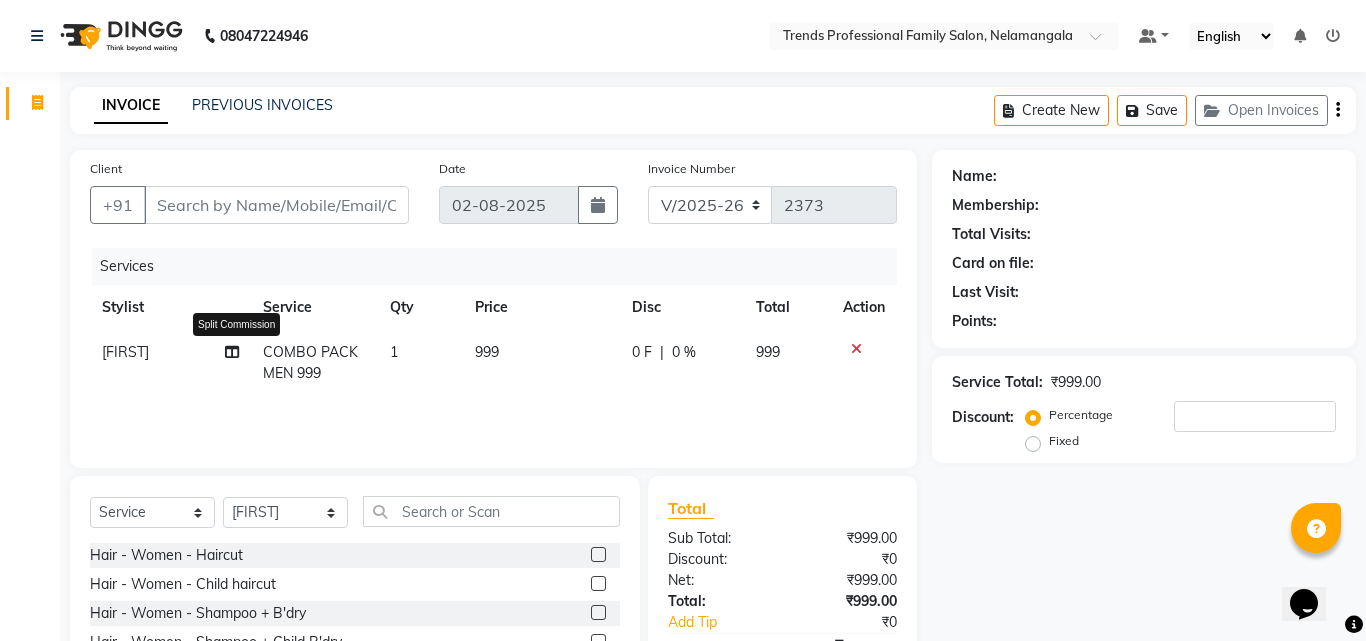 select on "72180" 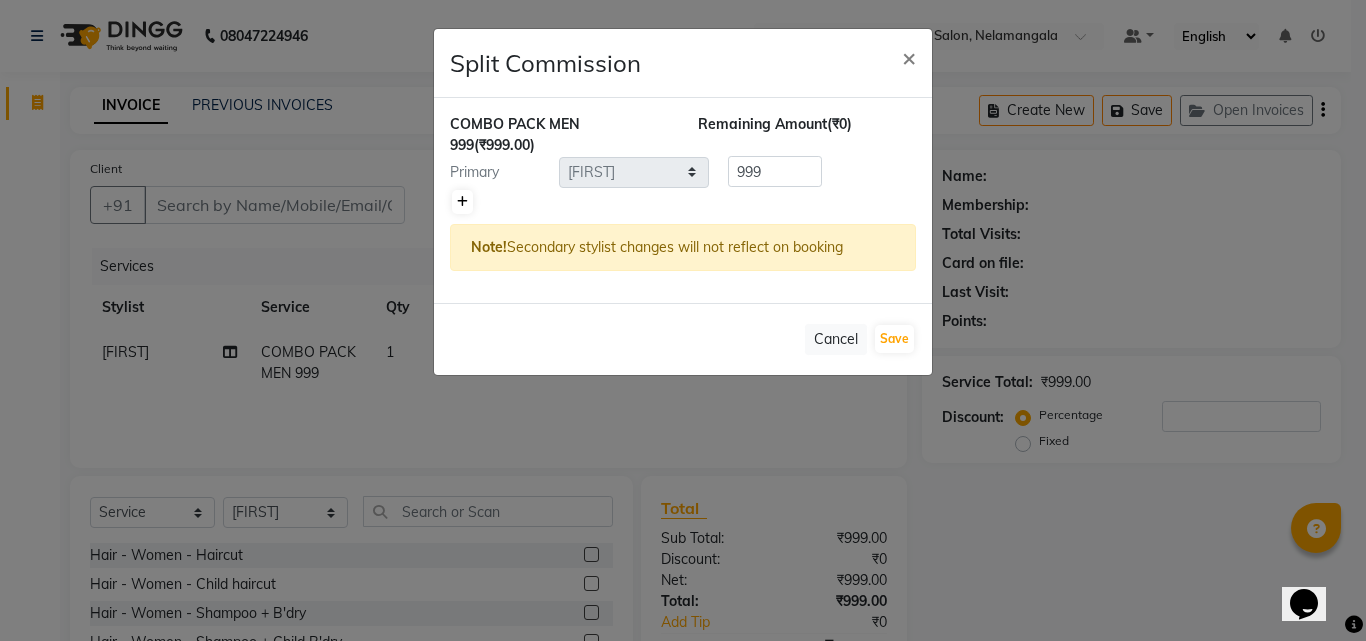 click 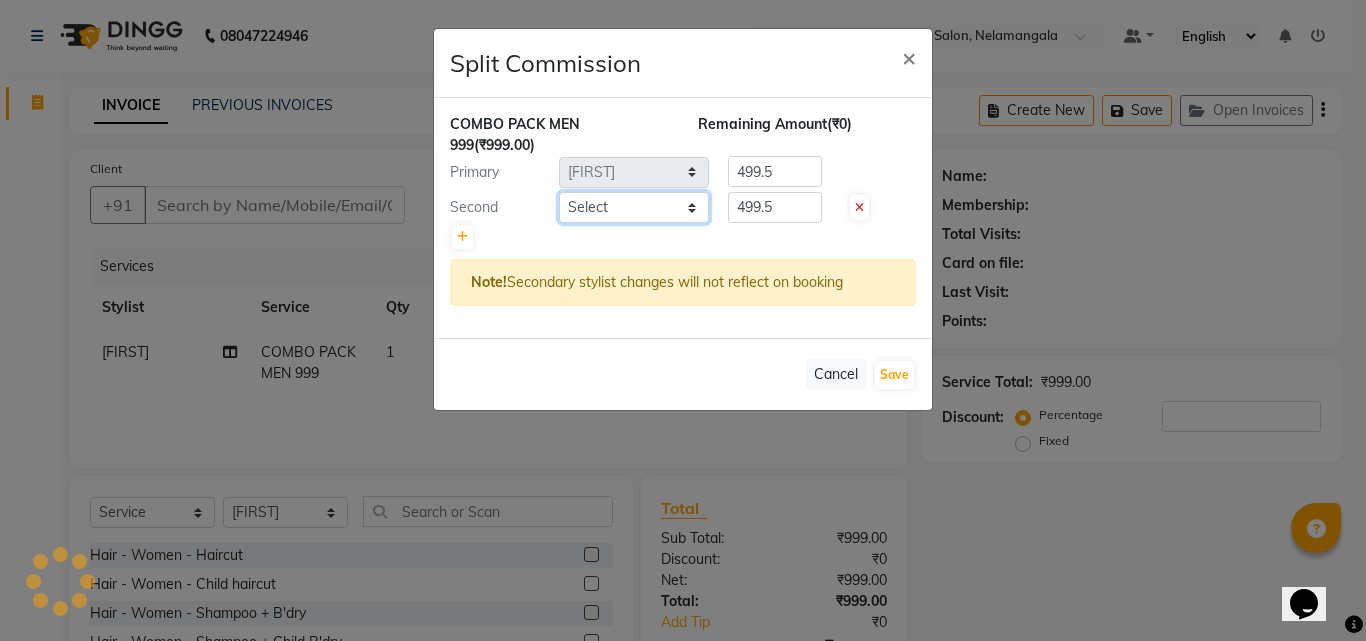 click on "Select [FIRST] [FIRST] [FIRST] [FIRST] [FIRST] [FIRST] [FIRST] [FIRST] [FIRST] [FIRST] [FIRST] [FIRST] Trends" 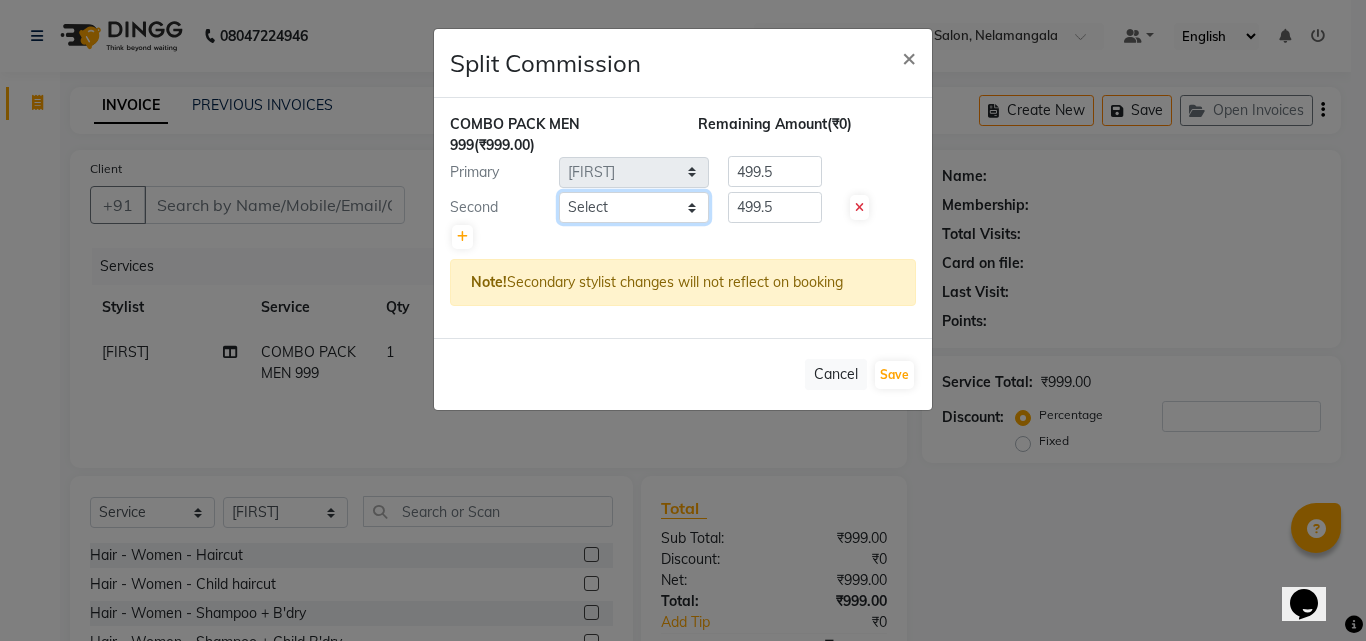 select on "64189" 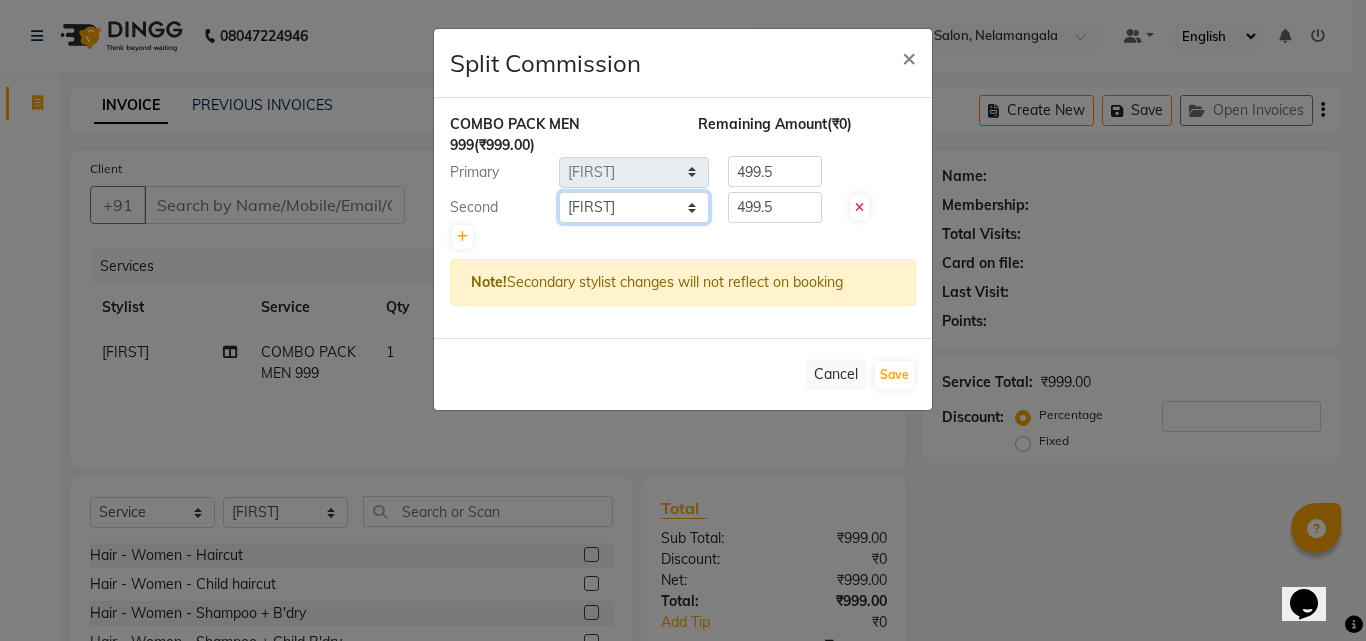 click on "Select [FIRST] [FIRST] [FIRST] [FIRST] [FIRST] [FIRST] [FIRST] [FIRST] [FIRST] [FIRST] [FIRST] [FIRST] Trends" 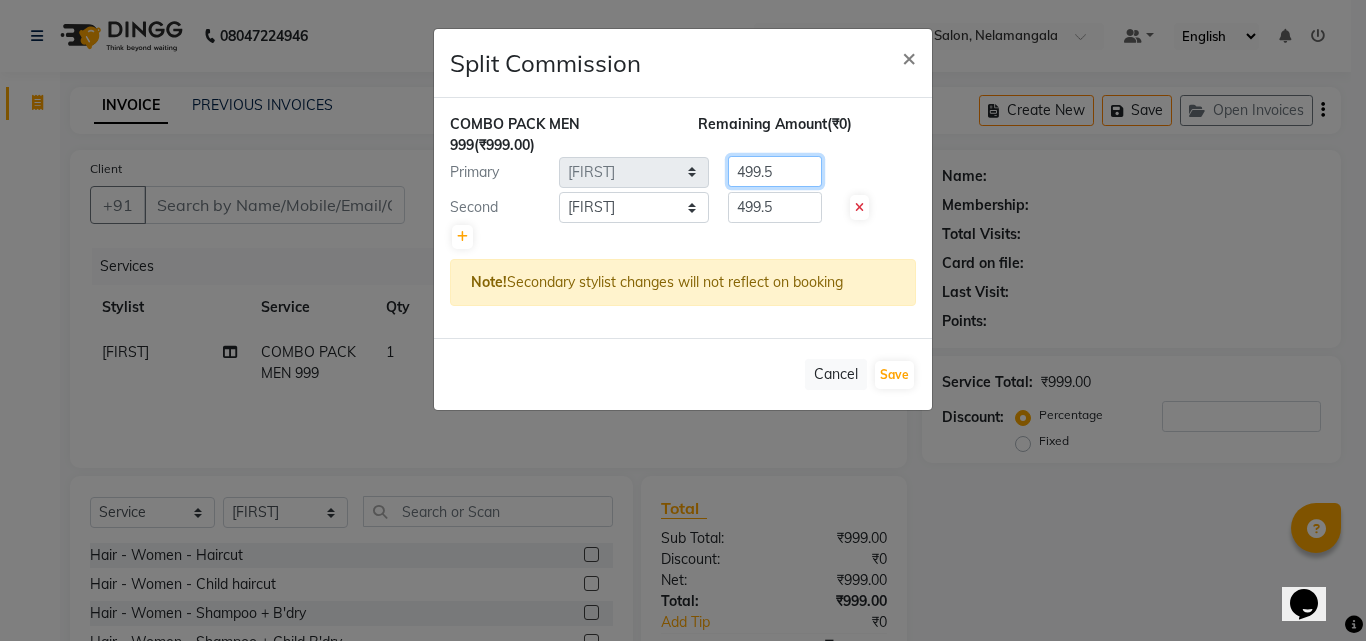 click on "499.5" 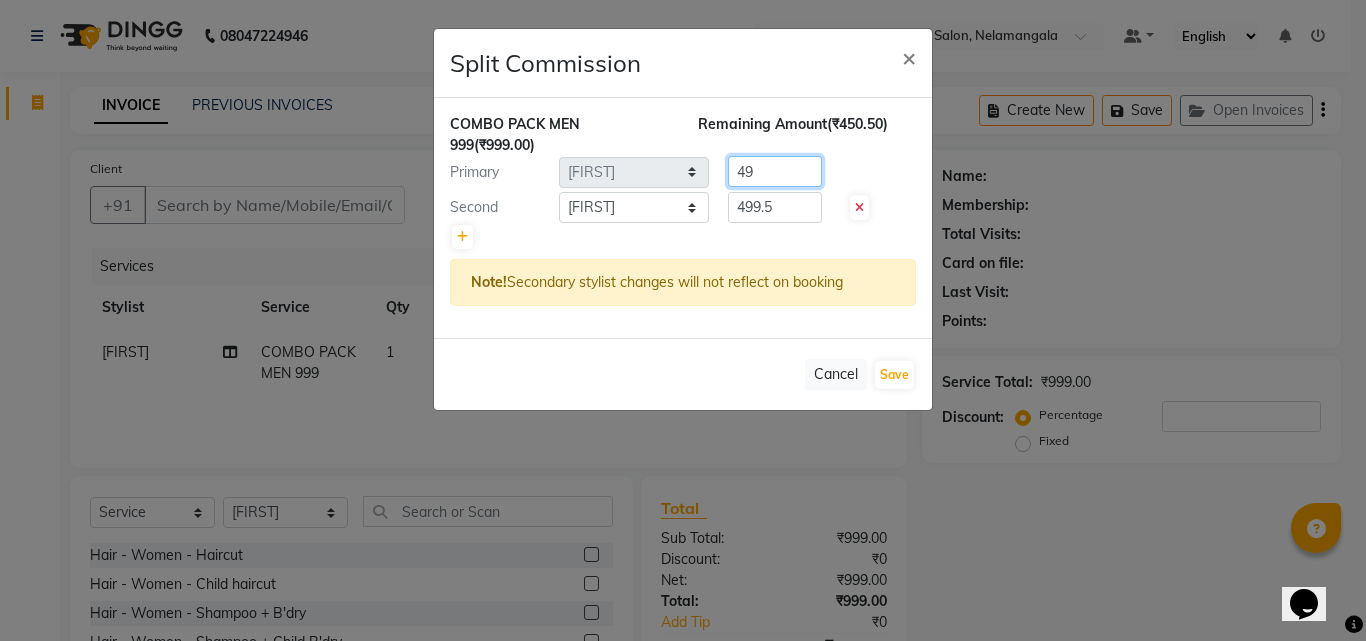 type on "4" 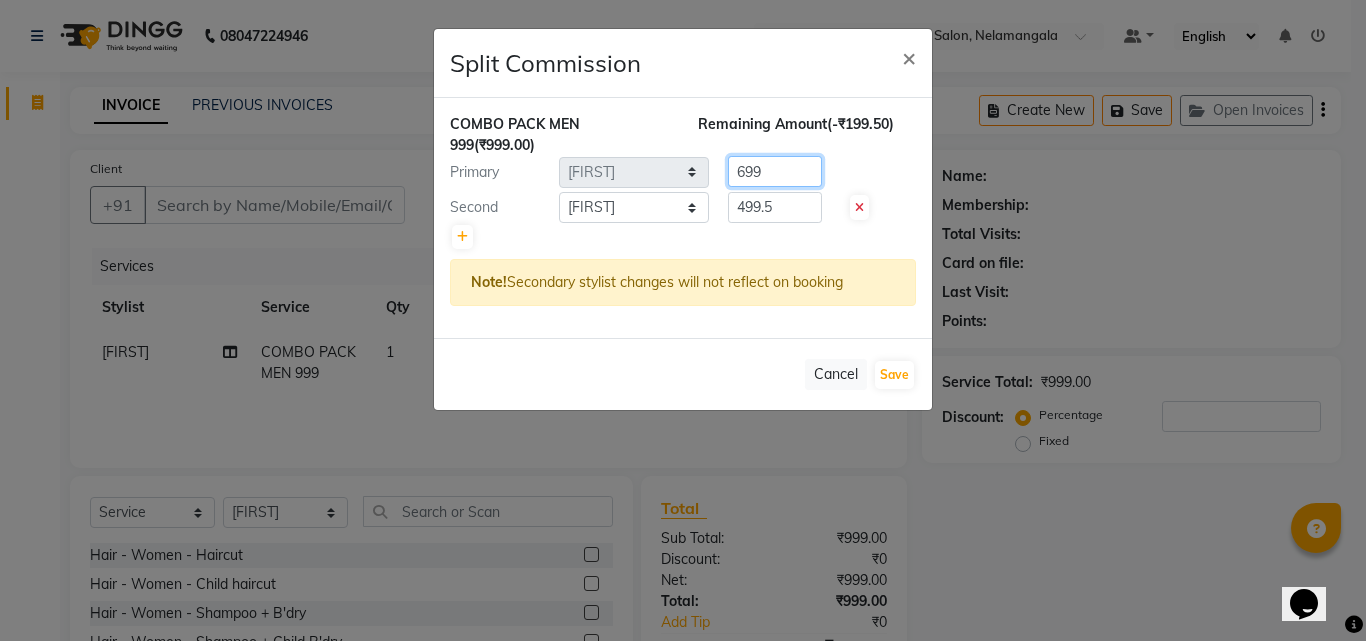 type on "699" 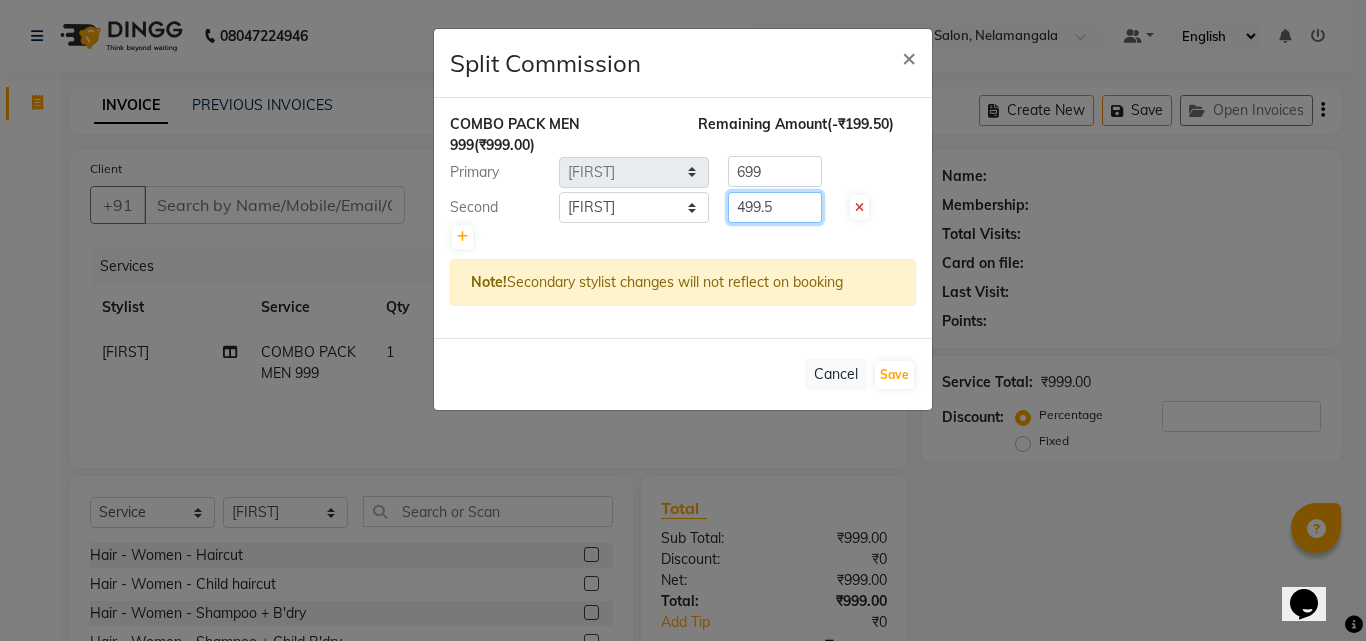 click on "499.5" 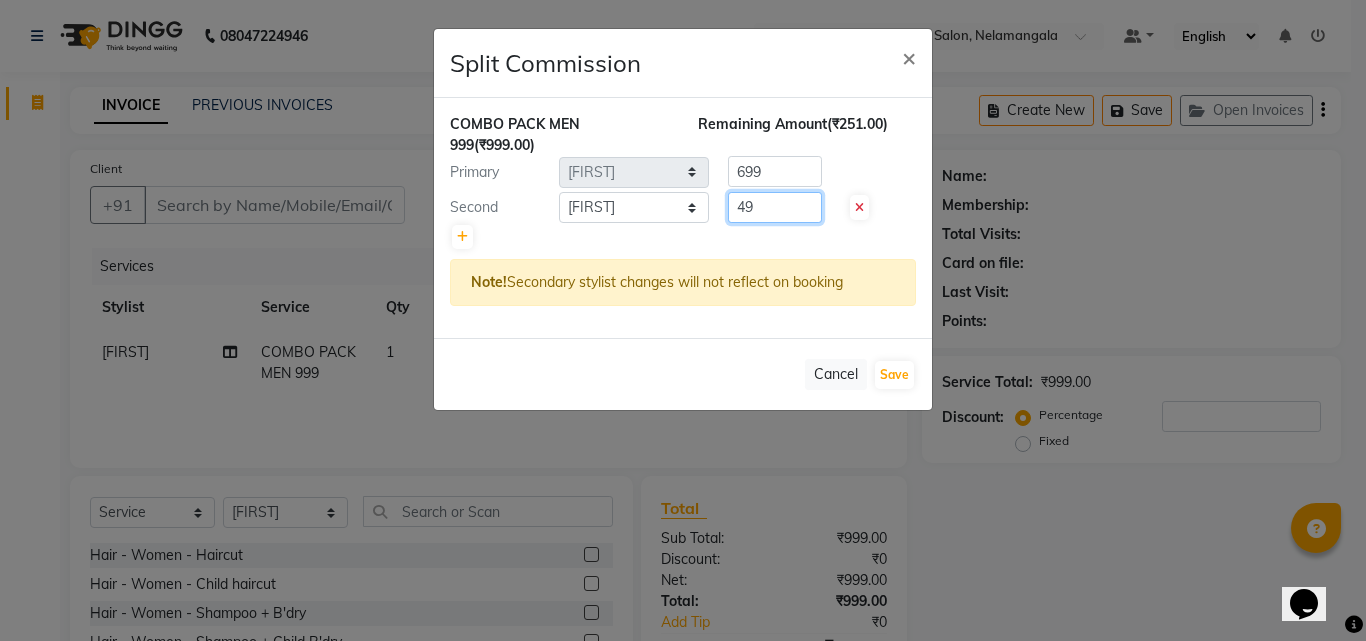 type on "4" 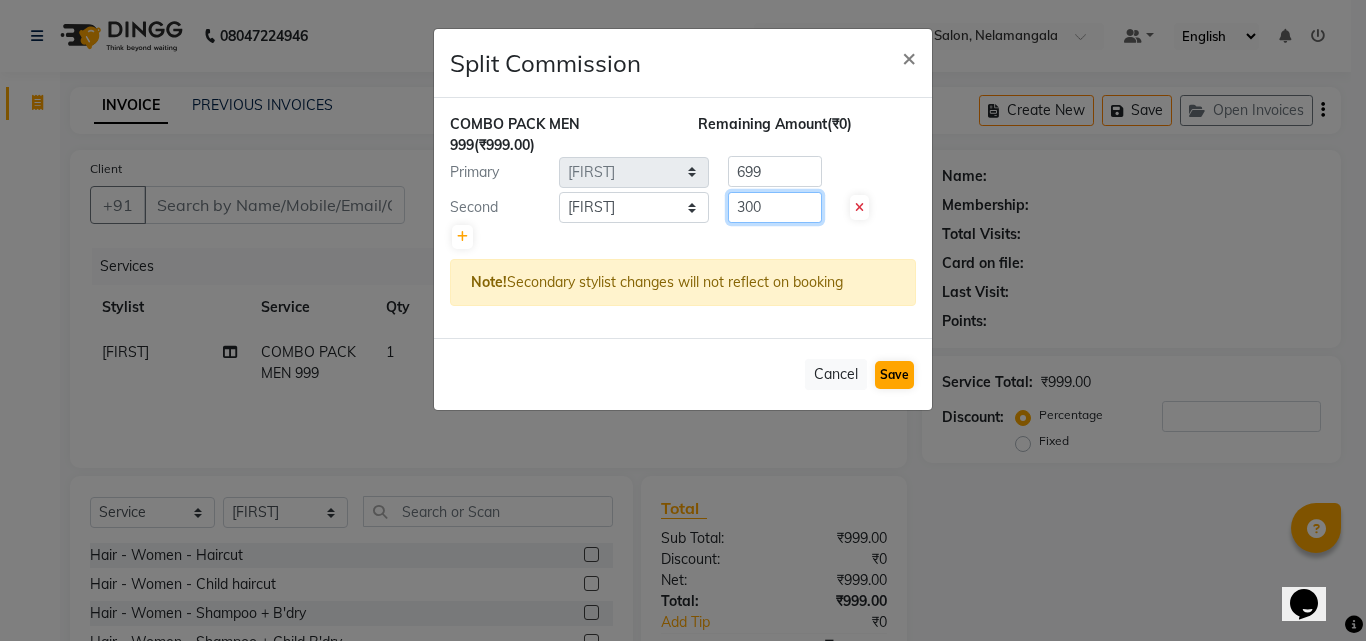 type on "300" 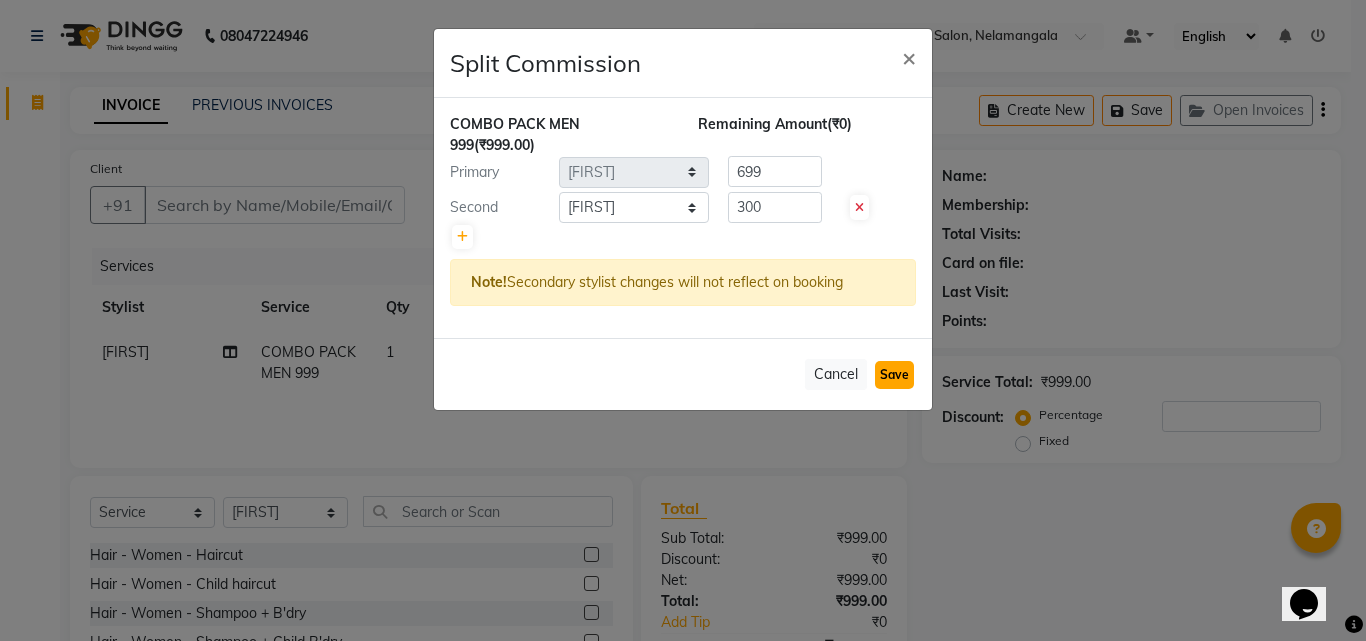 click on "Save" 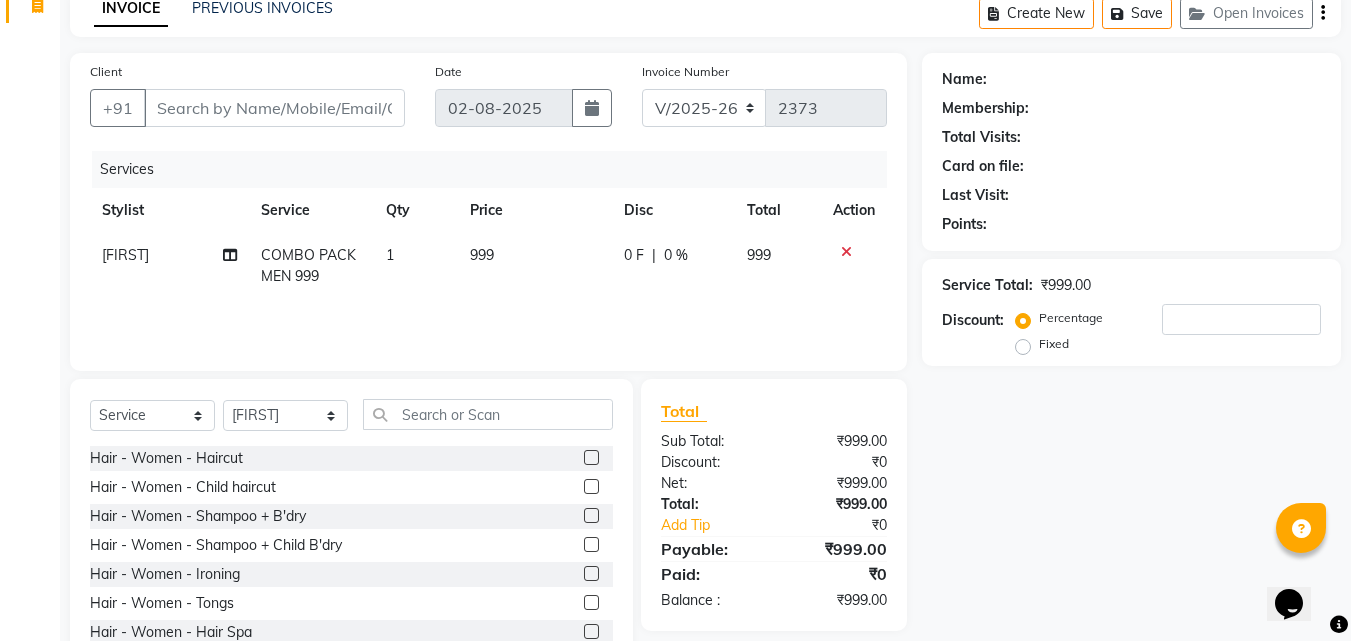 scroll, scrollTop: 160, scrollLeft: 0, axis: vertical 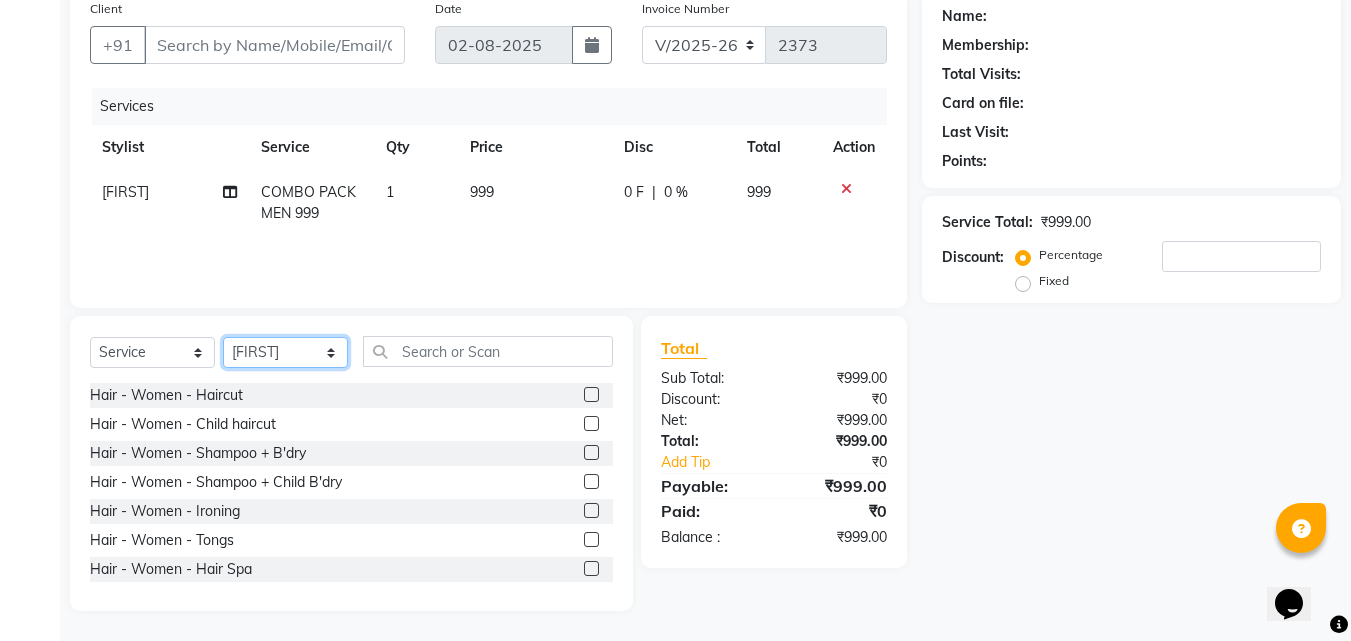 click on "Select Stylist [FIRST] [LAST] [FIRST] [LAST] [FIRST] [LAST] [FIRST] [LAST] [FIRST] [LAST] [FIRST] [LAST] [FIRST] [LAST] [FIRST] [LAST] [FIRST] [LAST] [FIRST] [LAST] [FIRST] [LAST] [FIRST] [LAST] Trends" 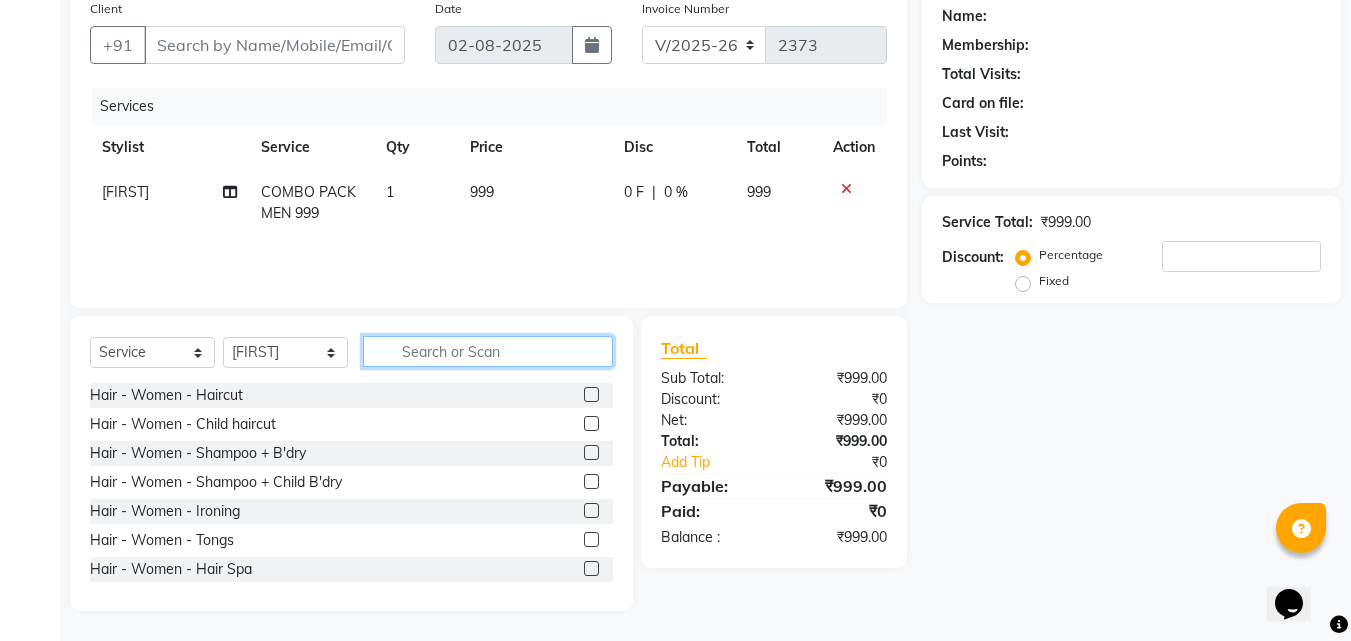 click 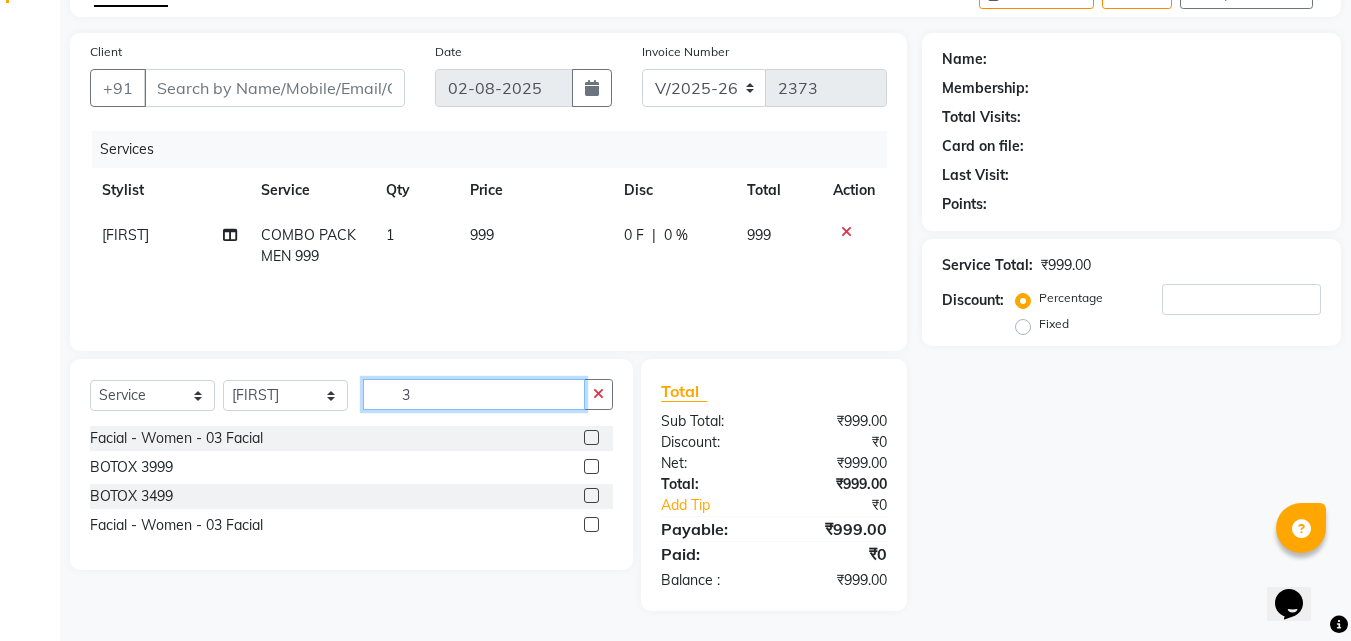 scroll, scrollTop: 117, scrollLeft: 0, axis: vertical 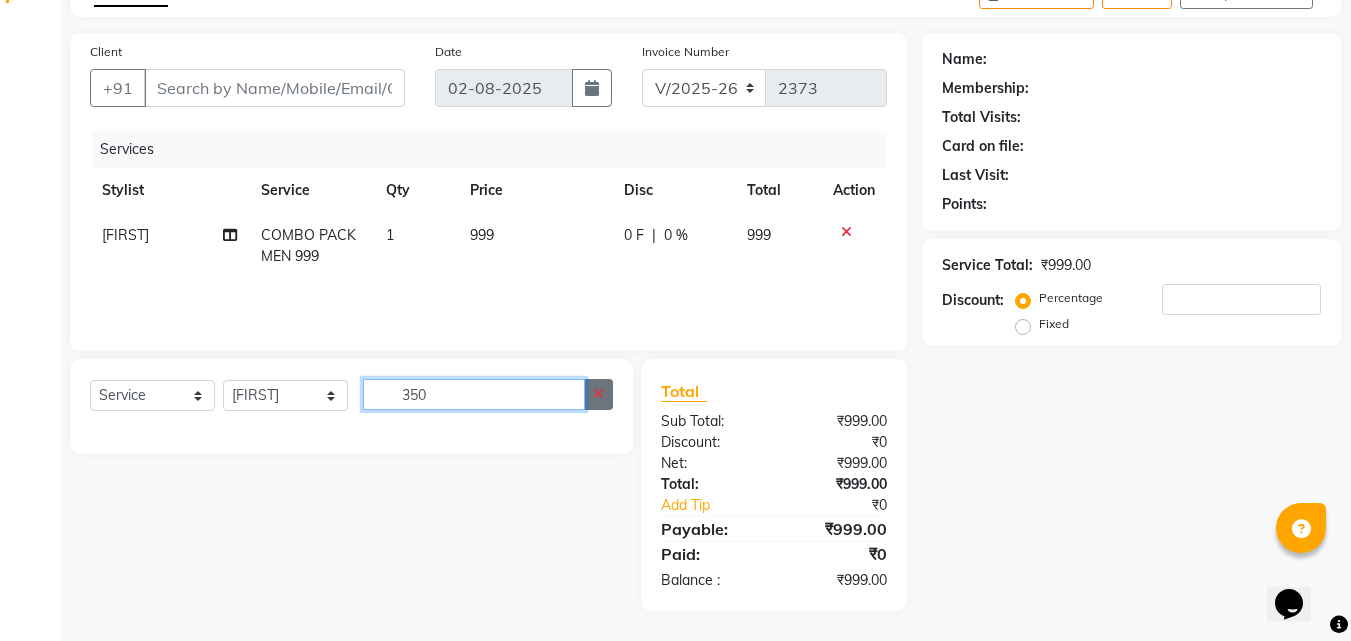 type on "350" 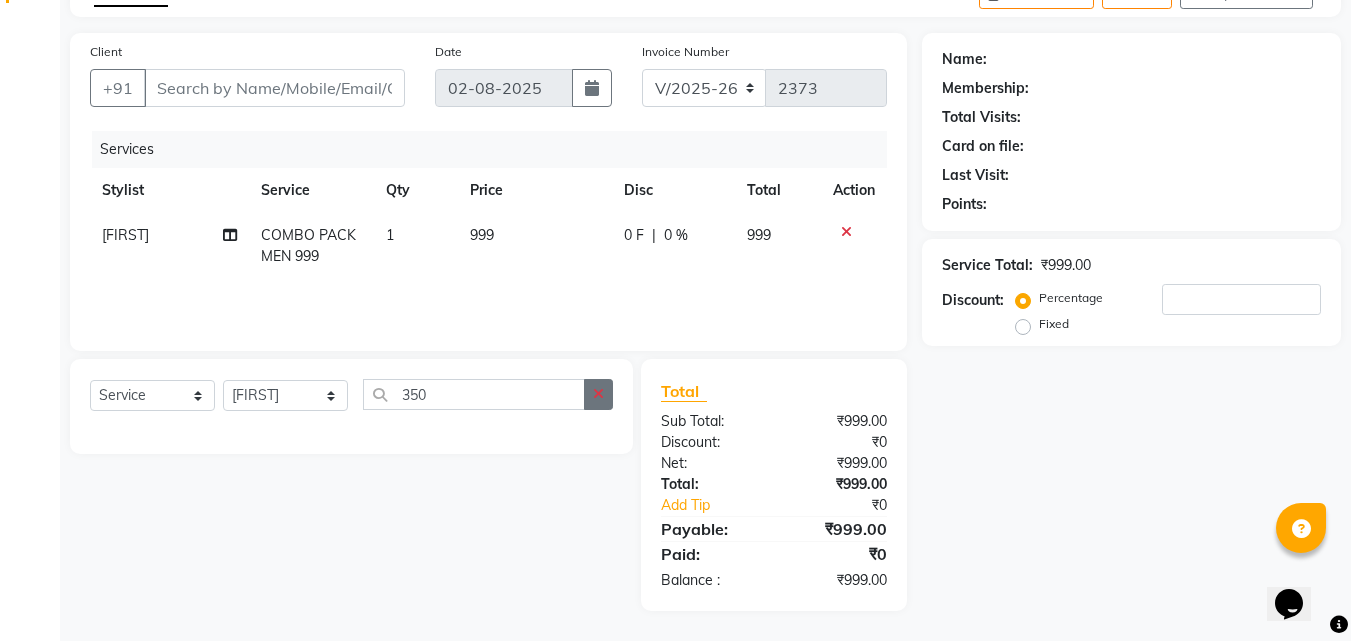 click 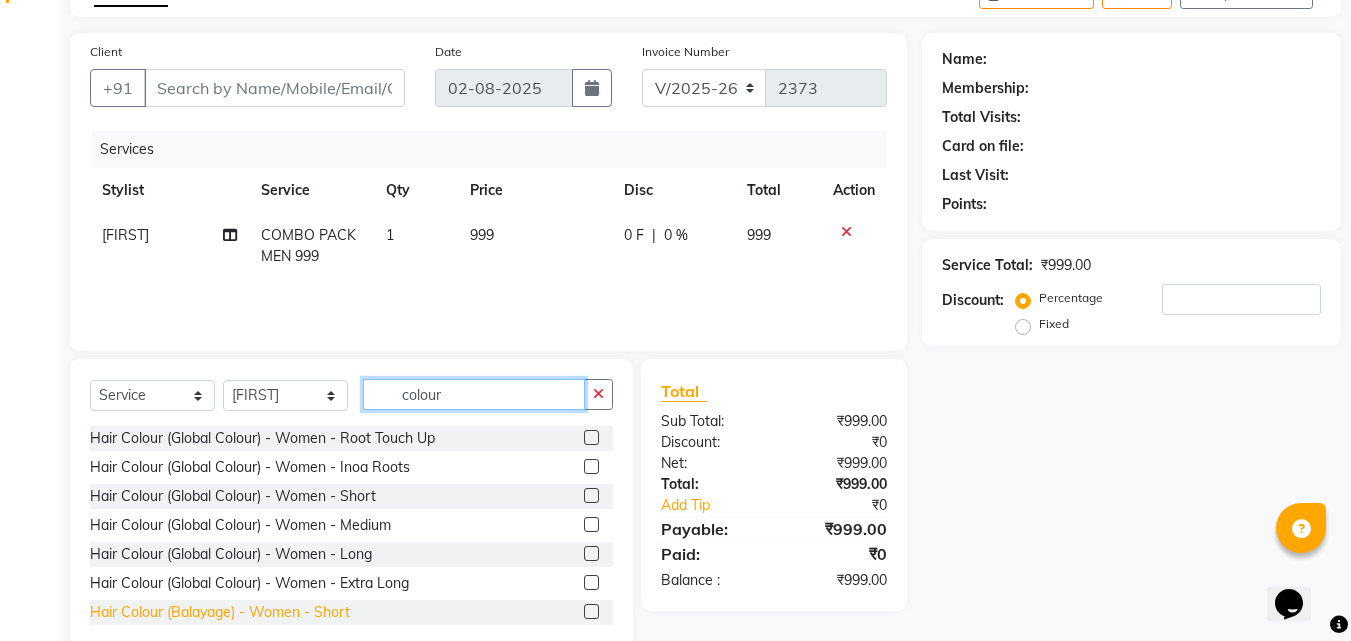 type on "colour" 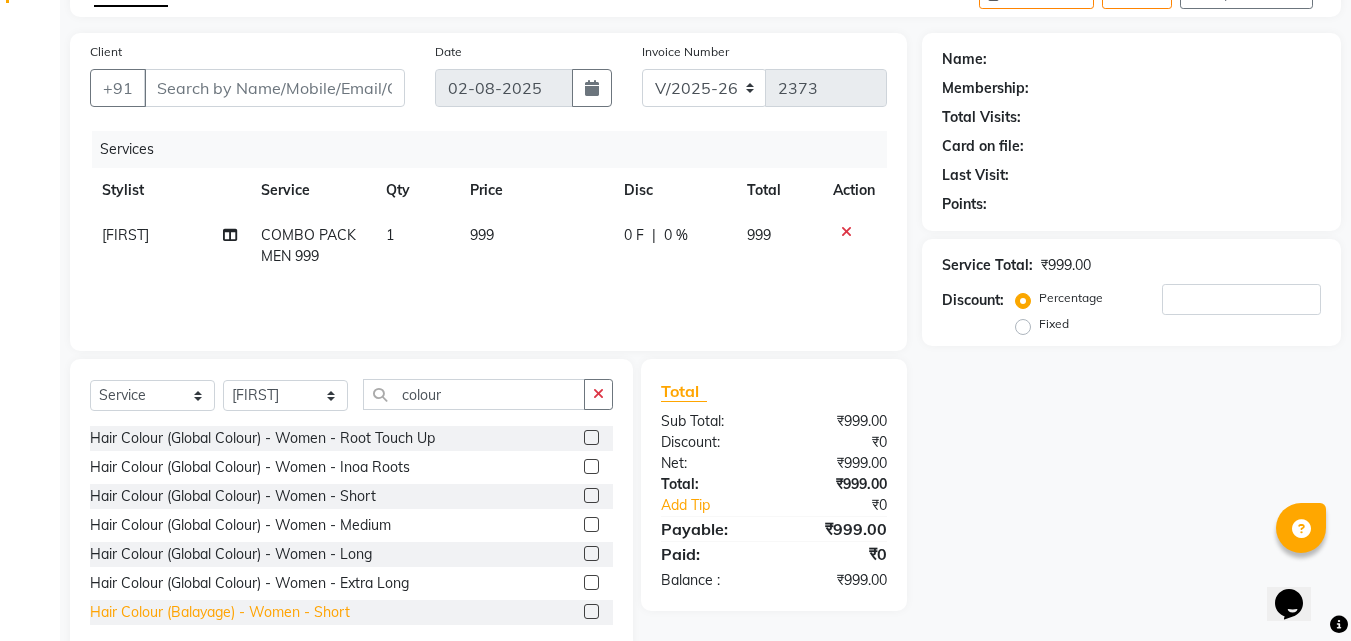 click on "Hair Colour (Balayage) - Women - Short" 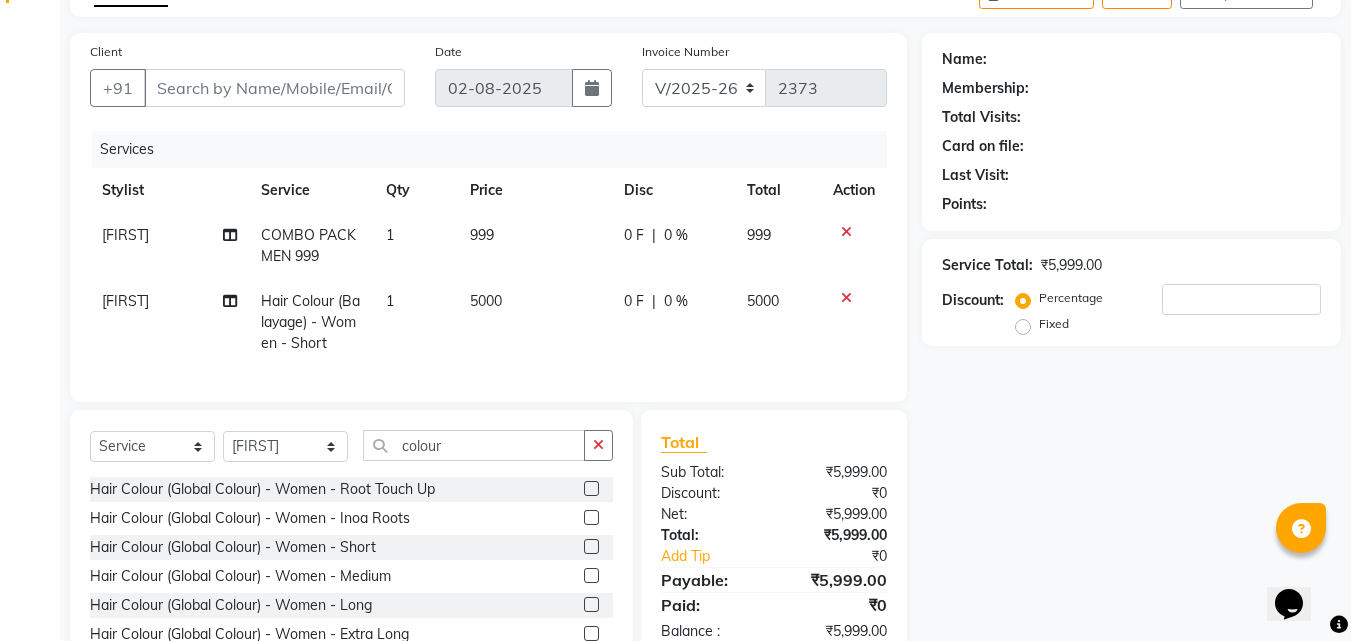 checkbox on "false" 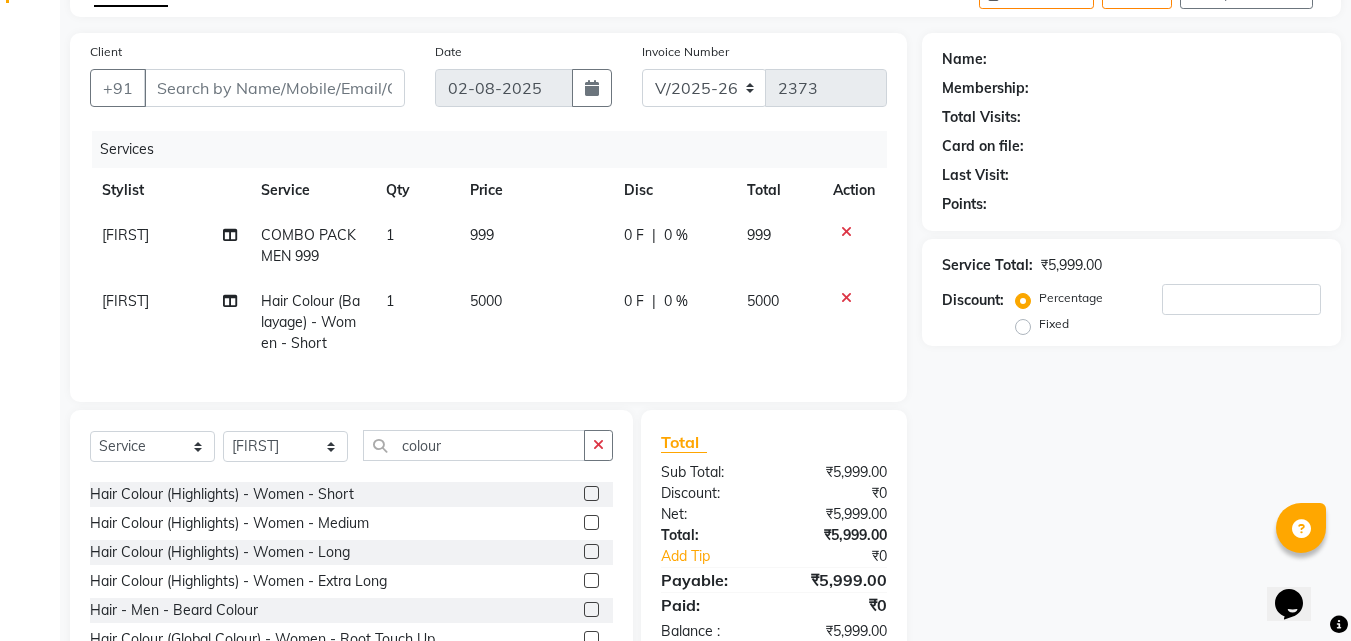scroll, scrollTop: 667, scrollLeft: 0, axis: vertical 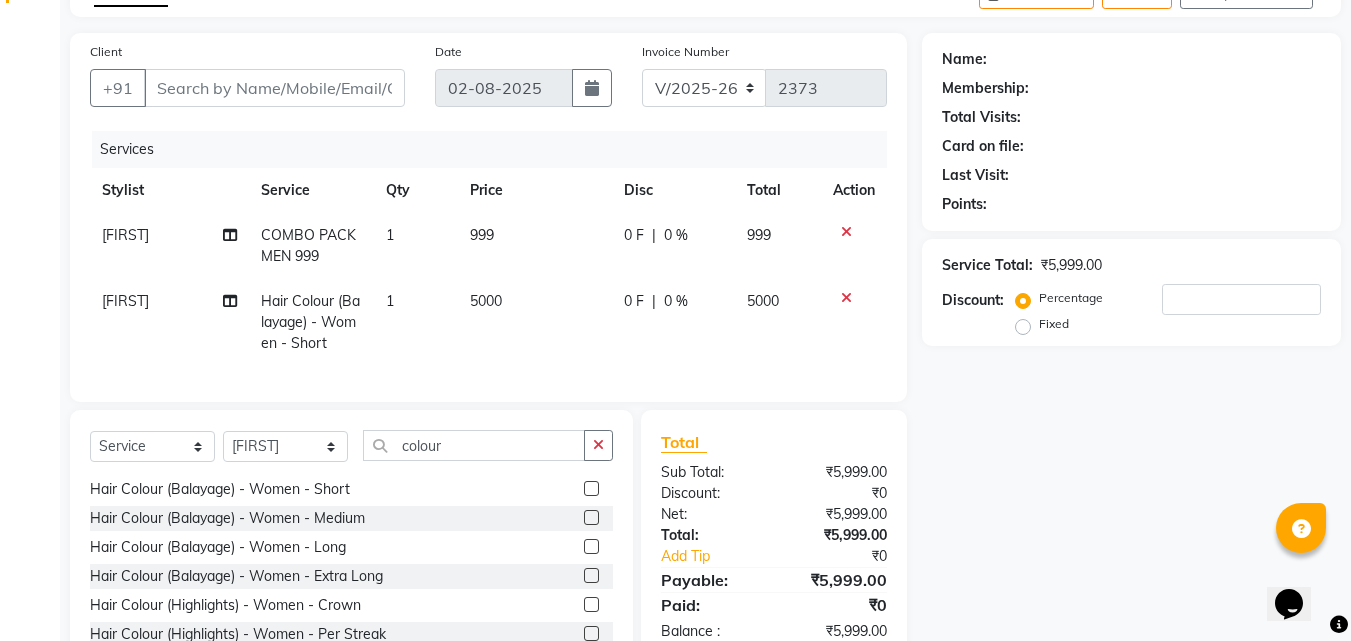 click 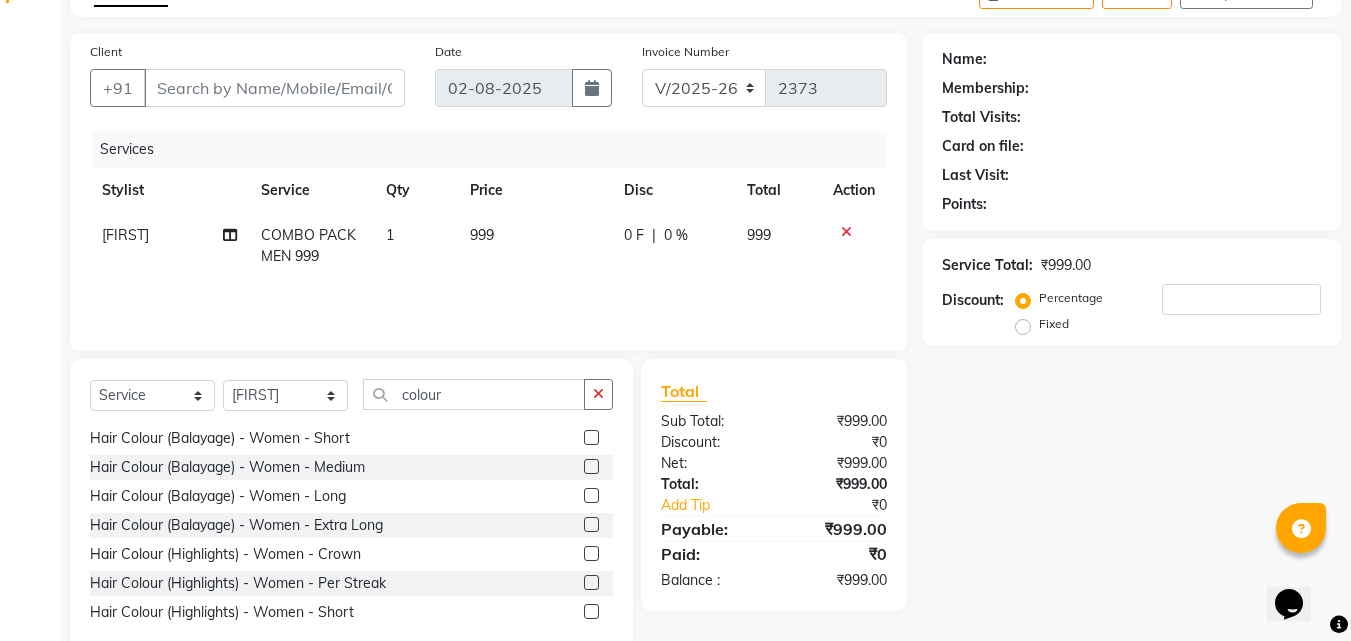 scroll, scrollTop: 757, scrollLeft: 0, axis: vertical 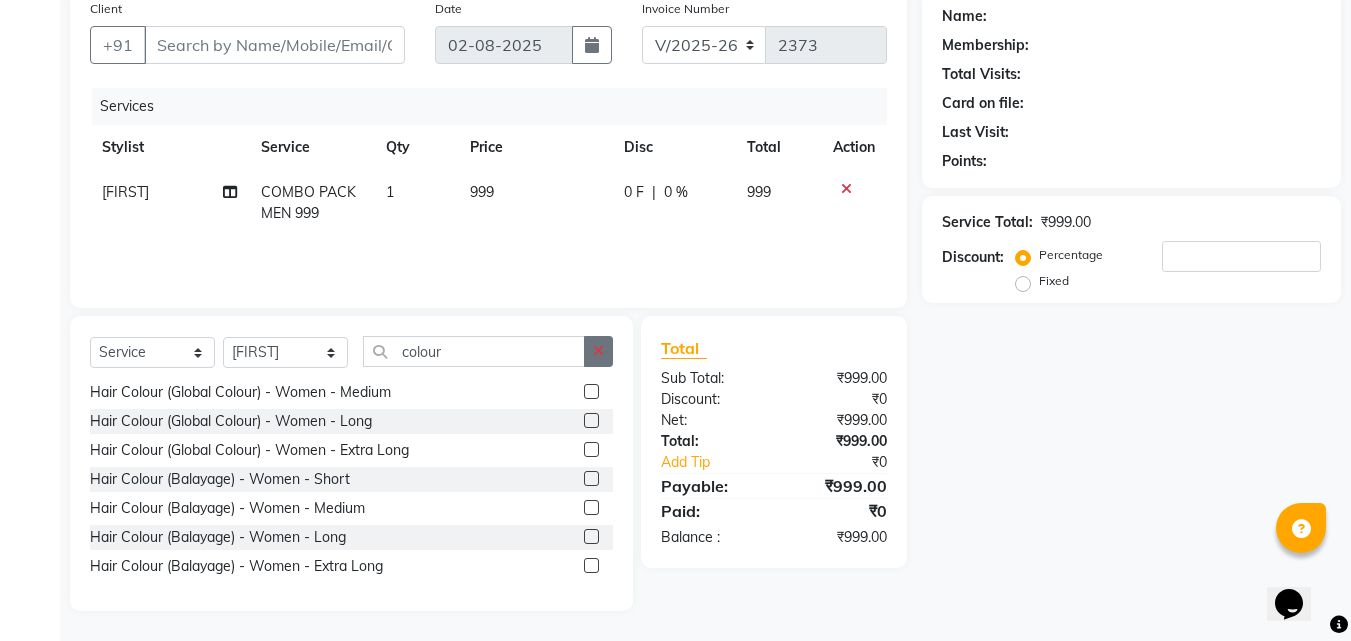 click 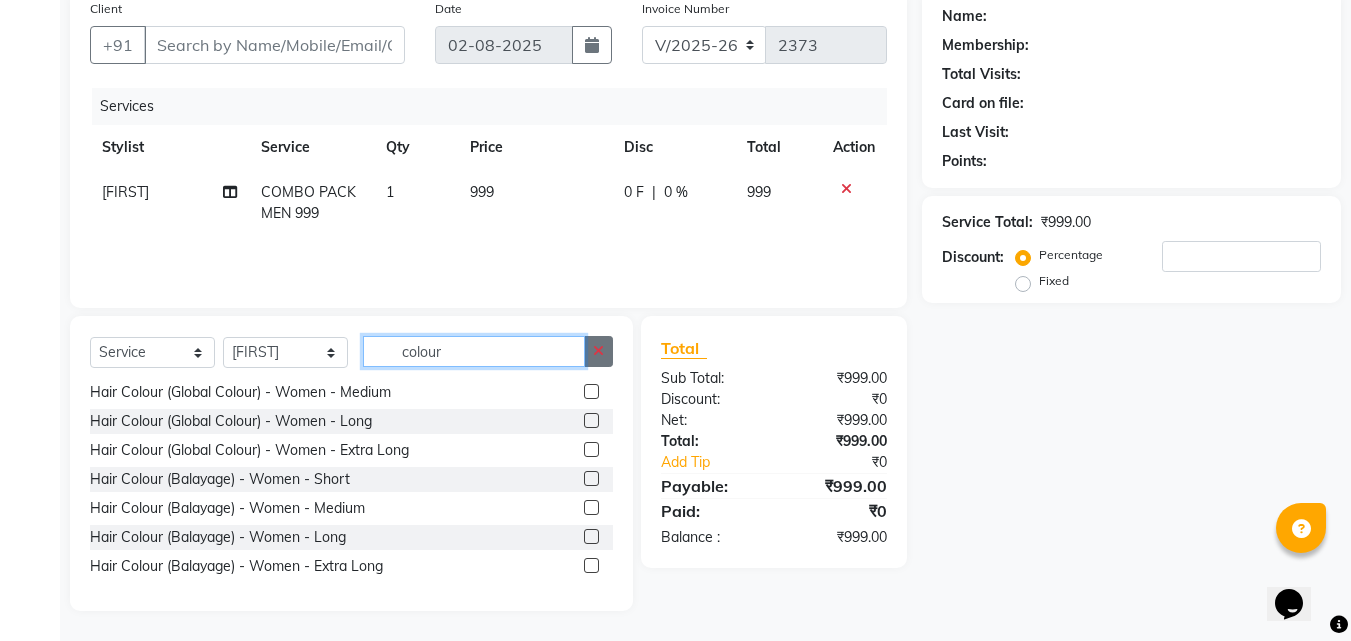 type 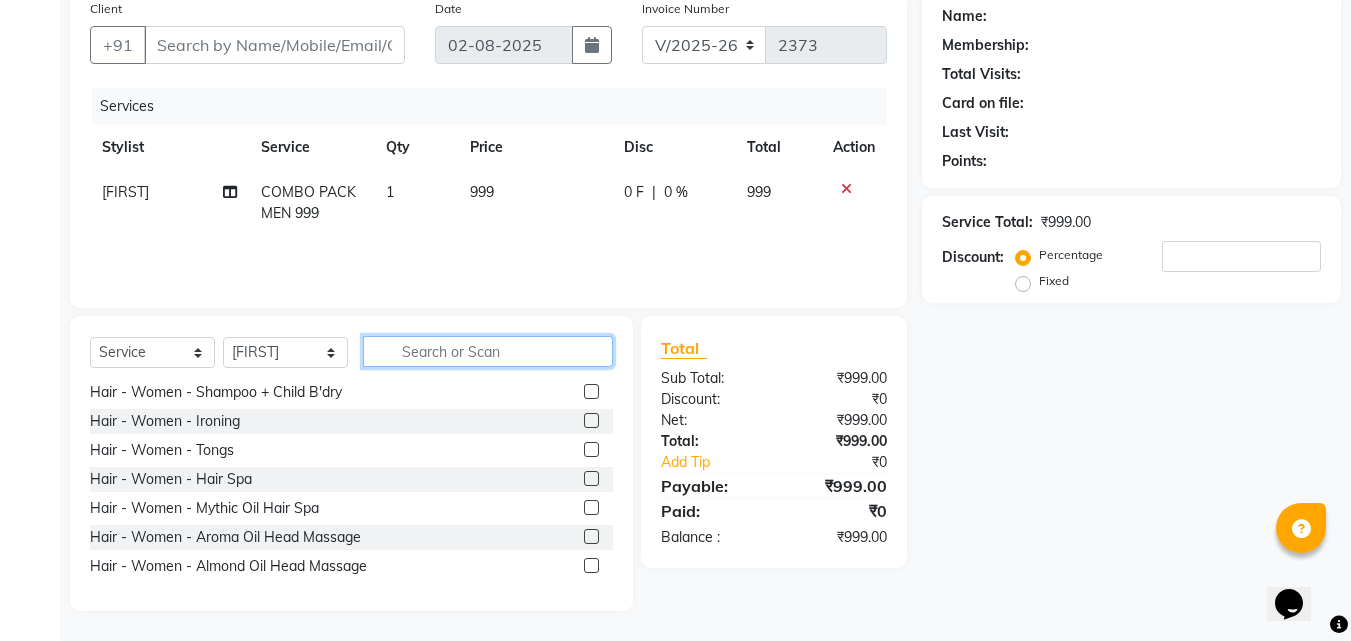 scroll, scrollTop: 467, scrollLeft: 0, axis: vertical 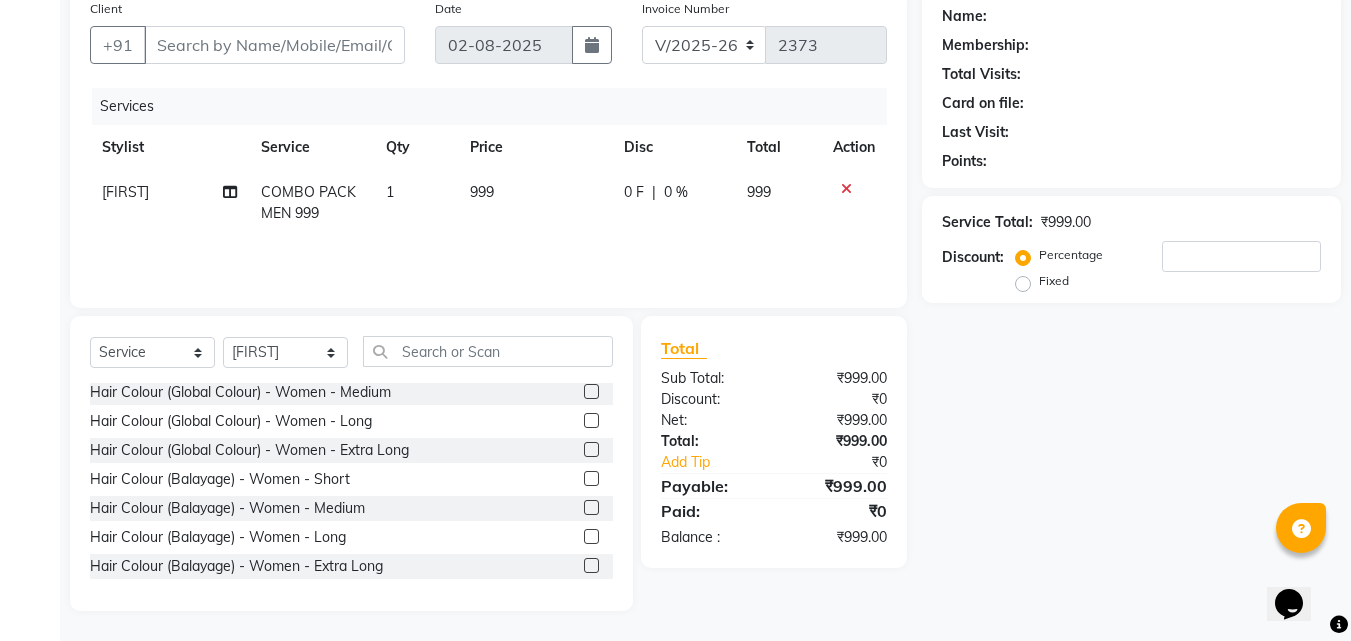 drag, startPoint x: 1146, startPoint y: 454, endPoint x: 1126, endPoint y: 458, distance: 20.396078 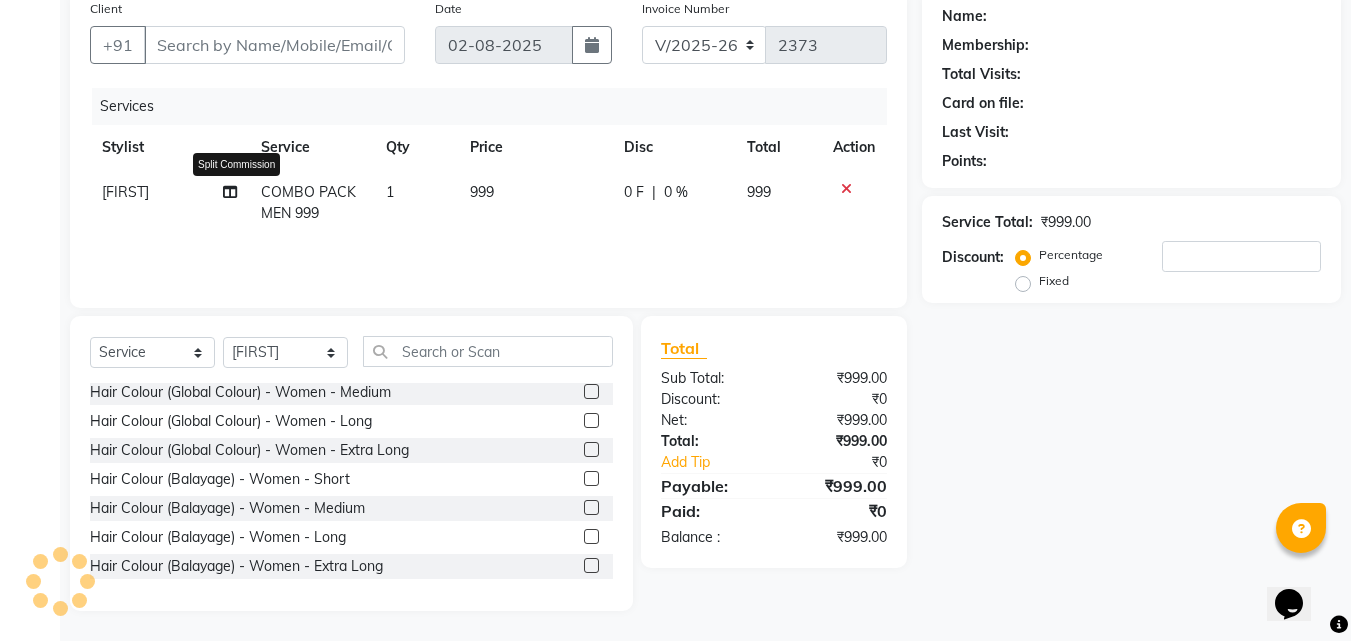 click 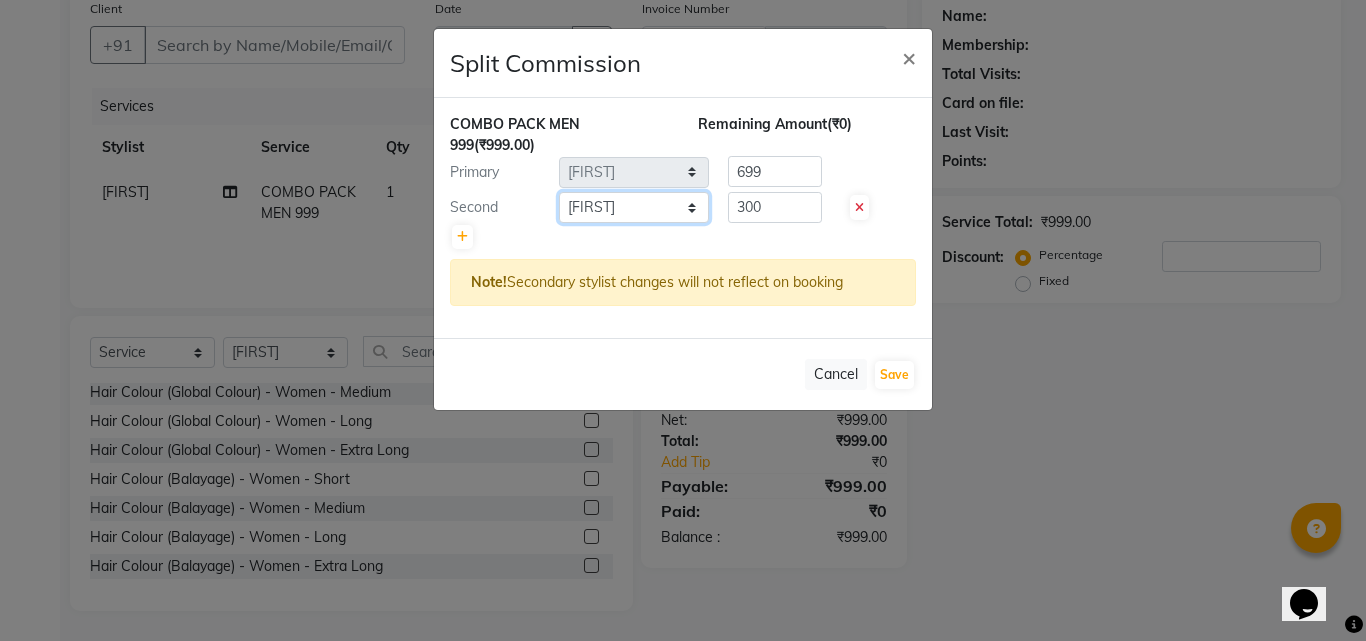 click on "Select [FIRST] [FIRST] [FIRST] [FIRST] [FIRST] [FIRST] [FIRST] [FIRST] [FIRST] [FIRST] [FIRST] [FIRST] Trends" 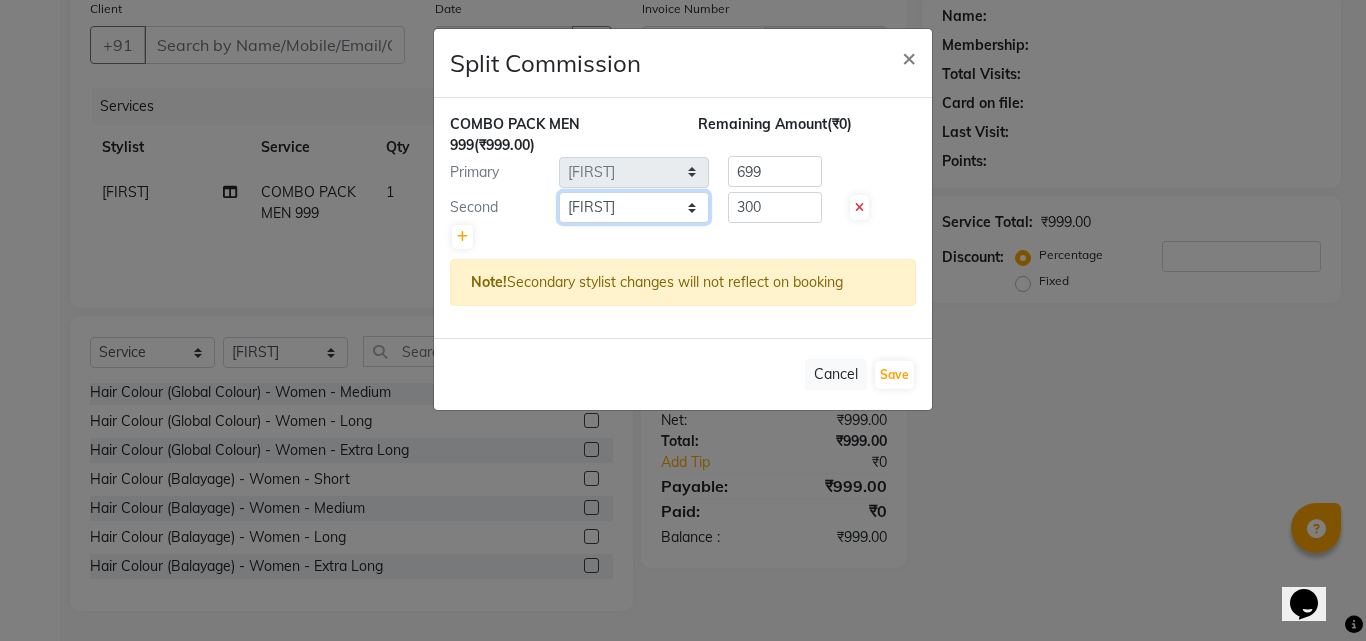 select on "63519" 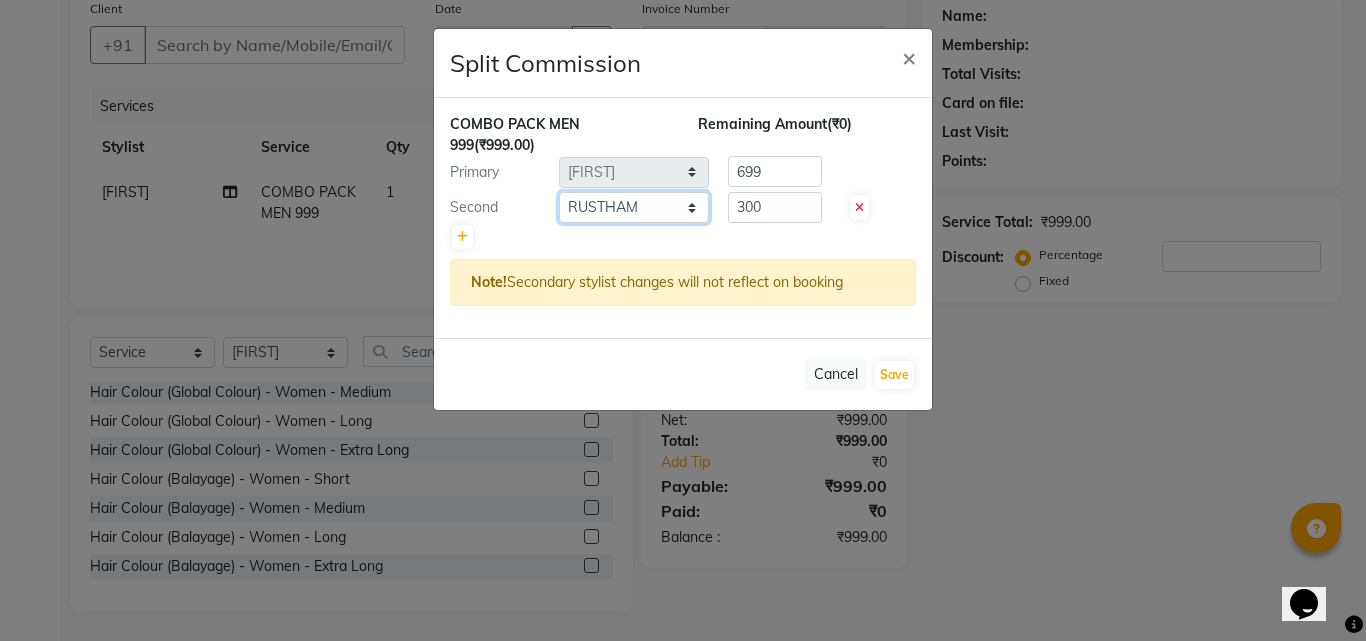 click on "Select [FIRST] [FIRST] [FIRST] [FIRST] [FIRST] [FIRST] [FIRST] [FIRST] [FIRST] [FIRST] [FIRST] [FIRST] Trends" 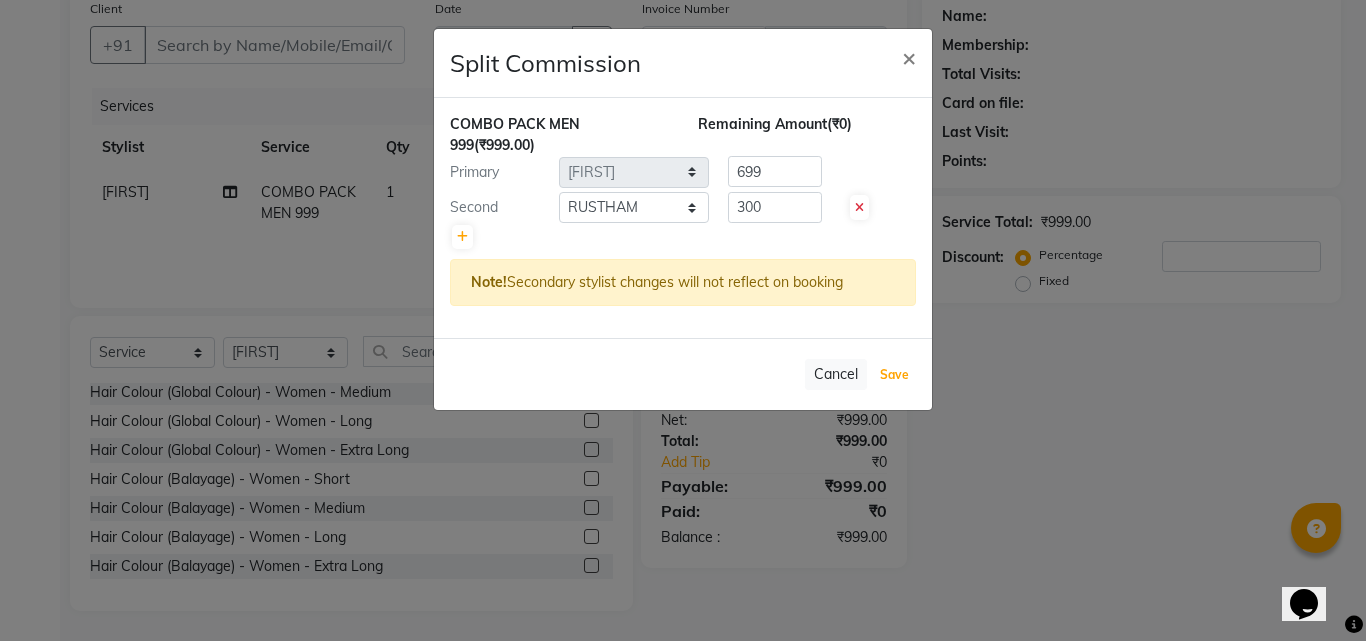 click on "Save" 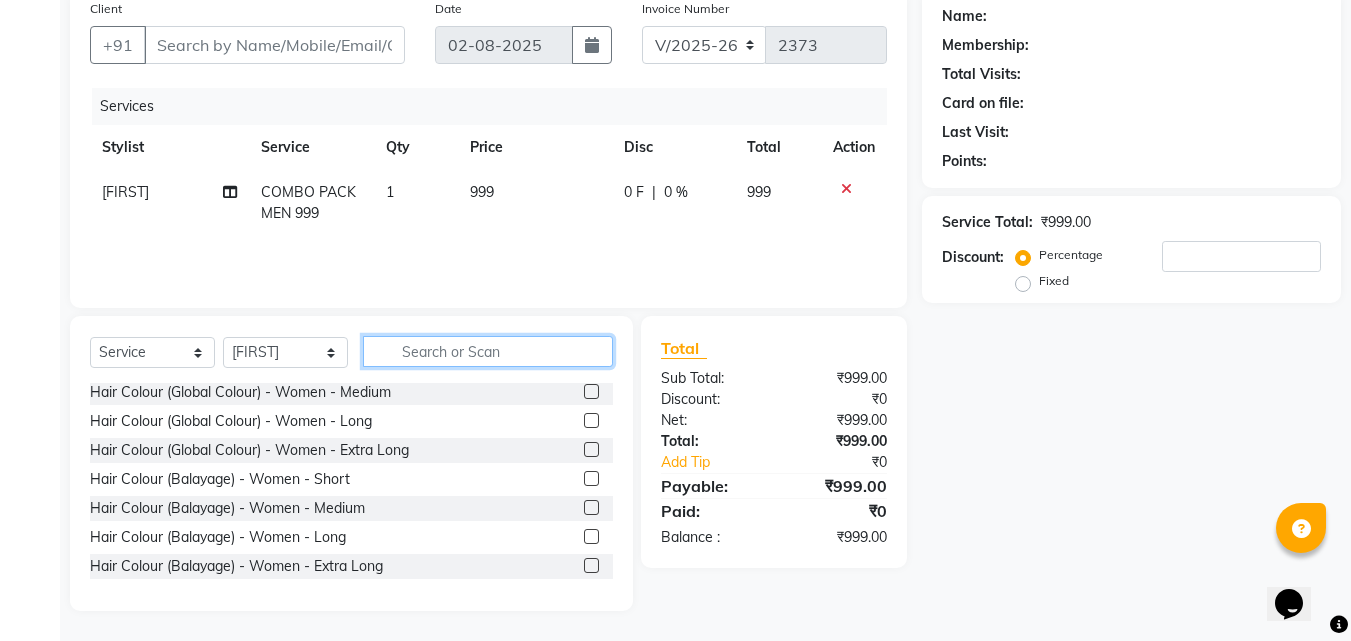 click 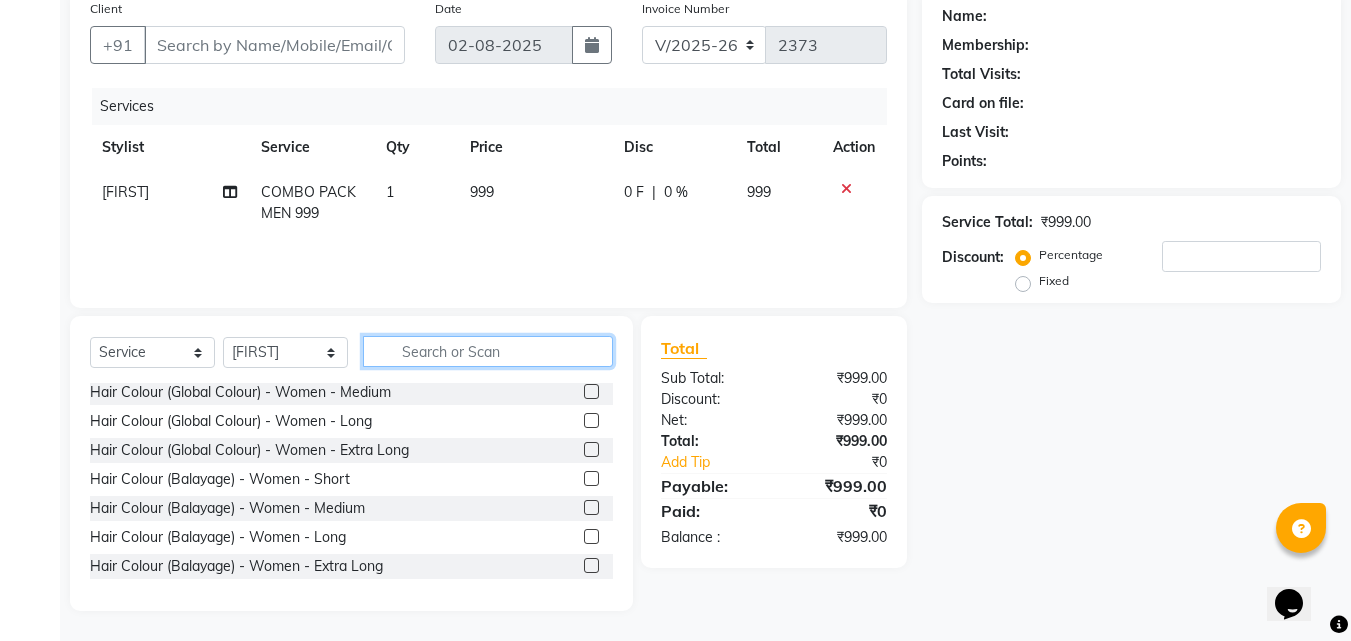 click 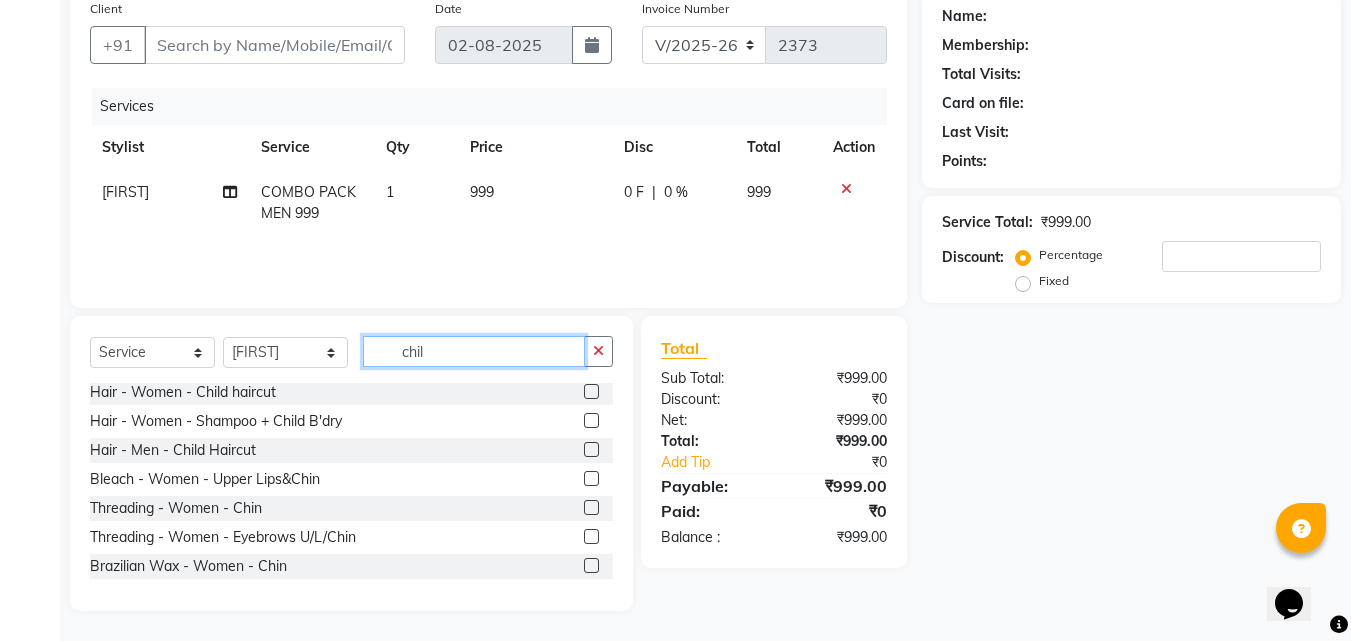 scroll, scrollTop: 0, scrollLeft: 0, axis: both 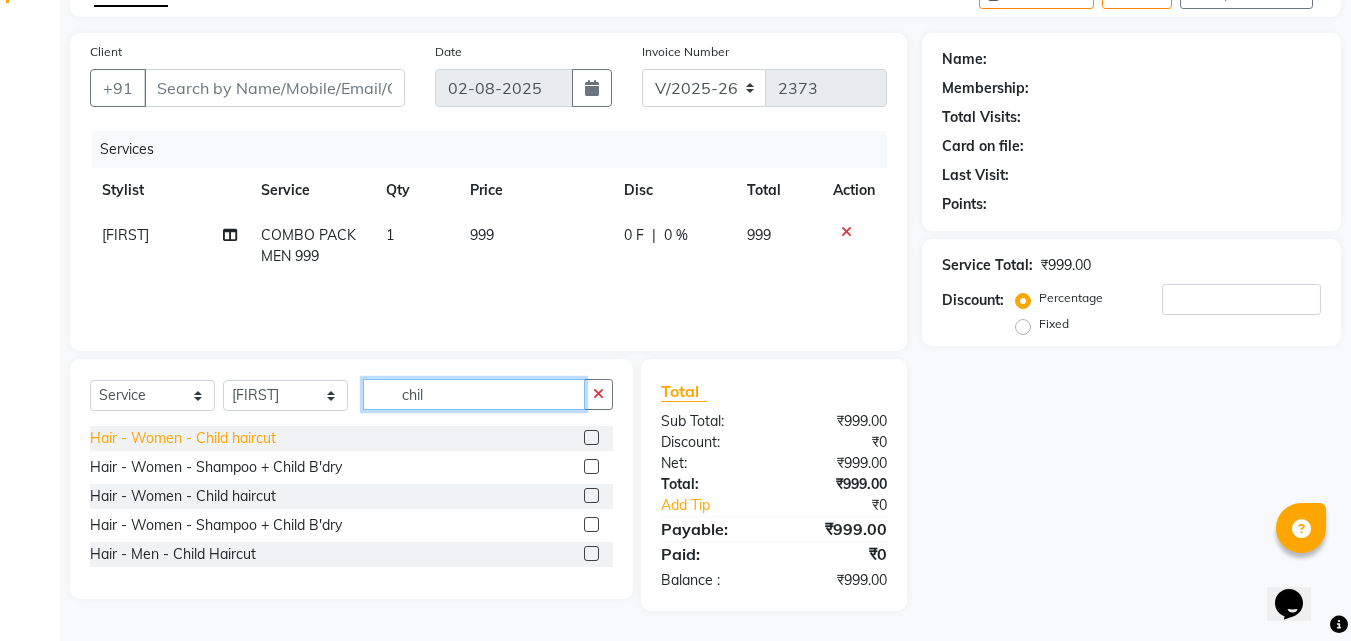 type on "chil" 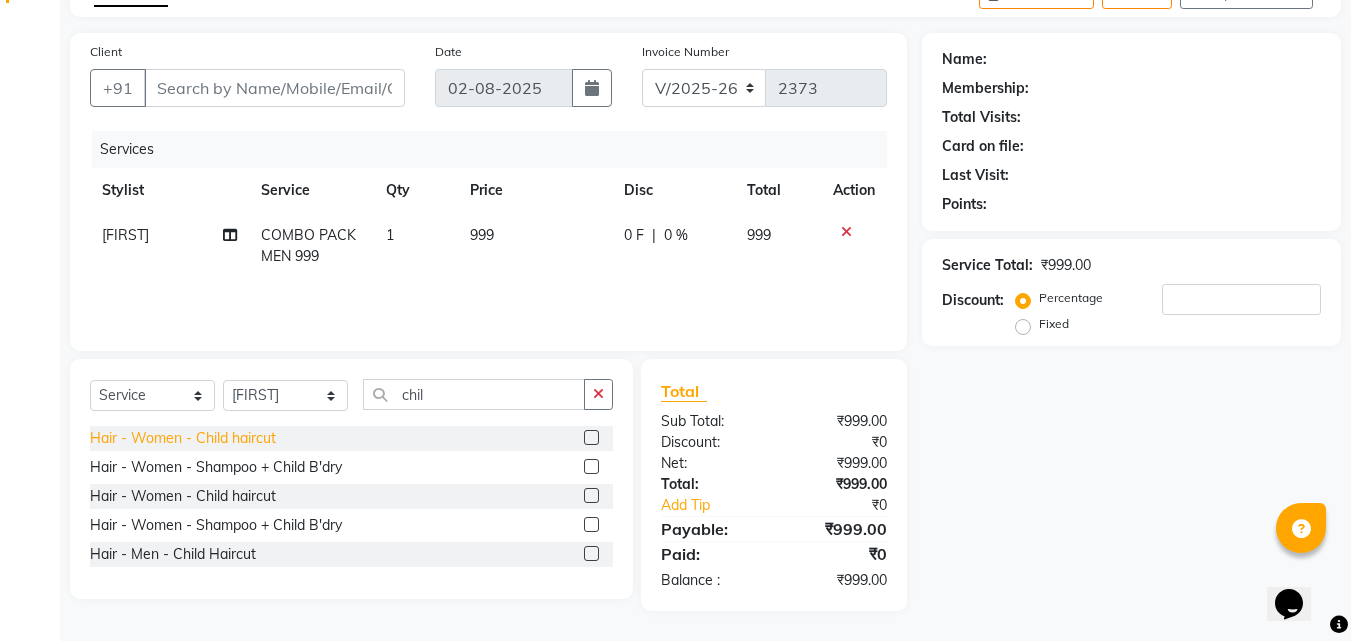 click on "Hair - Women - Child haircut" 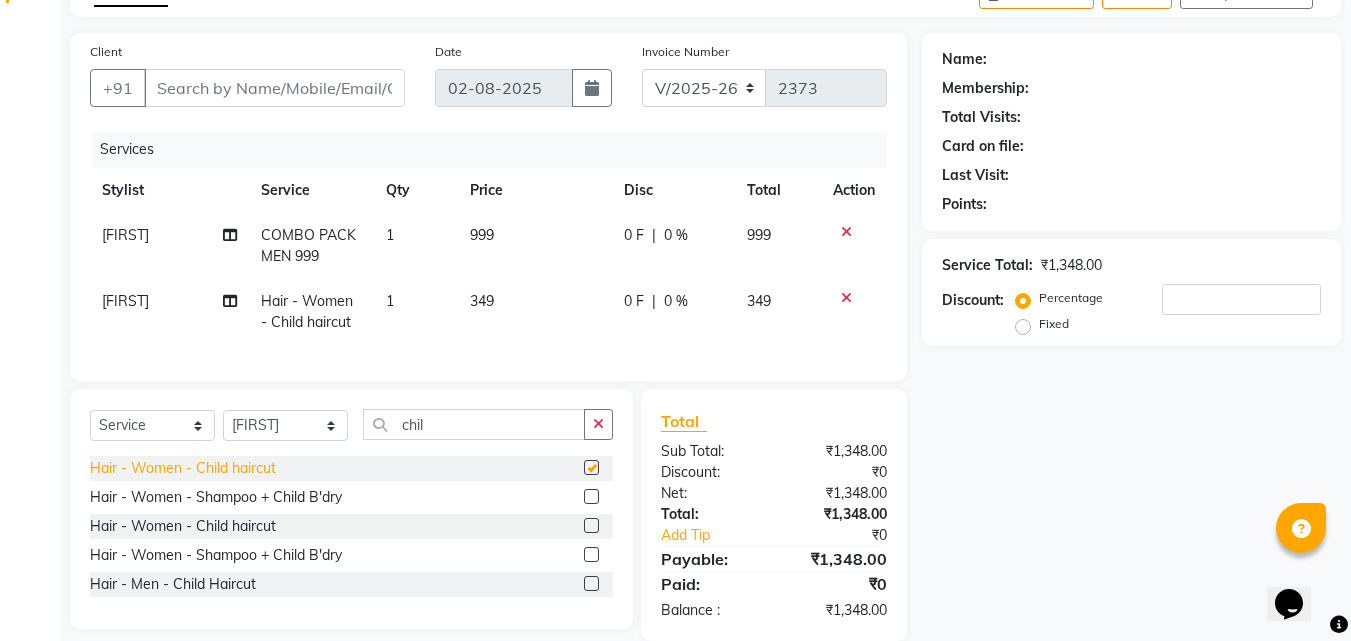 checkbox on "false" 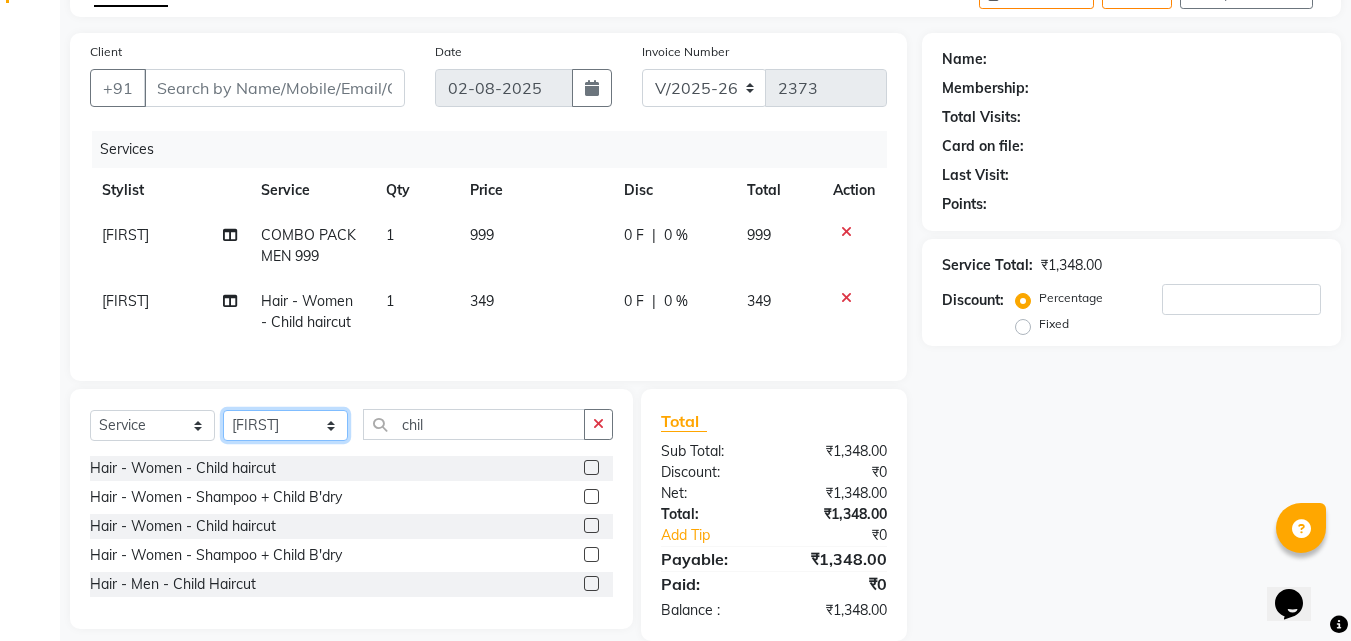 click on "Select Stylist [FIRST] [LAST] [FIRST] [LAST] [FIRST] [LAST] [FIRST] [LAST] [FIRST] [LAST] [FIRST] [LAST] [FIRST] [LAST] [FIRST] [LAST] [FIRST] [LAST] [FIRST] [LAST] [FIRST] [LAST] [FIRST] [LAST] Trends" 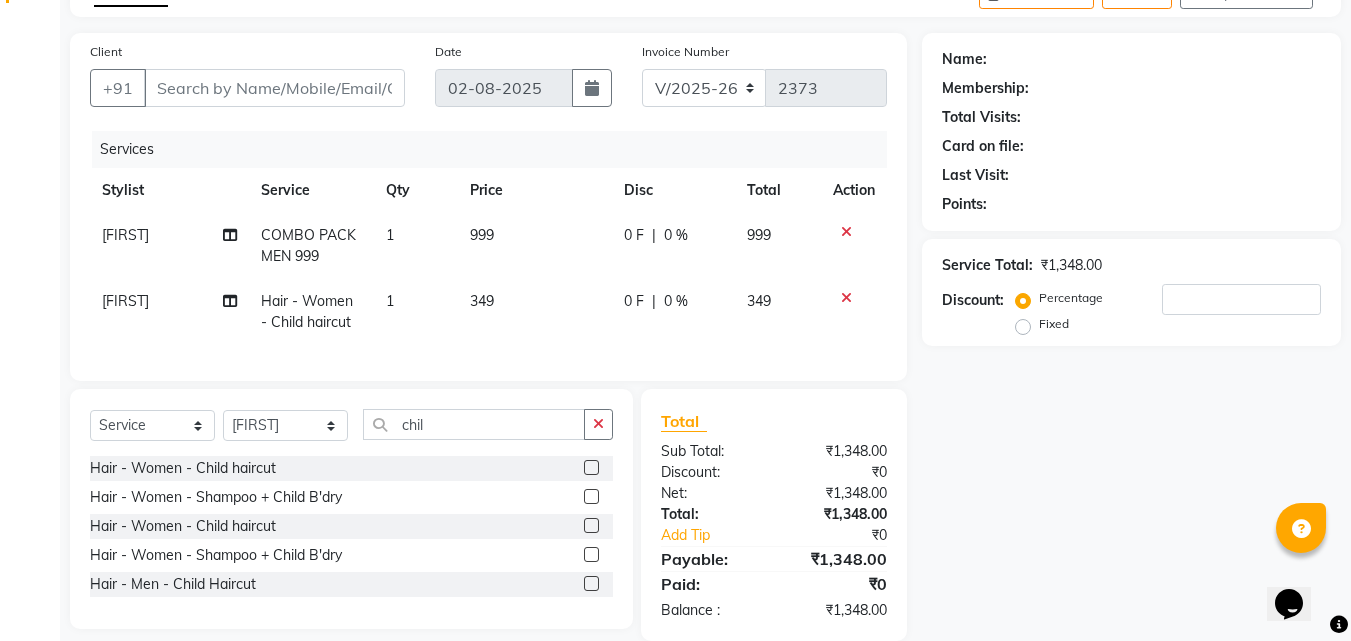 drag, startPoint x: 1199, startPoint y: 400, endPoint x: 528, endPoint y: 479, distance: 675.6345 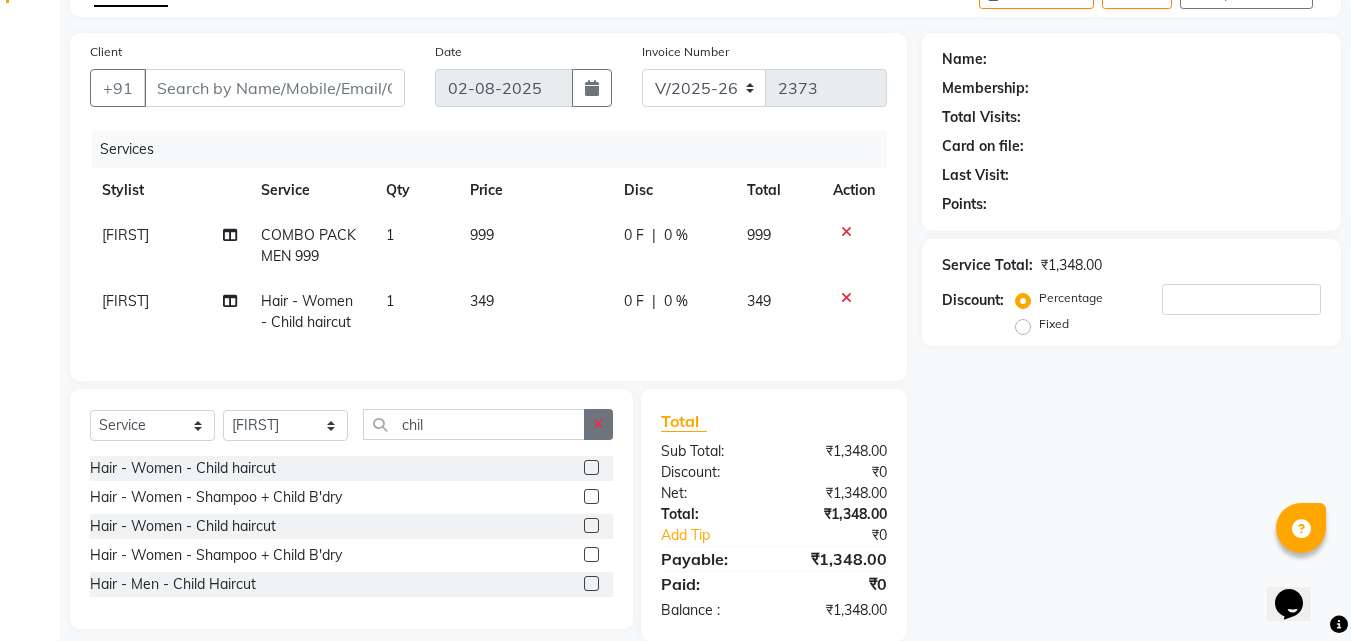 click 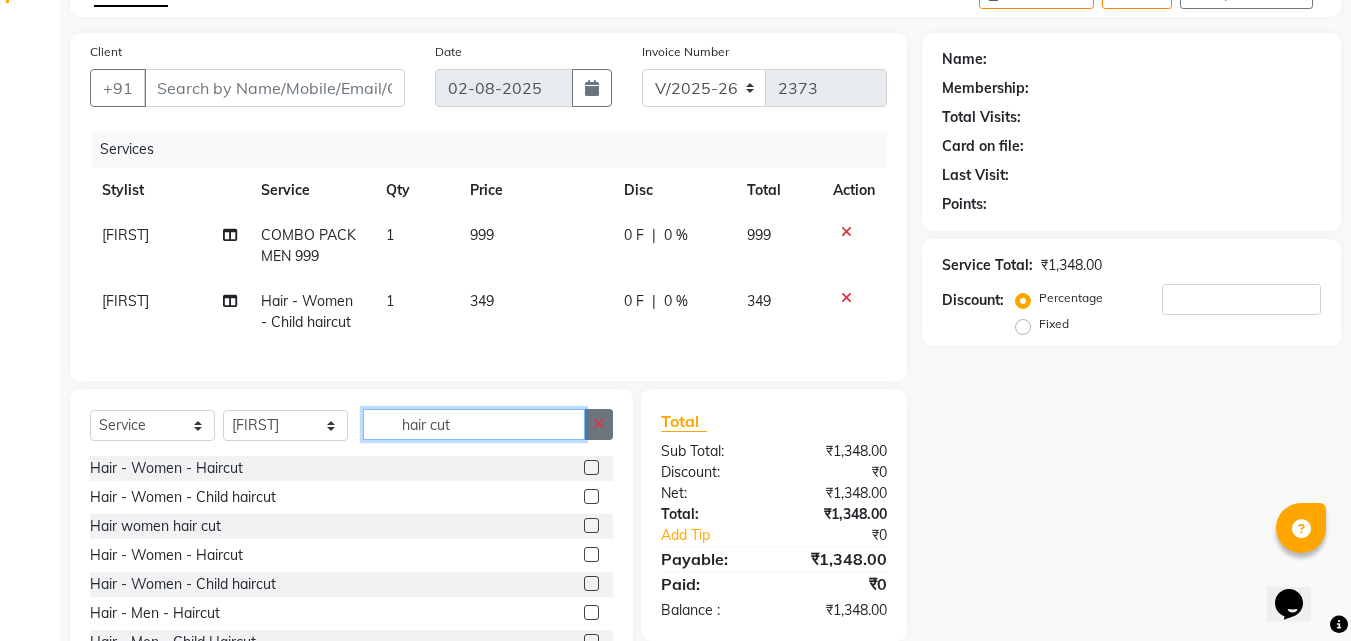 type on "hair cut" 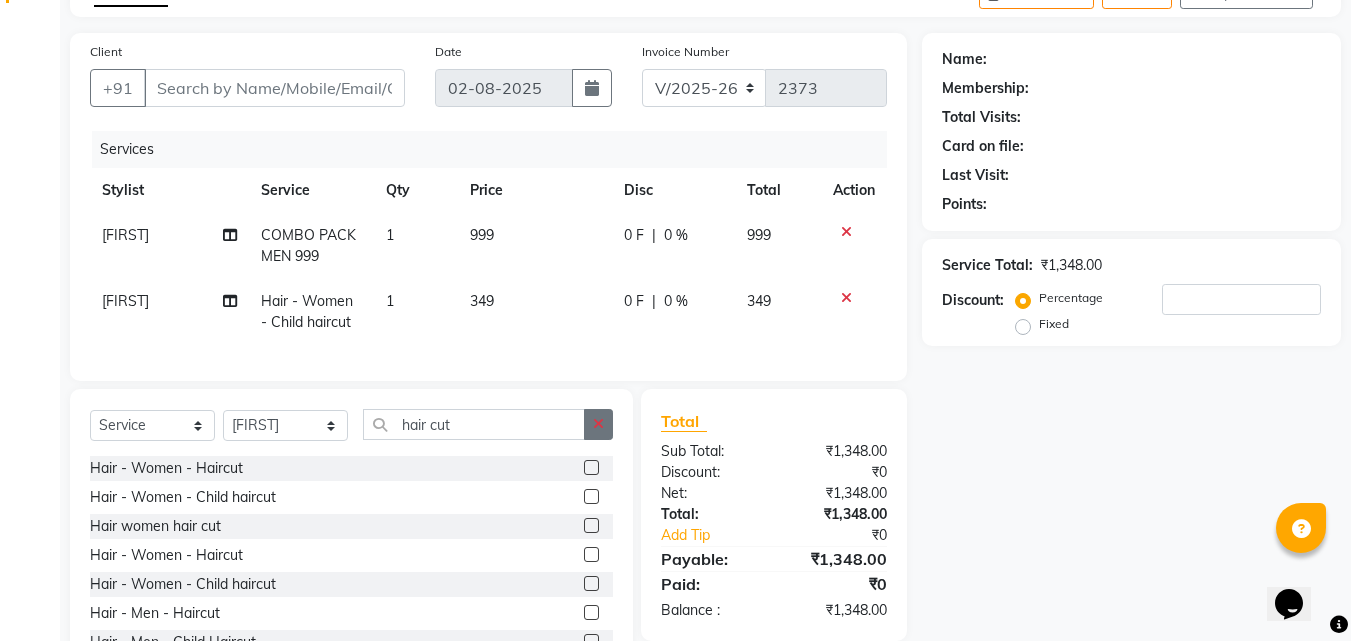 click 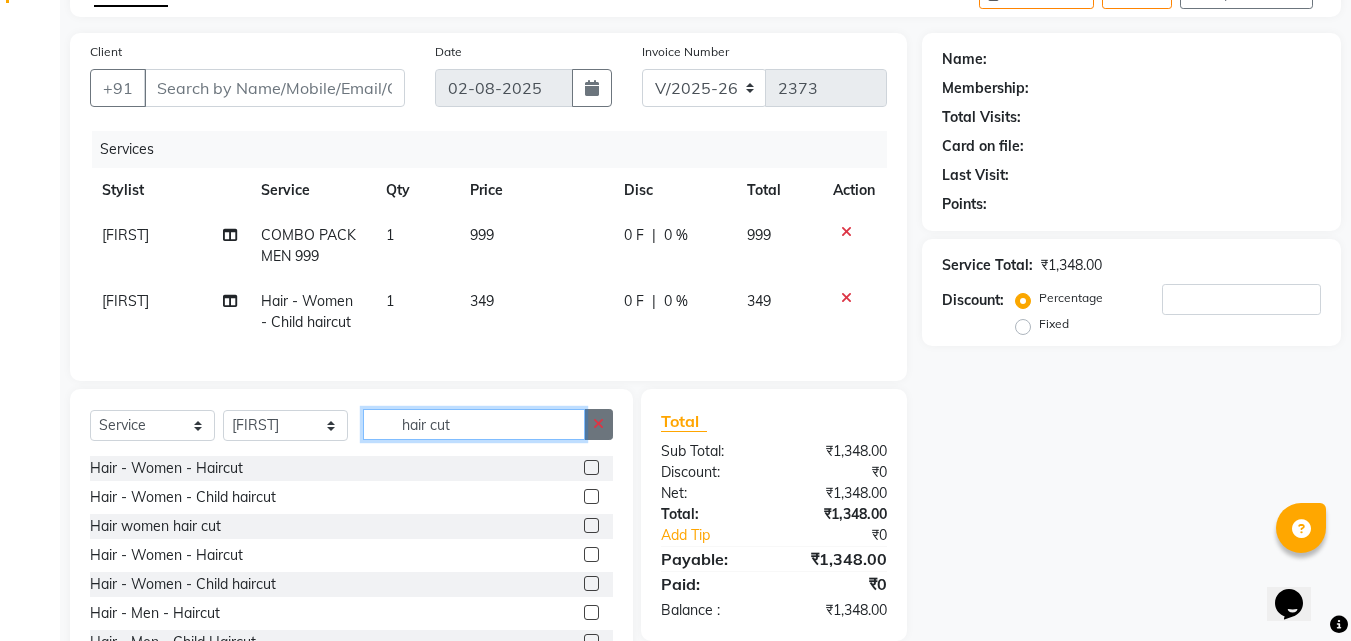 type 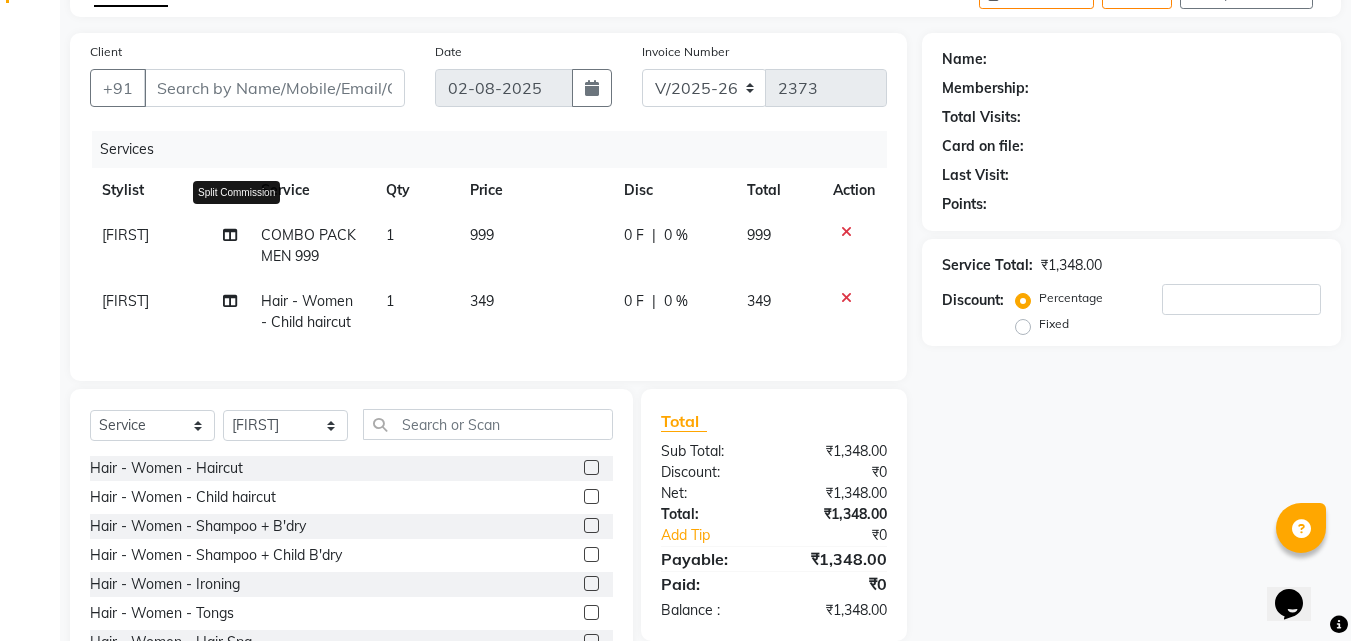 click 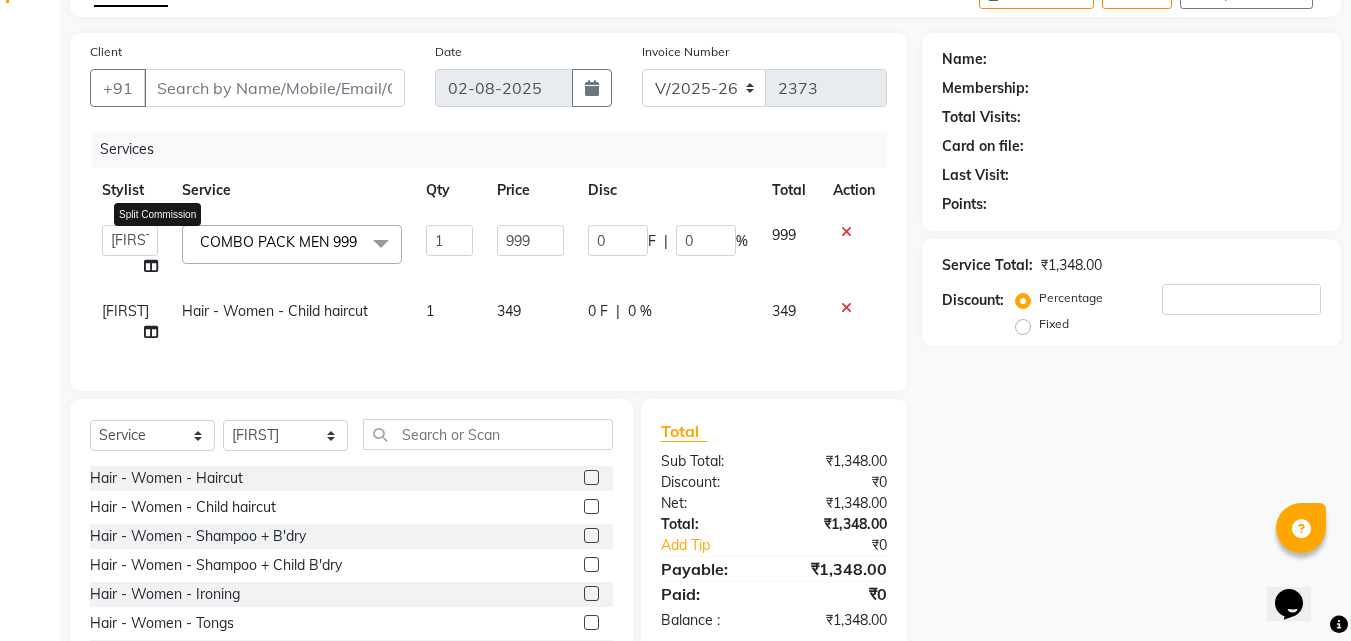 click 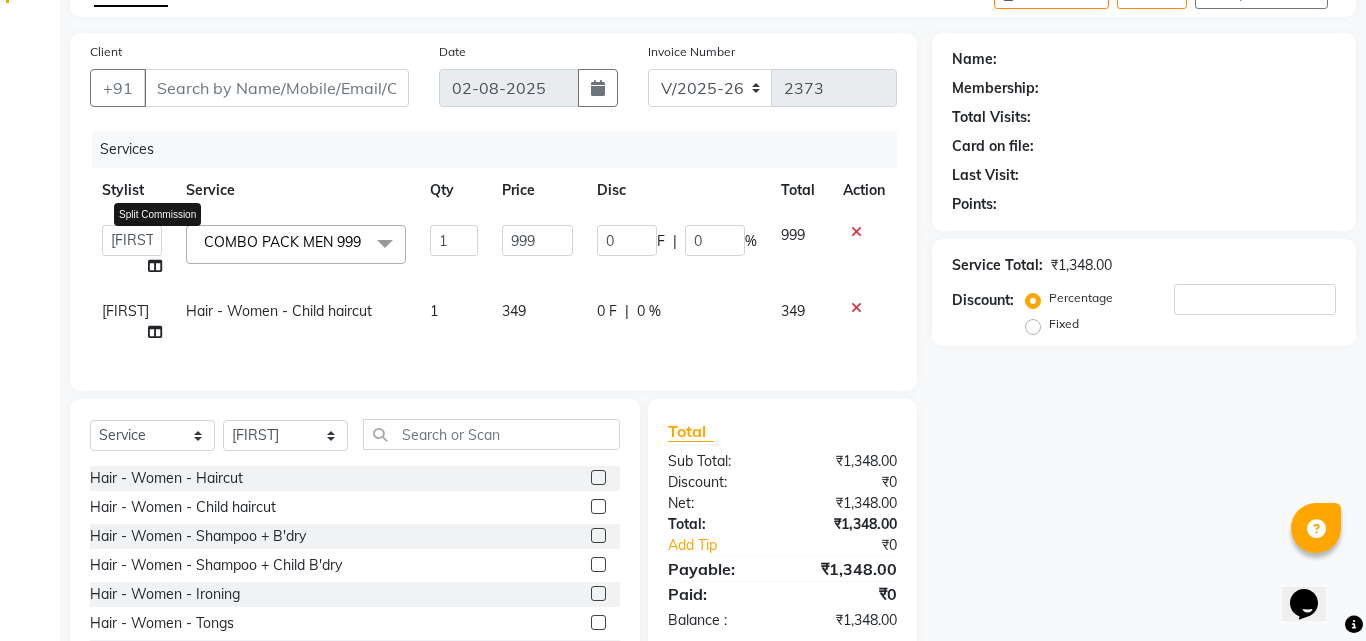 select on "72180" 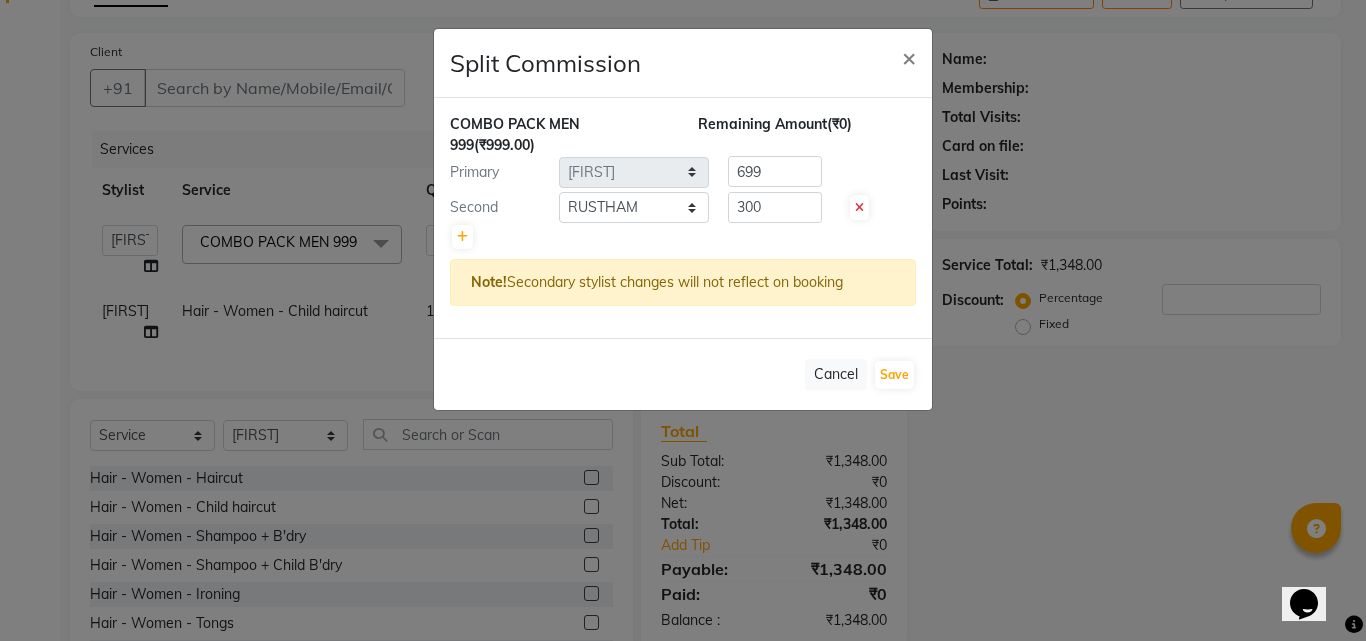 click on "Split Commission × COMBO PACK MEN 999 (₹999.00) Remaining Amount (₹0) Primary Select [FIRST] [FIRST] [FIRST] [FIRST] [FIRST] [FIRST] [FIRST] [FIRST] [FIRST] [FIRST] [FIRST] [FIRST] 699 Second Select [FIRST] [FIRST] [FIRST] [FIRST] [FIRST] [FIRST] [FIRST] [FIRST] [FIRST] [FIRST] [FIRST] [FIRST] 300 Note! Secondary stylist changes will not reflect on booking Cancel Save" 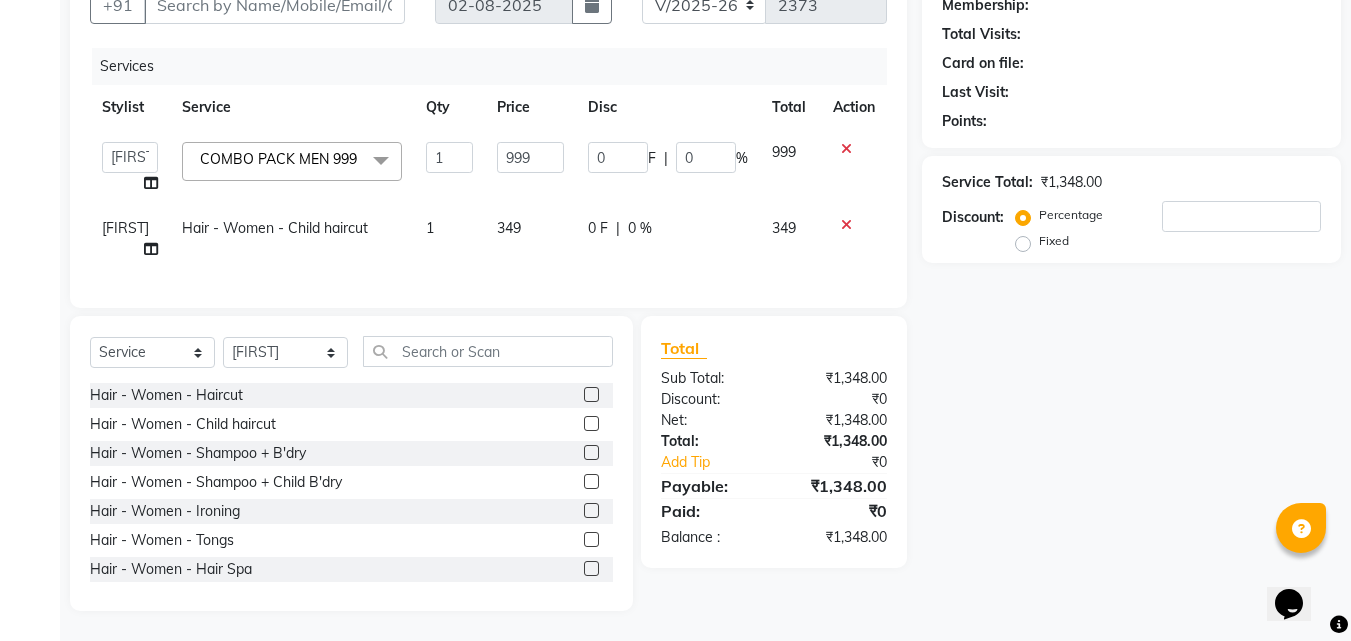 scroll, scrollTop: 0, scrollLeft: 0, axis: both 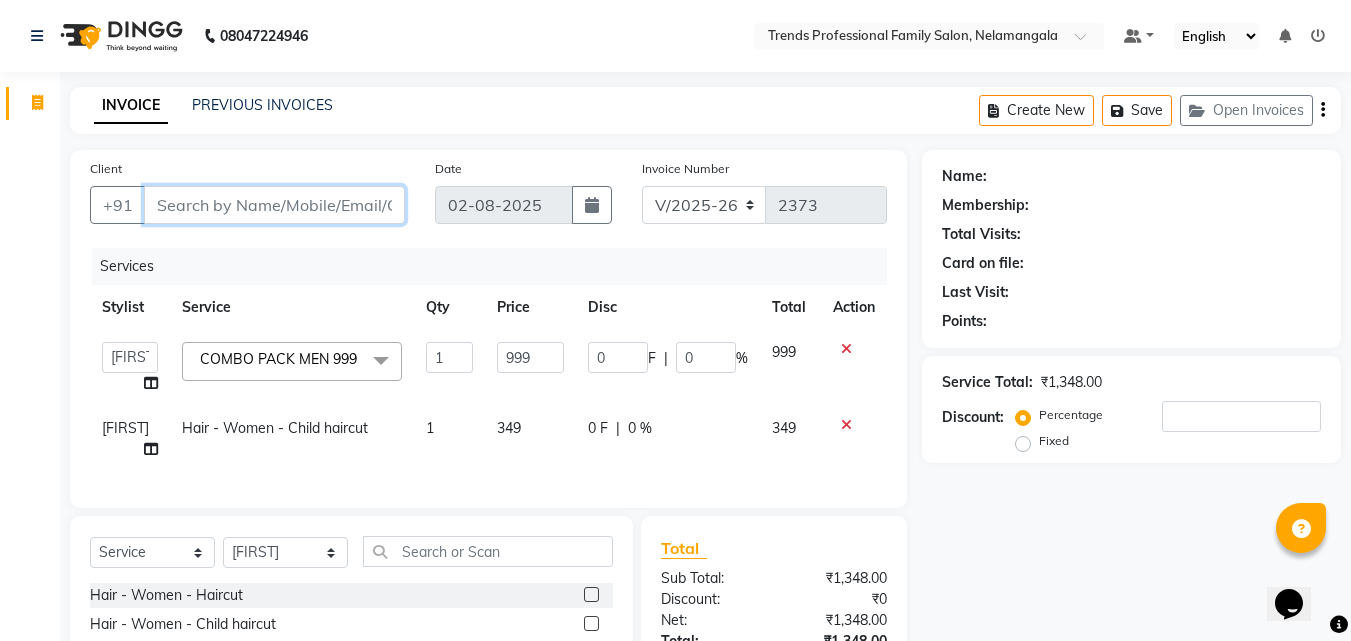 click on "Client" at bounding box center [274, 205] 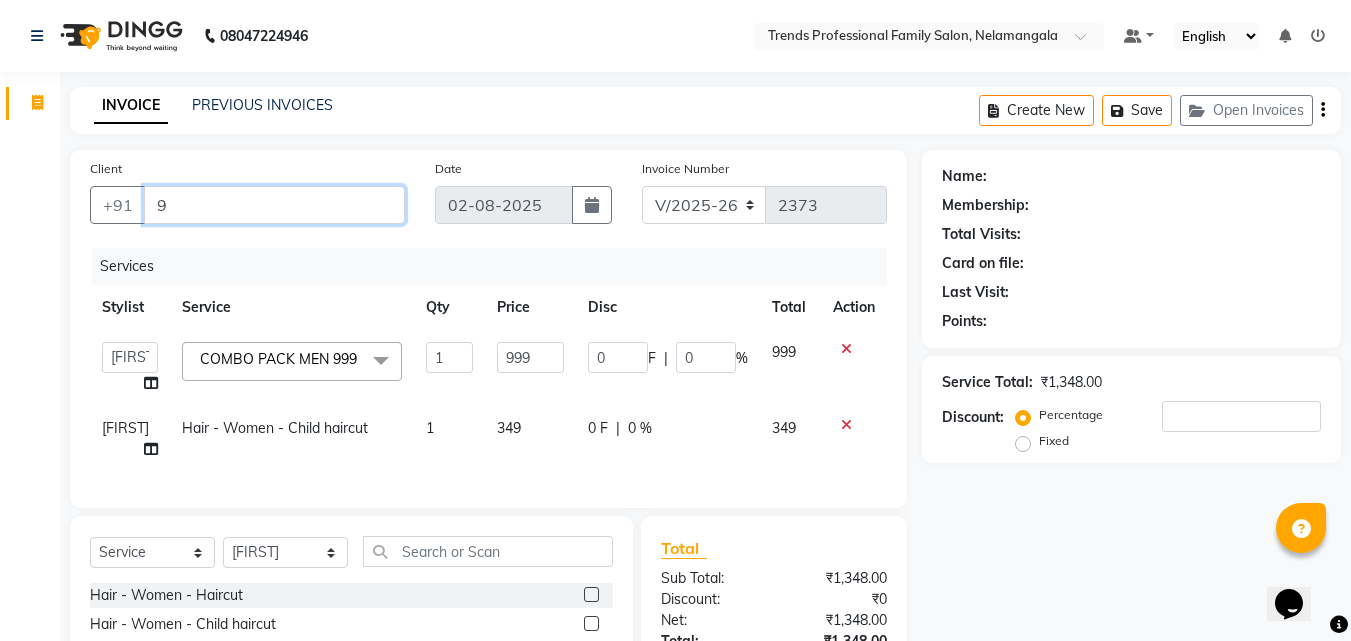 type on "0" 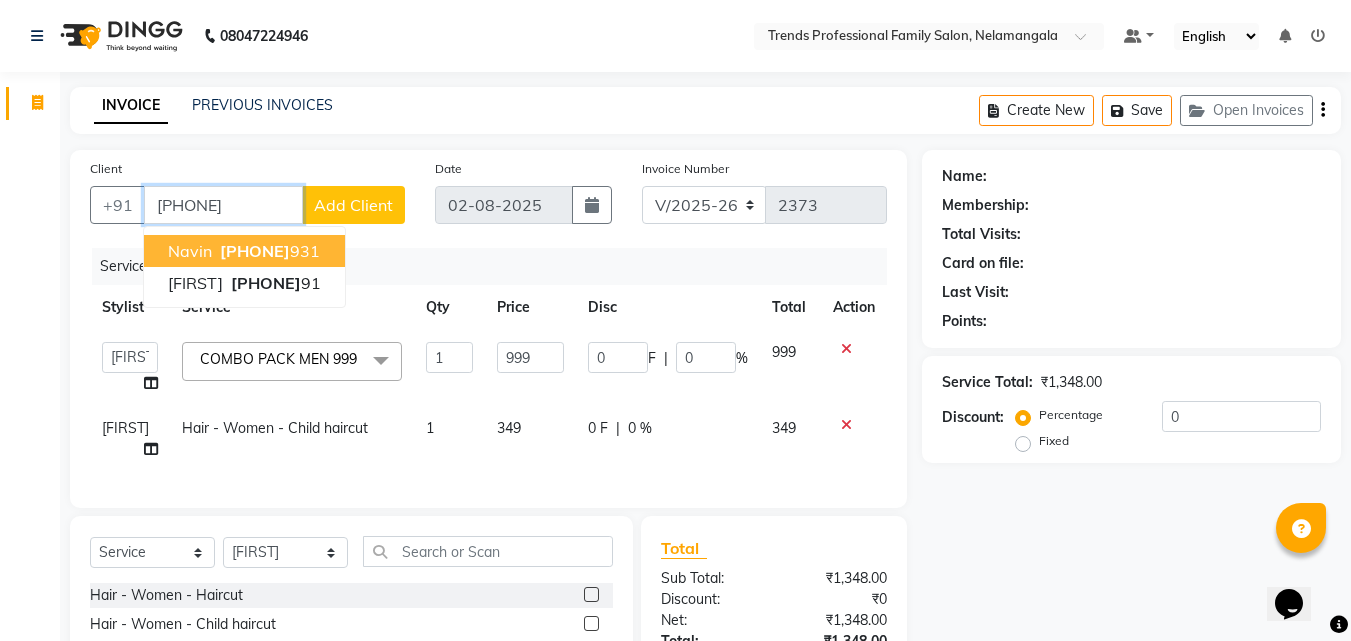 click on "[PHONE]" at bounding box center [268, 251] 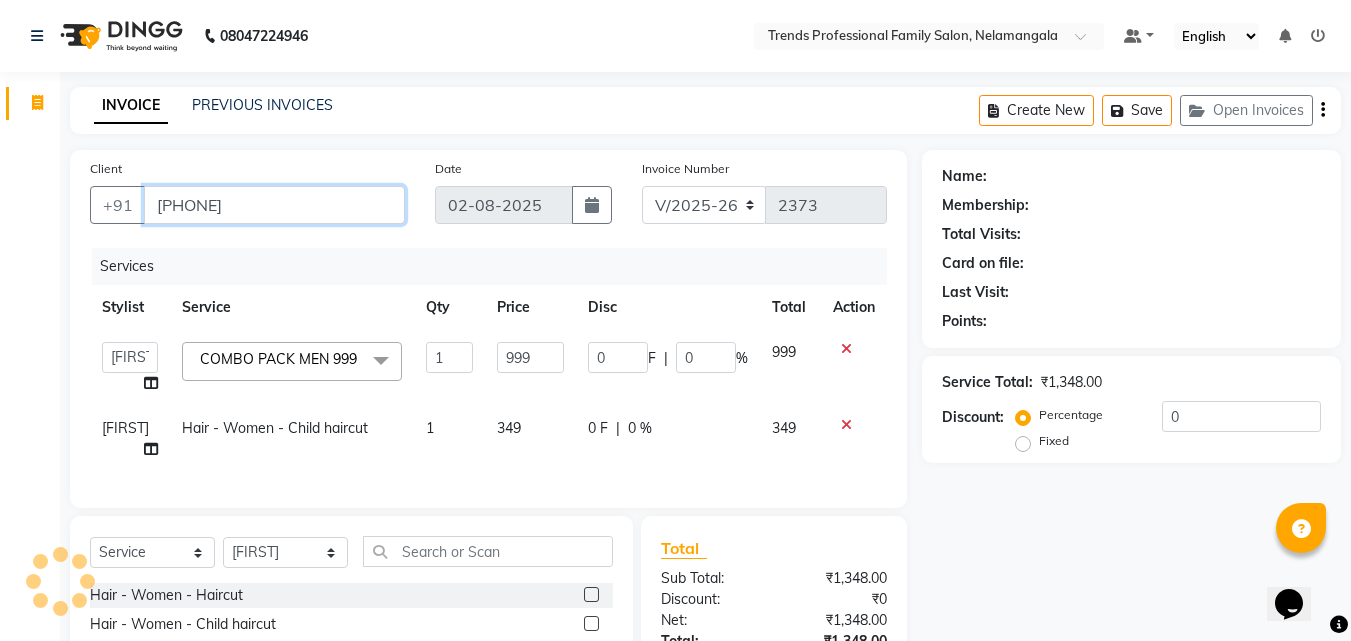 type on "[PHONE]" 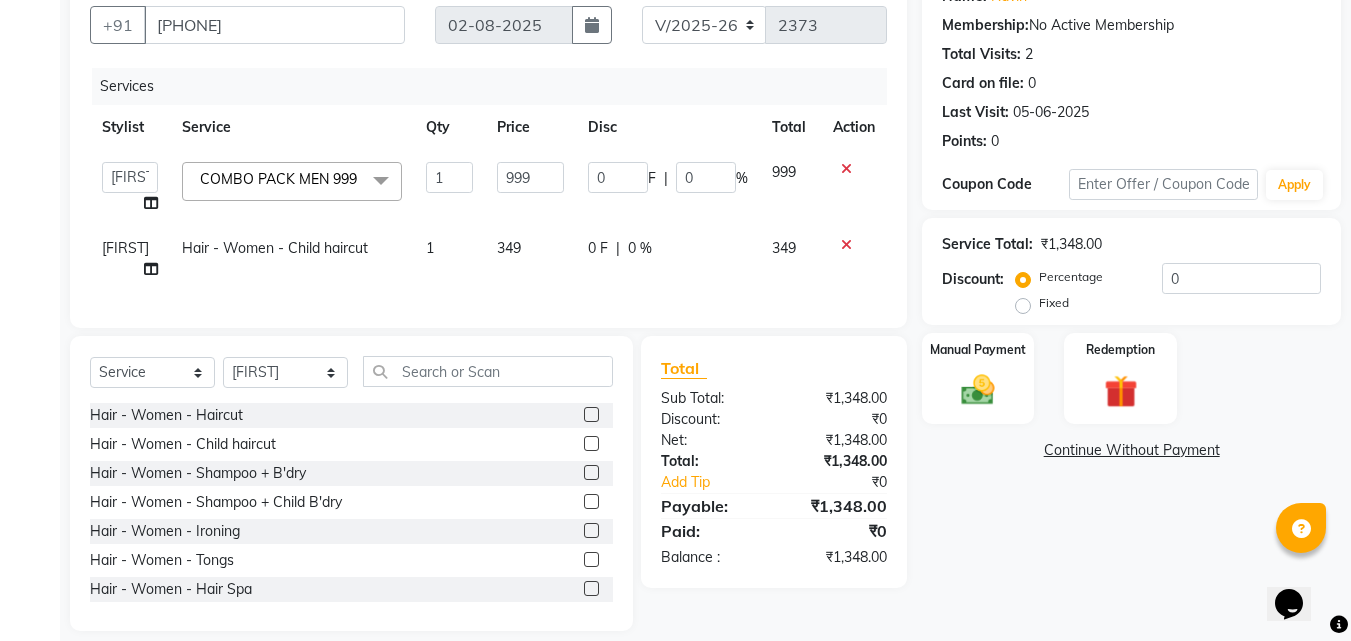 scroll, scrollTop: 224, scrollLeft: 0, axis: vertical 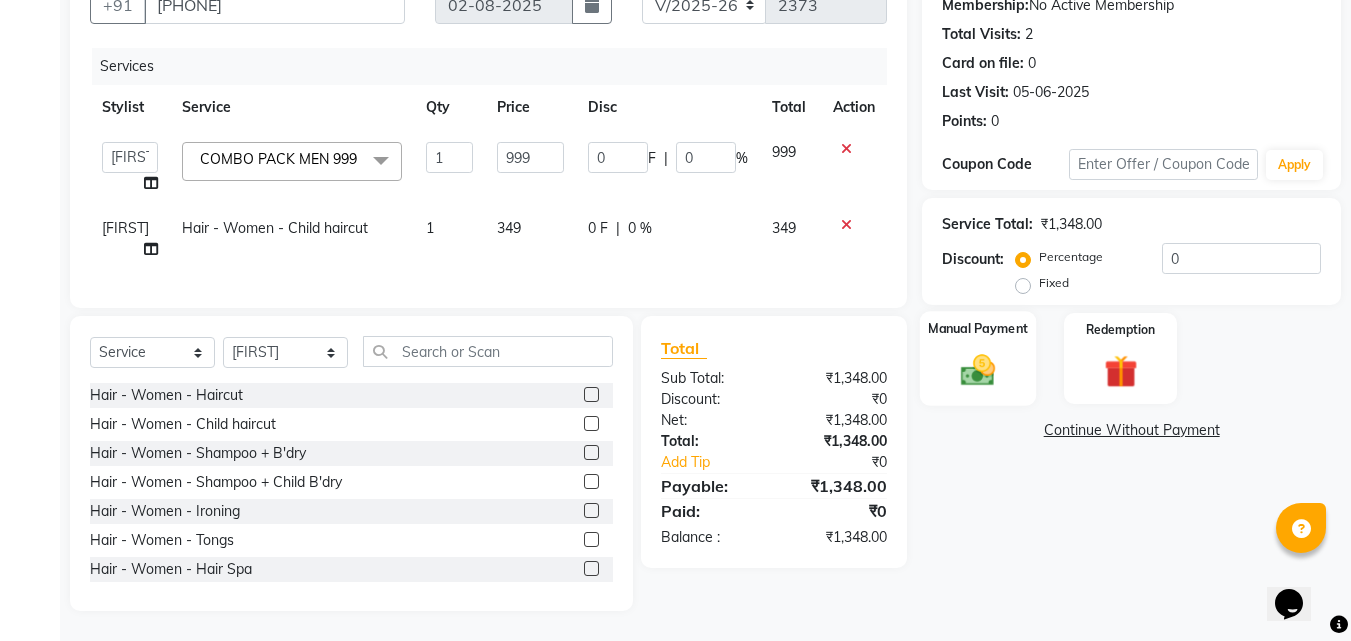 click on "Manual Payment" 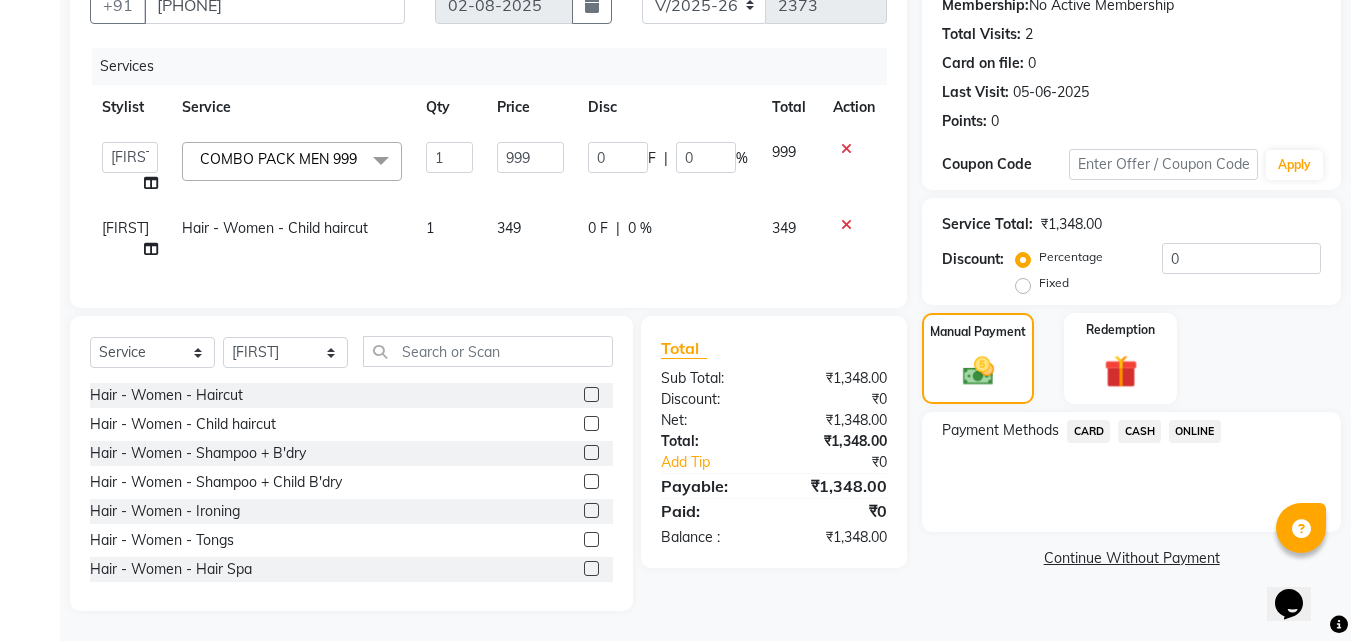 click on "ONLINE" 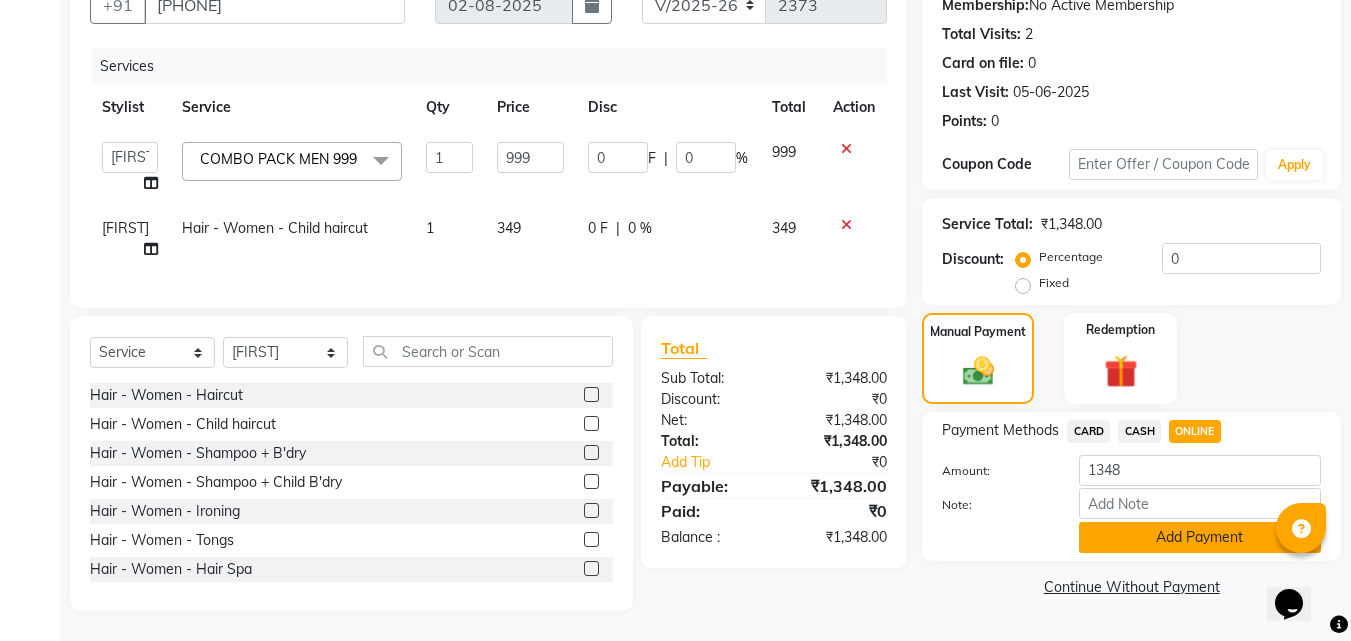 click on "Add Payment" 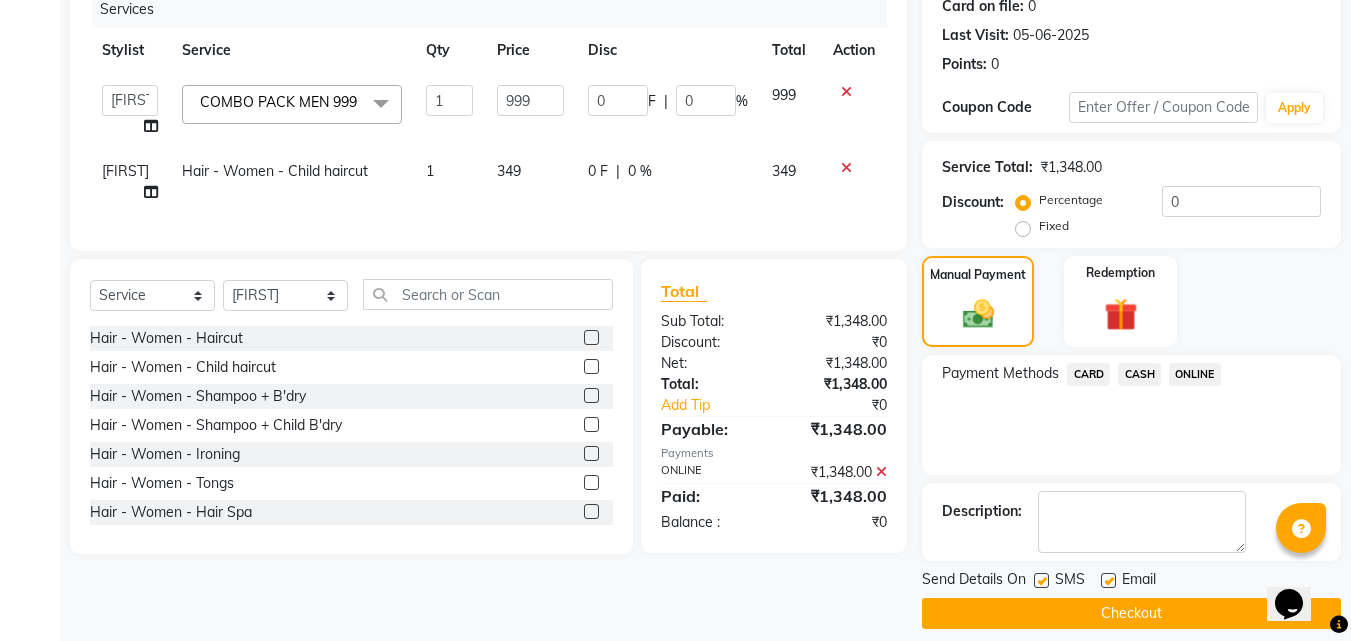 scroll, scrollTop: 275, scrollLeft: 0, axis: vertical 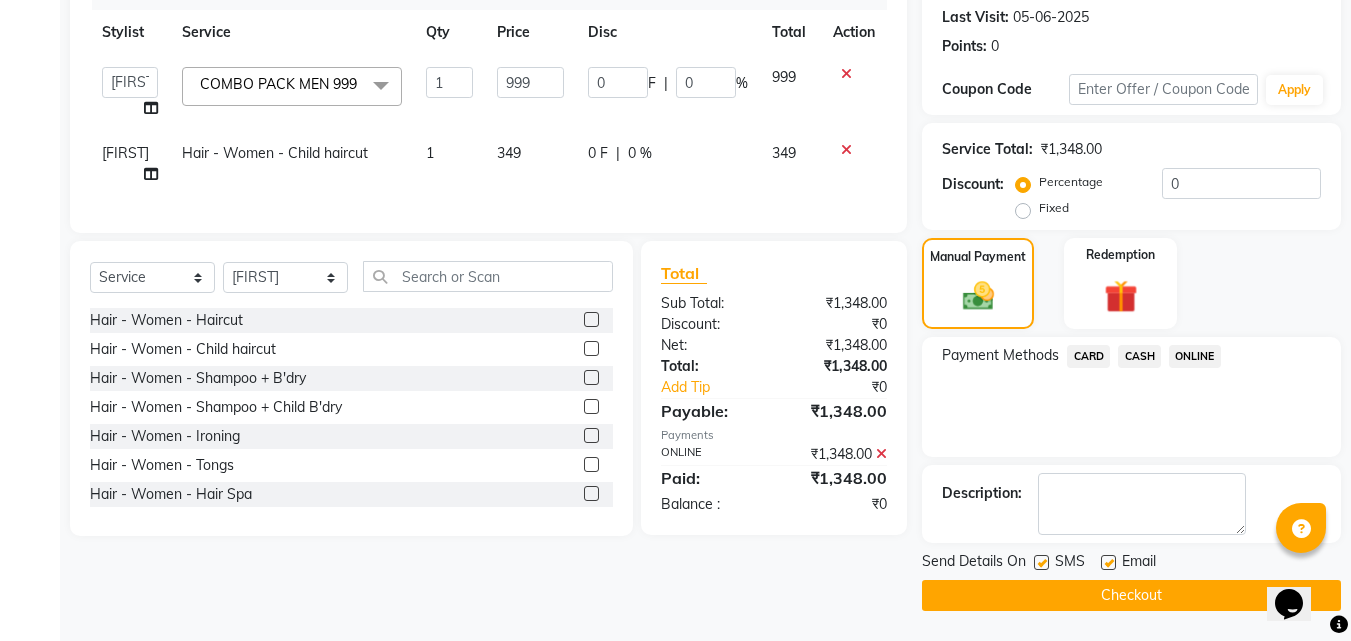 click on "Checkout" 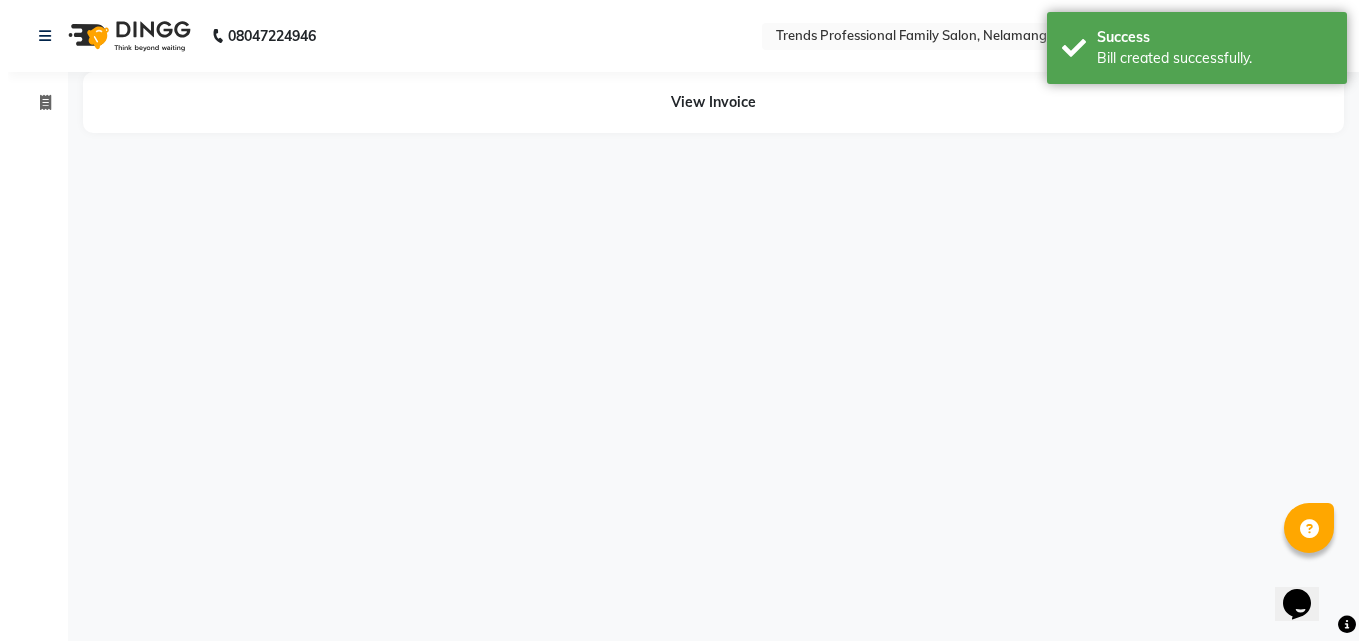 scroll, scrollTop: 0, scrollLeft: 0, axis: both 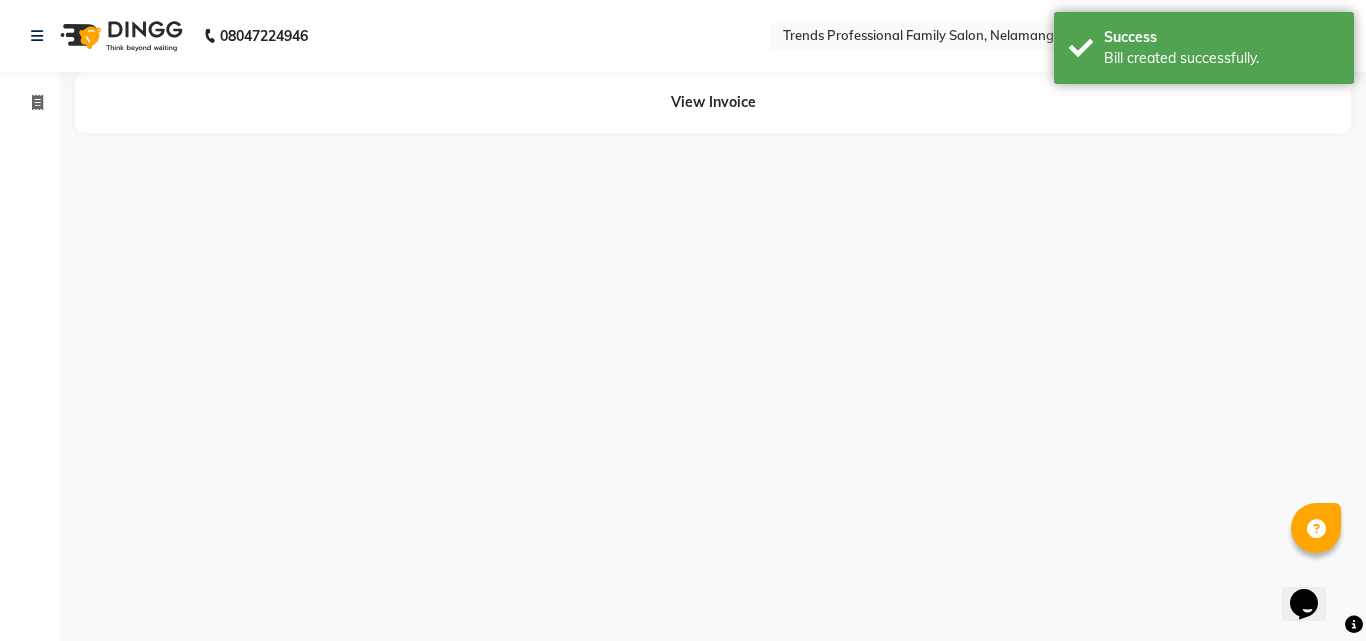 select on "72180" 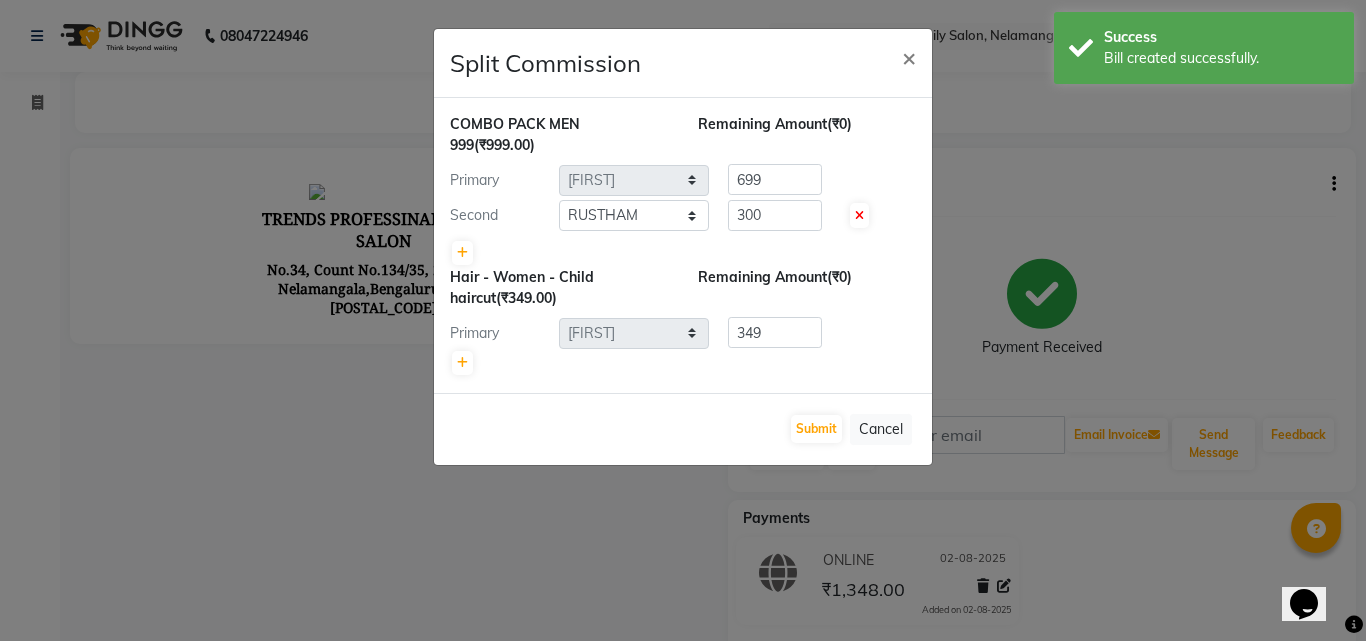 scroll, scrollTop: 0, scrollLeft: 0, axis: both 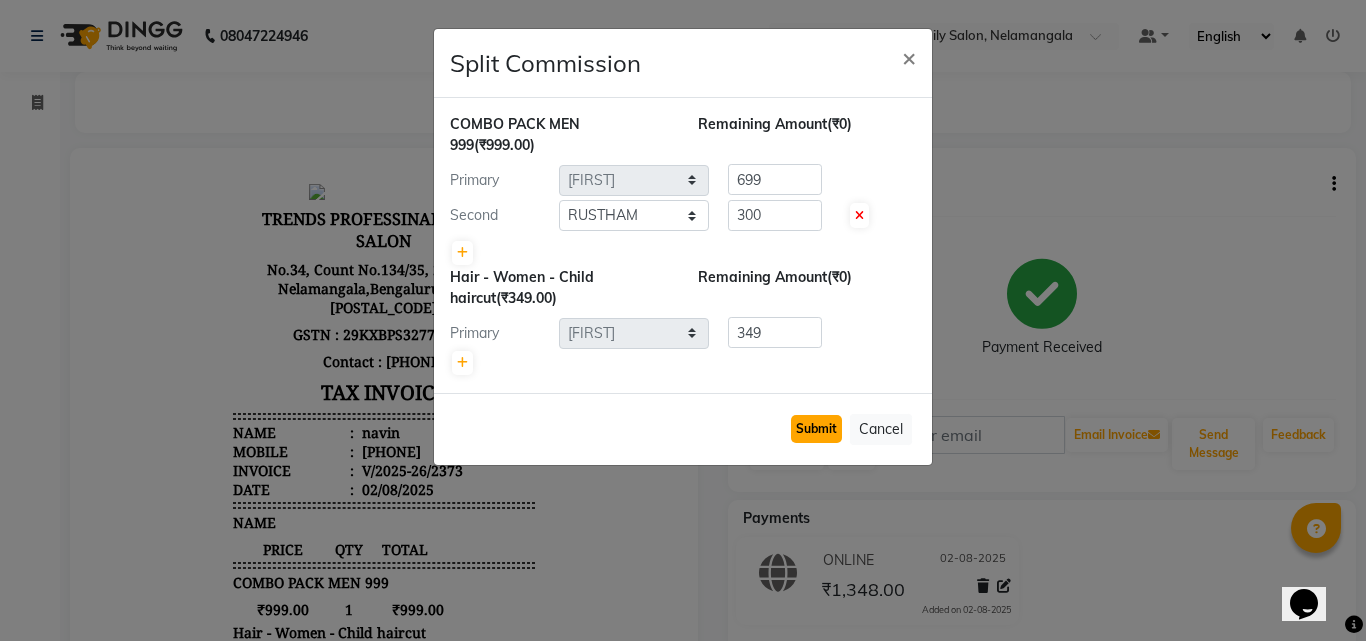 click on "Submit" 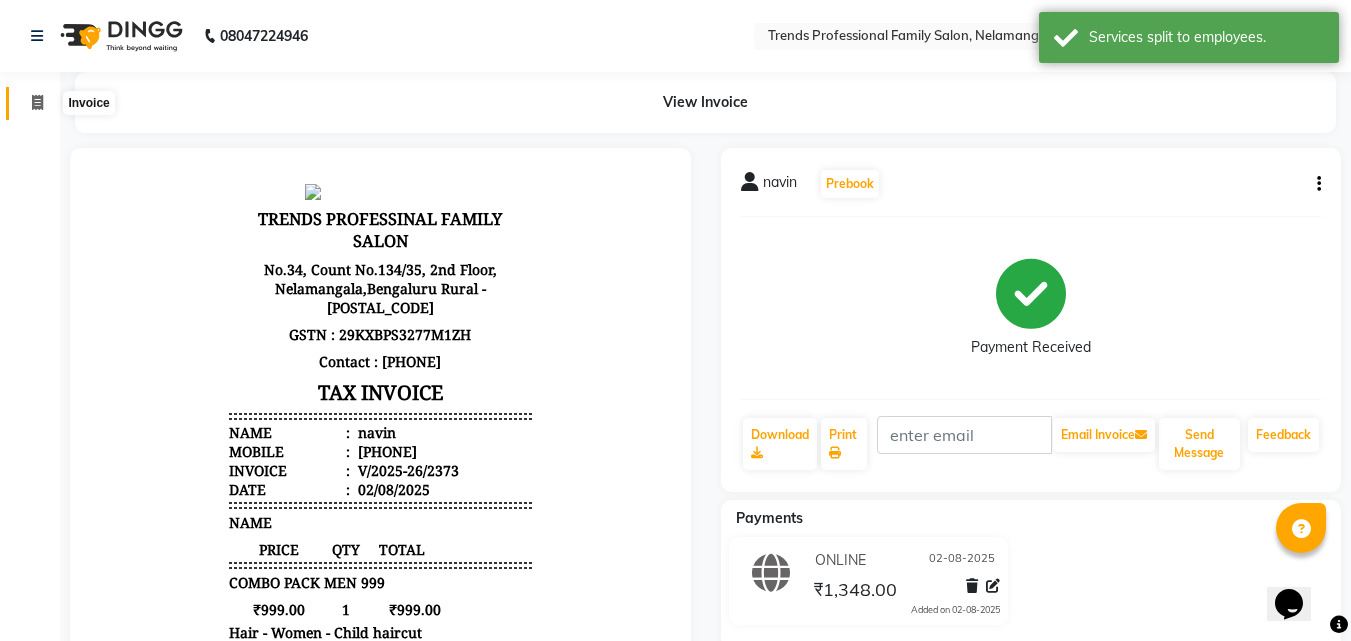 click 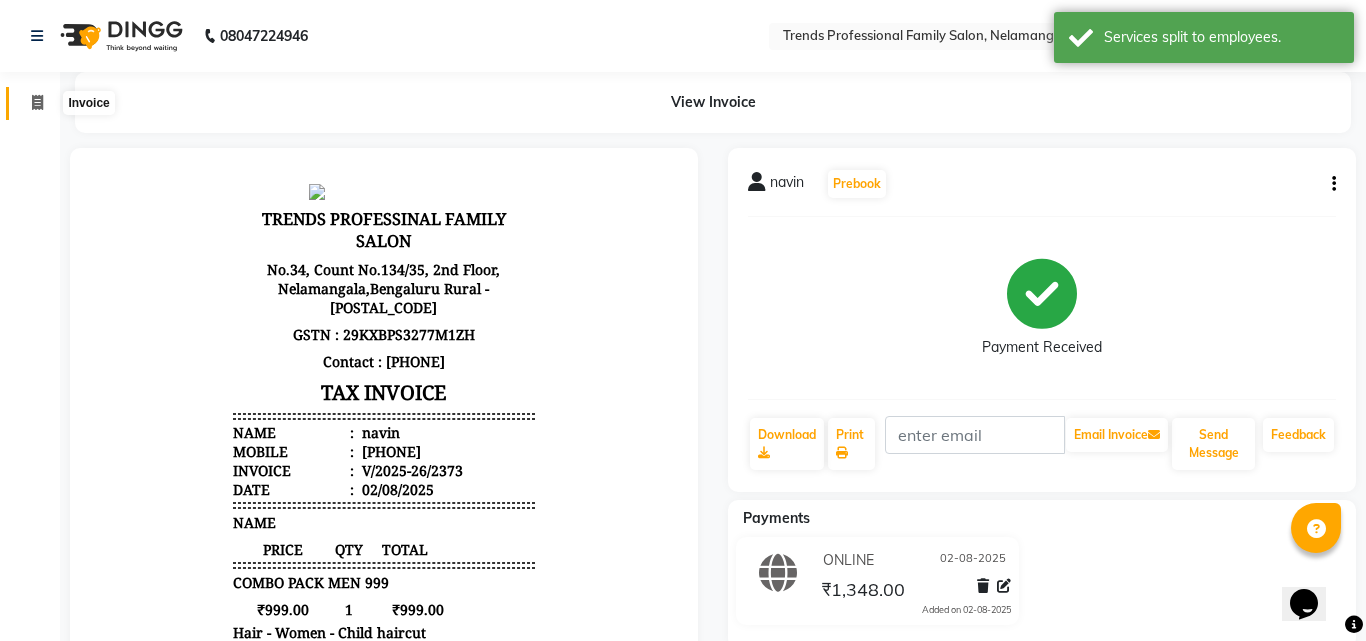 select on "service" 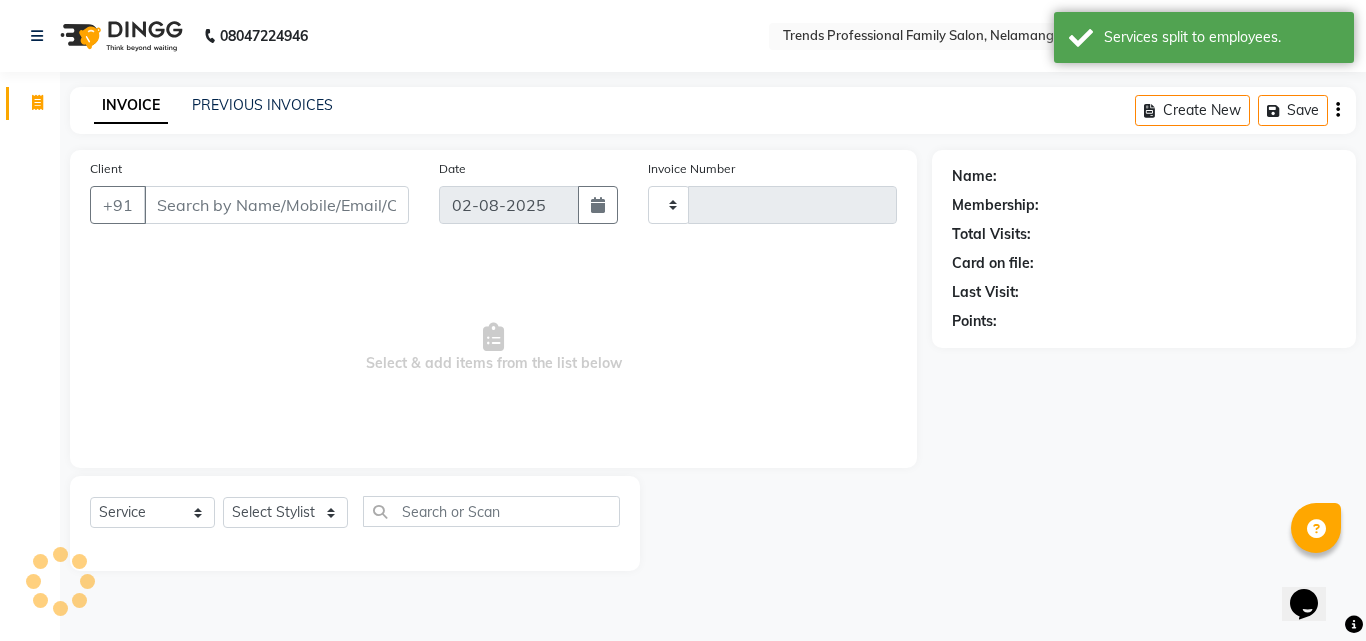 type on "2374" 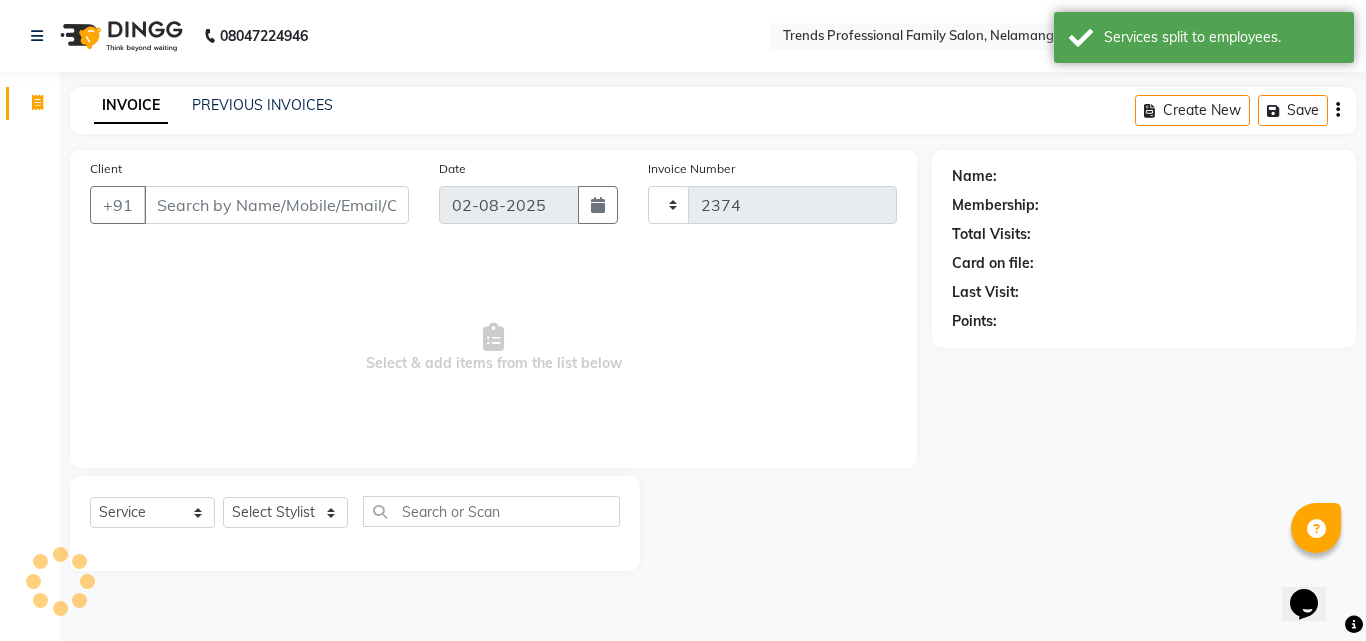 select on "7345" 